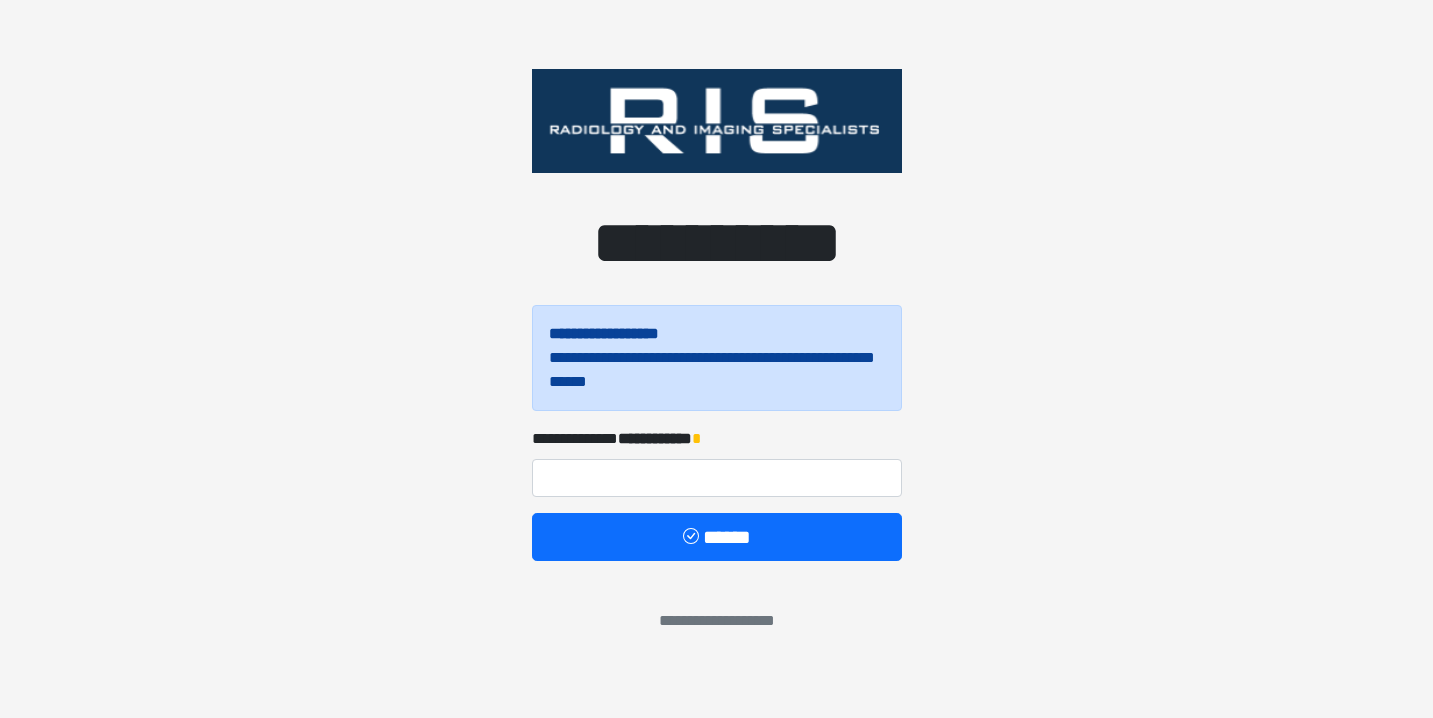 scroll, scrollTop: 0, scrollLeft: 0, axis: both 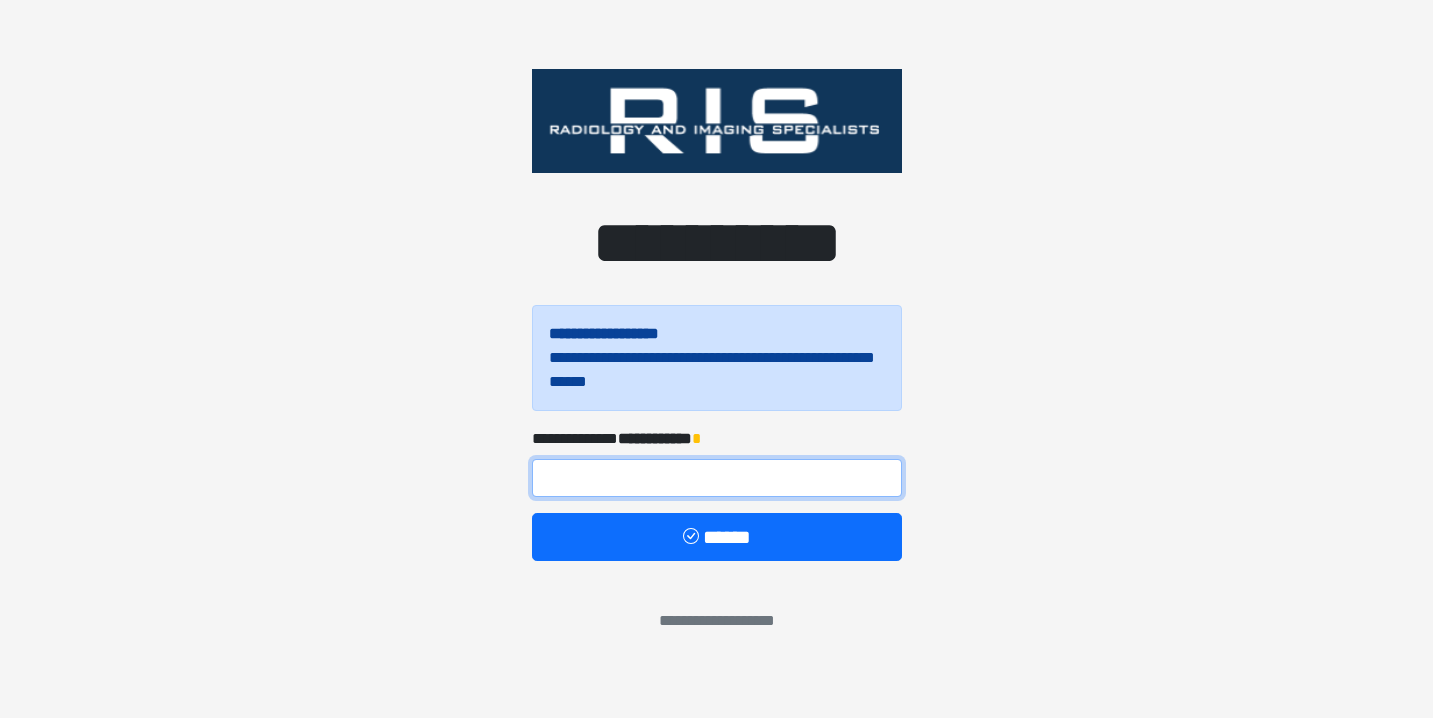 click at bounding box center (717, 478) 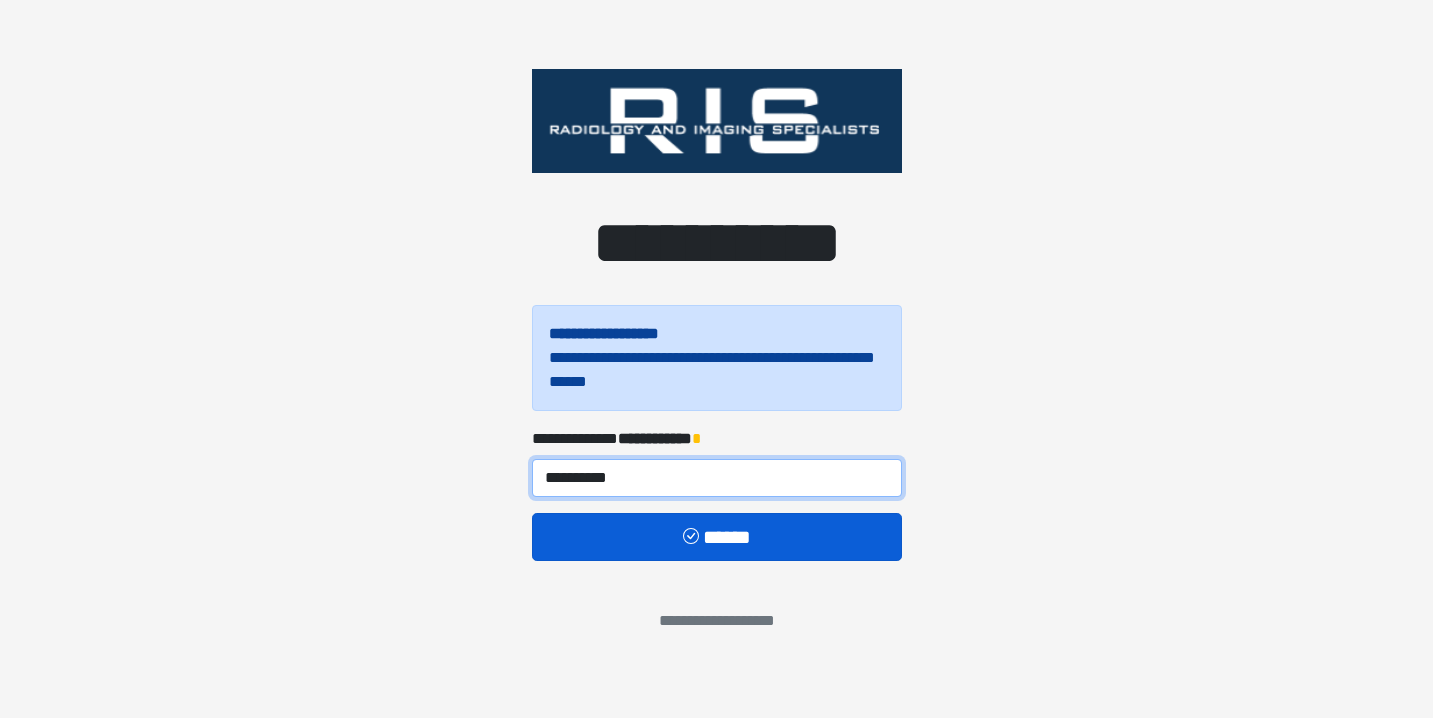 type on "**********" 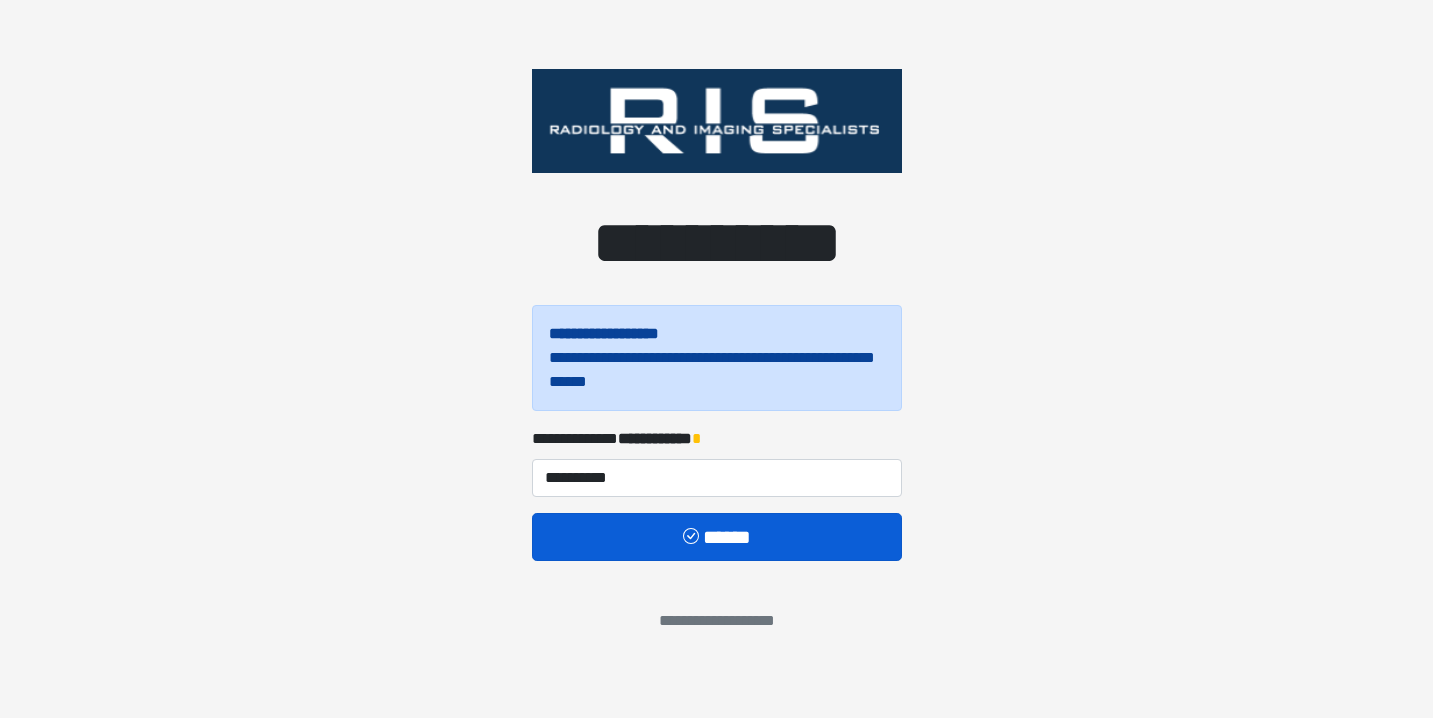 click on "******" at bounding box center (717, 537) 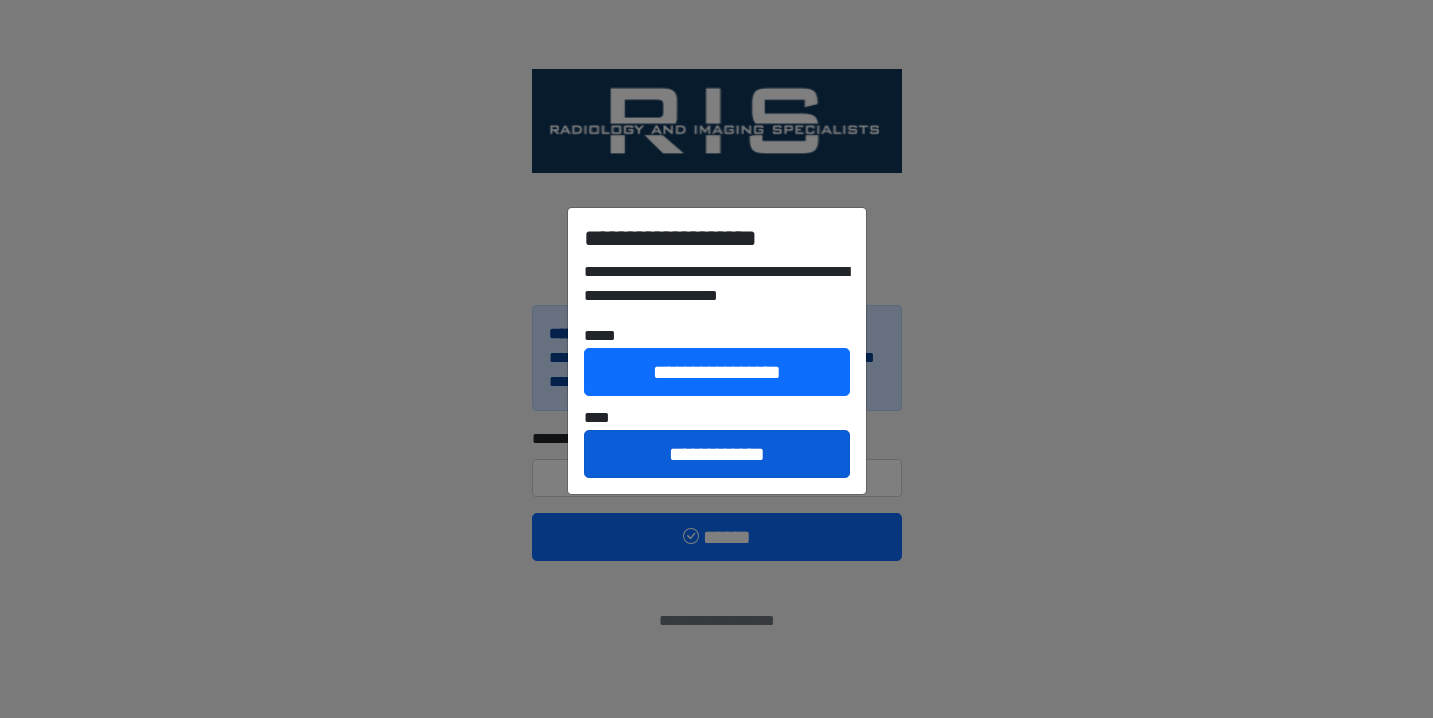 click on "**********" at bounding box center (717, 454) 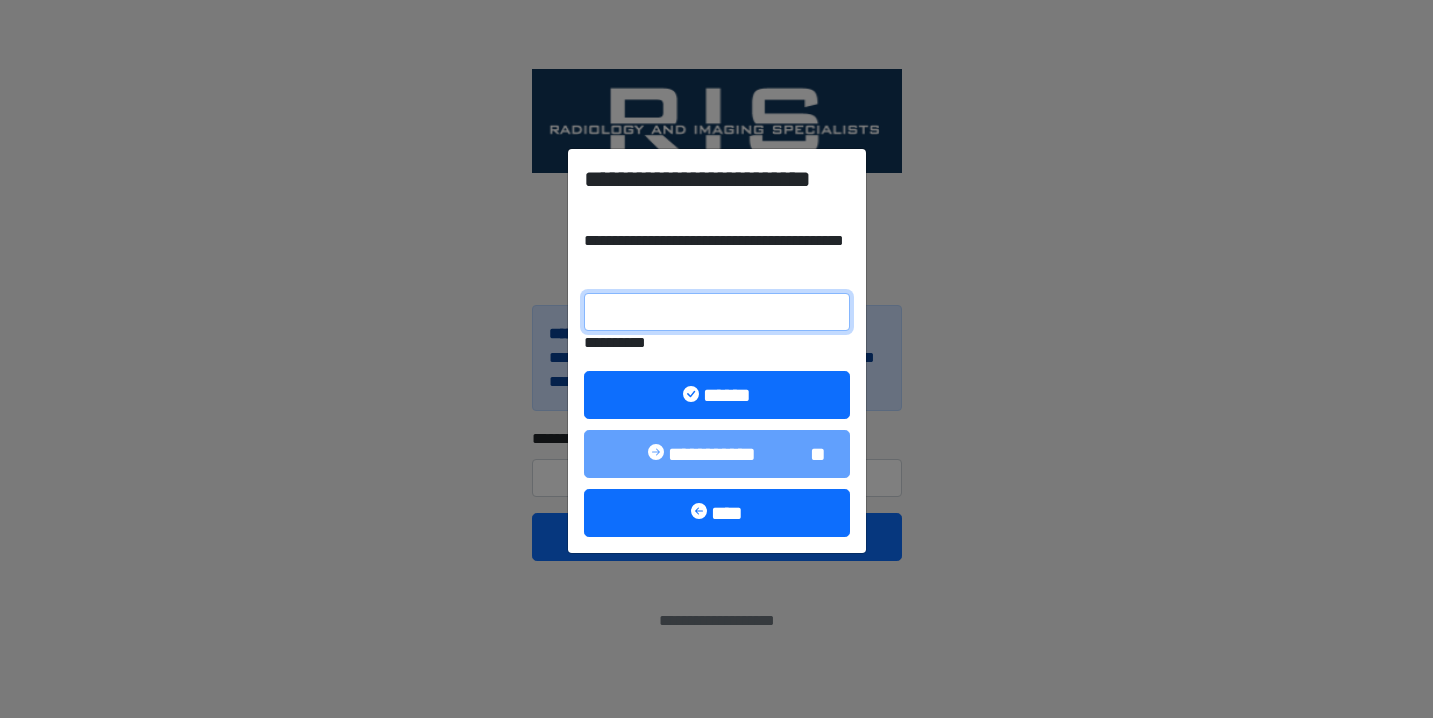 click on "**********" at bounding box center [717, 312] 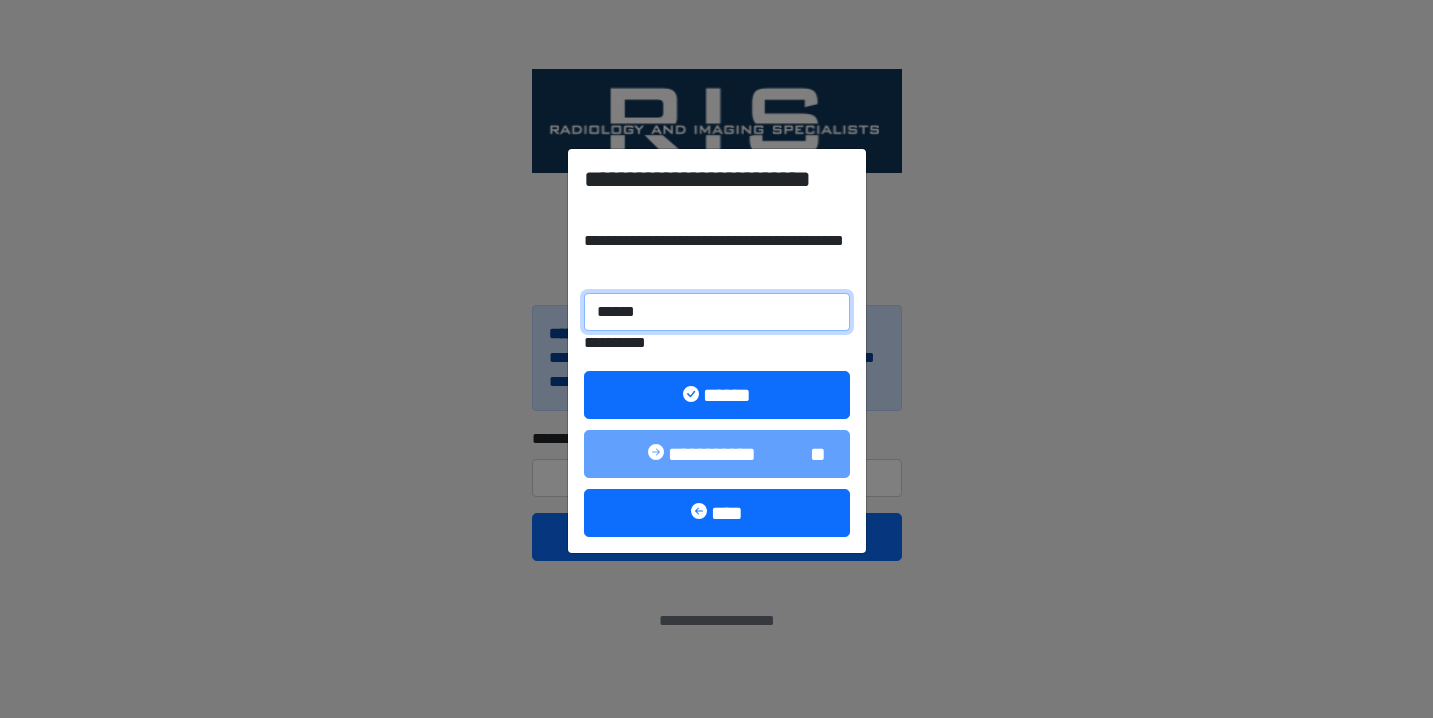 type on "******" 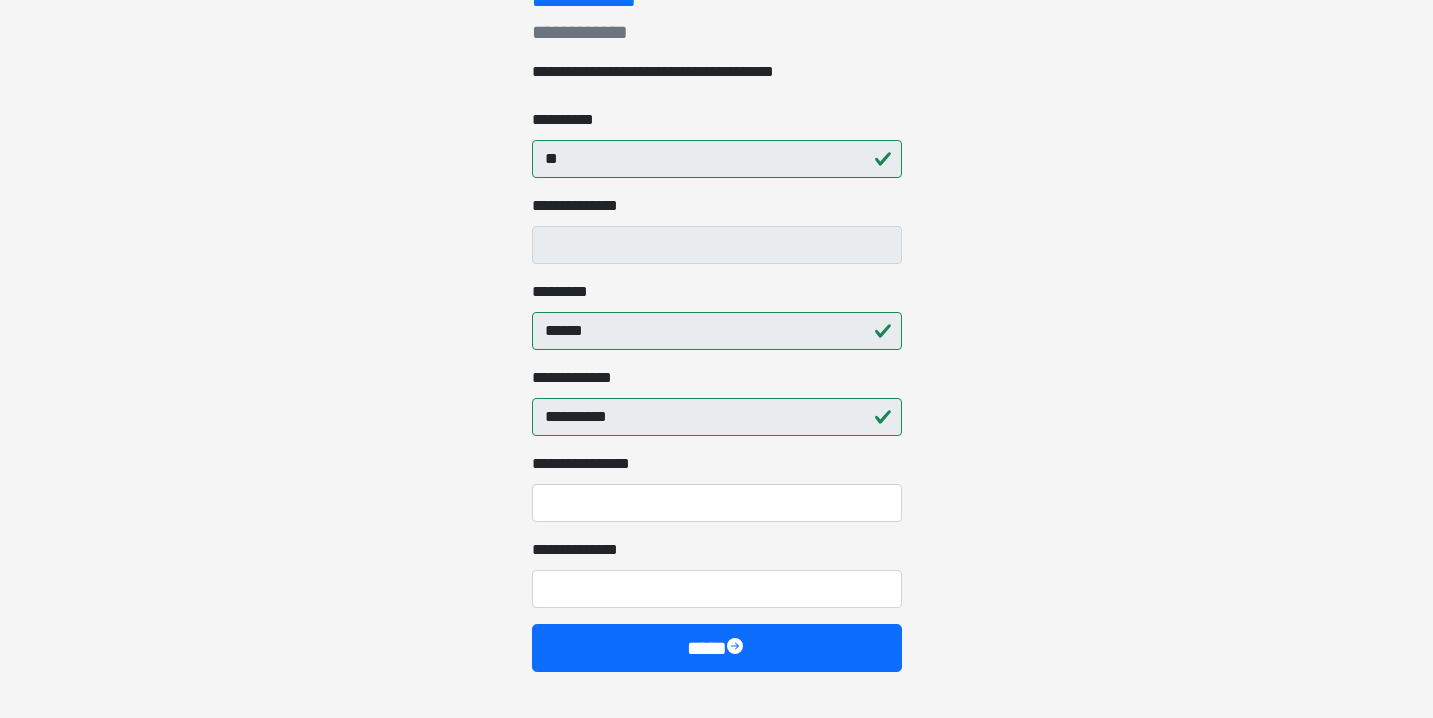 scroll, scrollTop: 353, scrollLeft: 0, axis: vertical 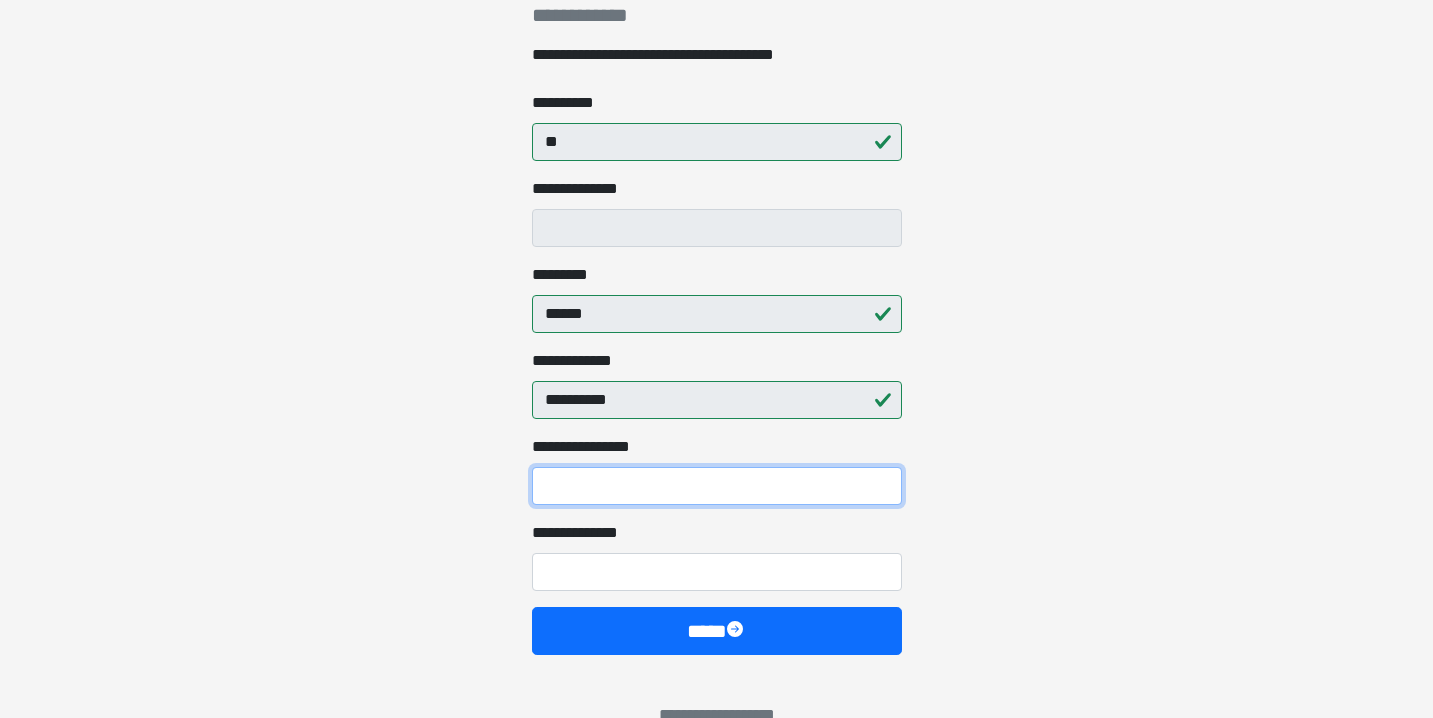 click on "**********" at bounding box center [717, 486] 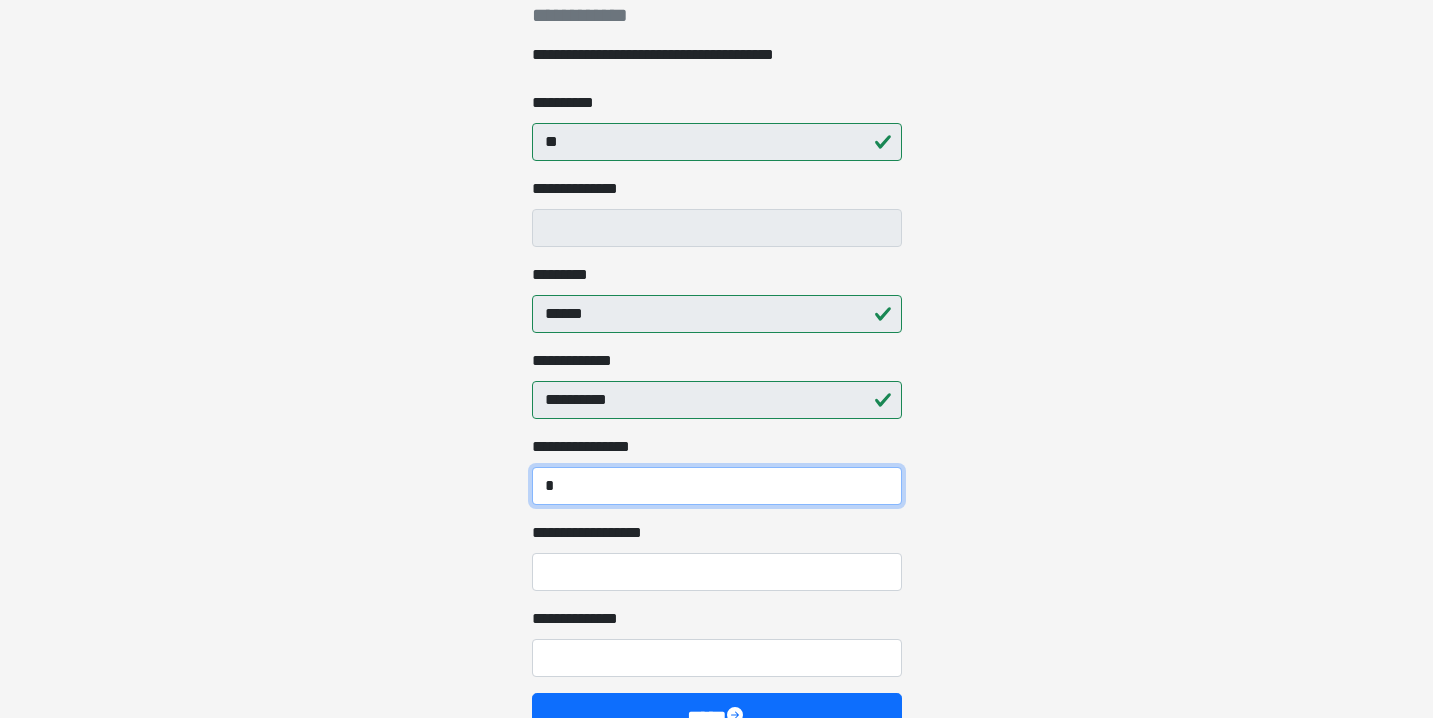 type on "*" 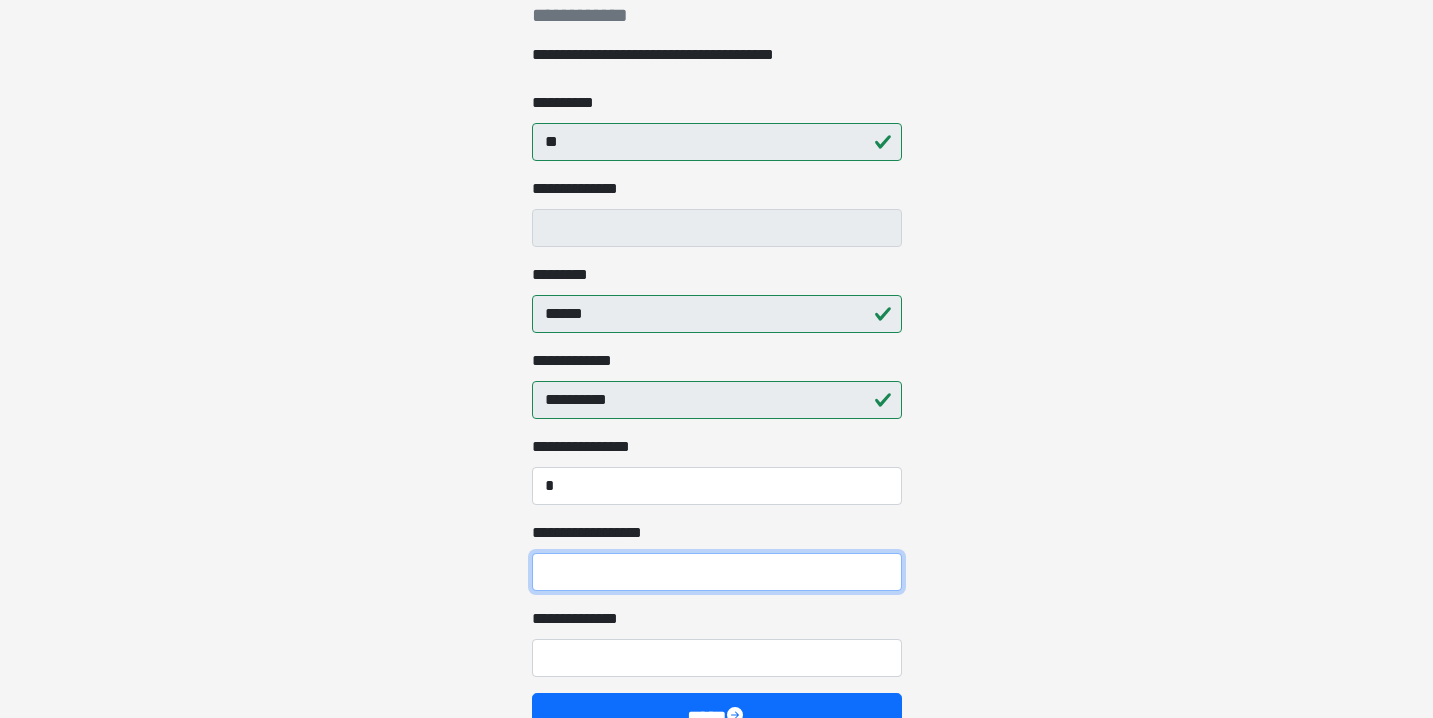 click on "**********" at bounding box center [717, 572] 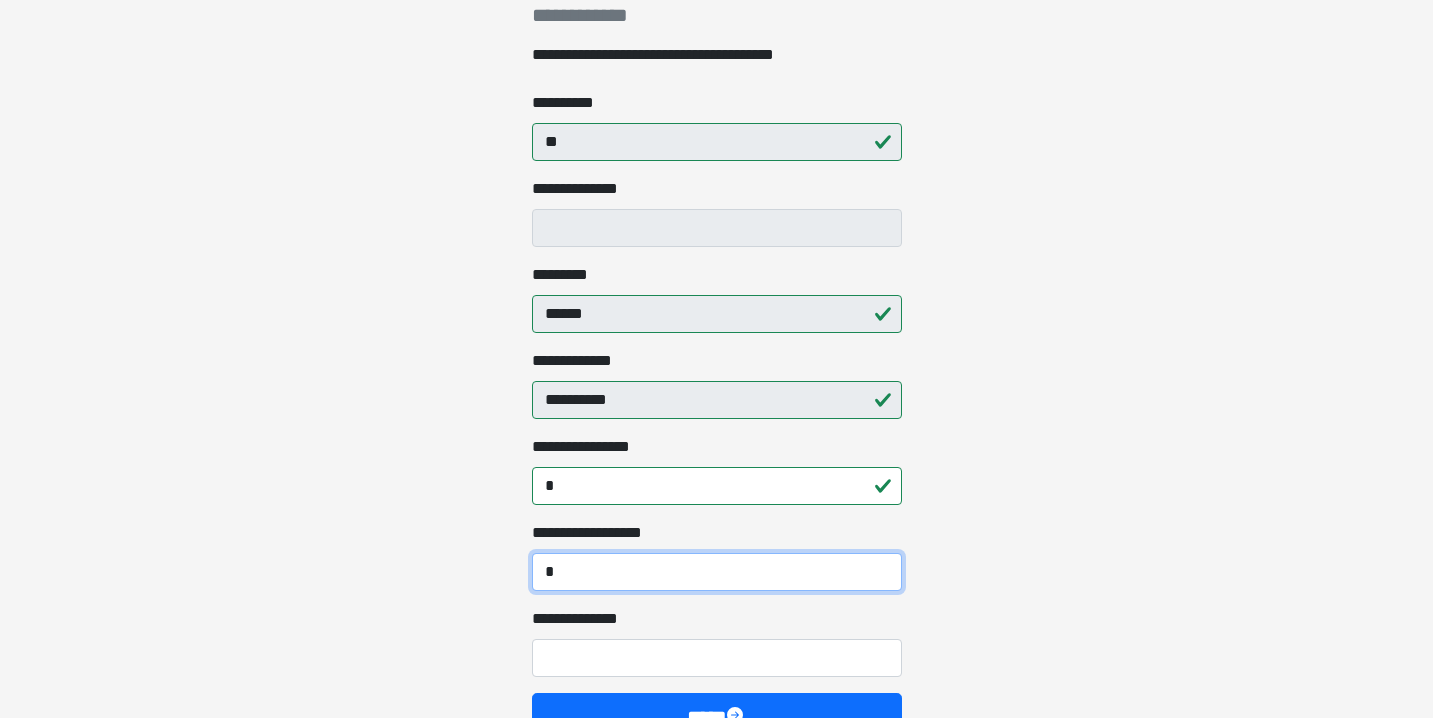 type on "*" 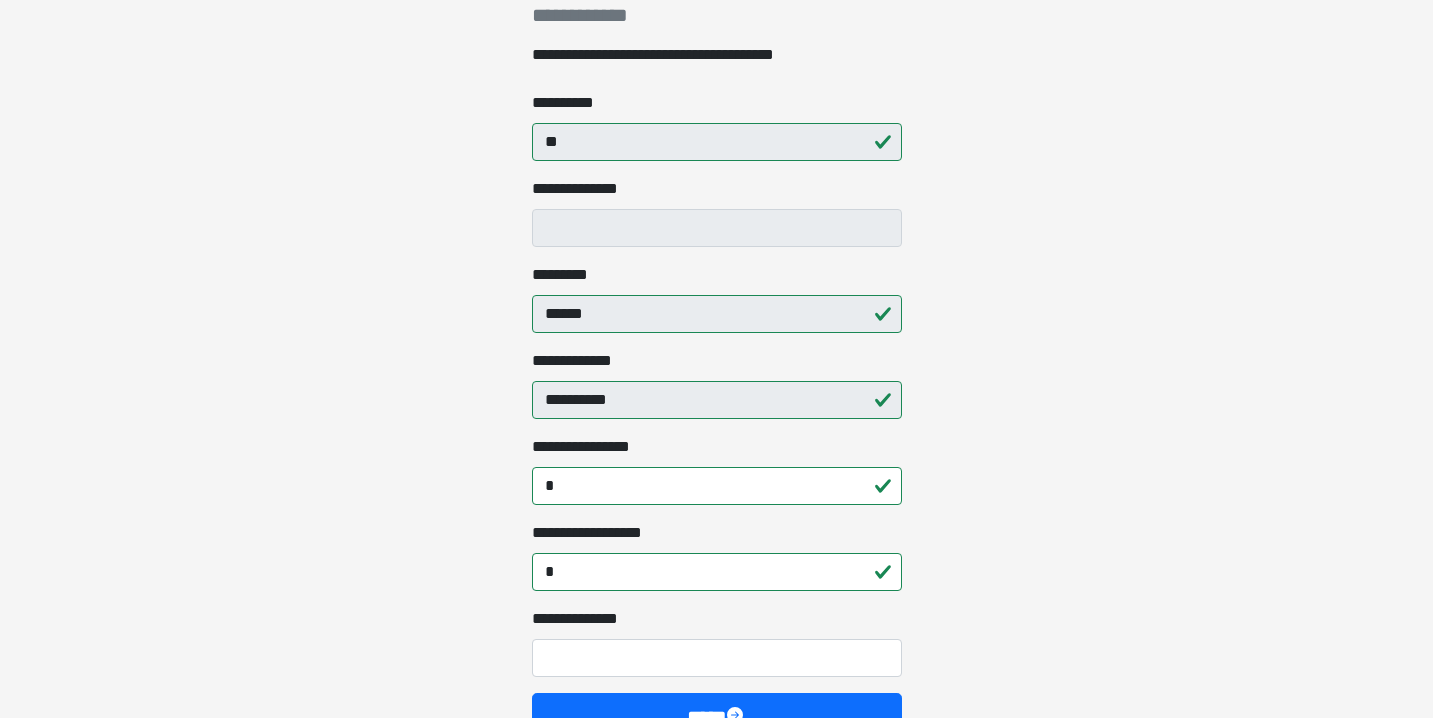 click on "**********" at bounding box center (716, 6) 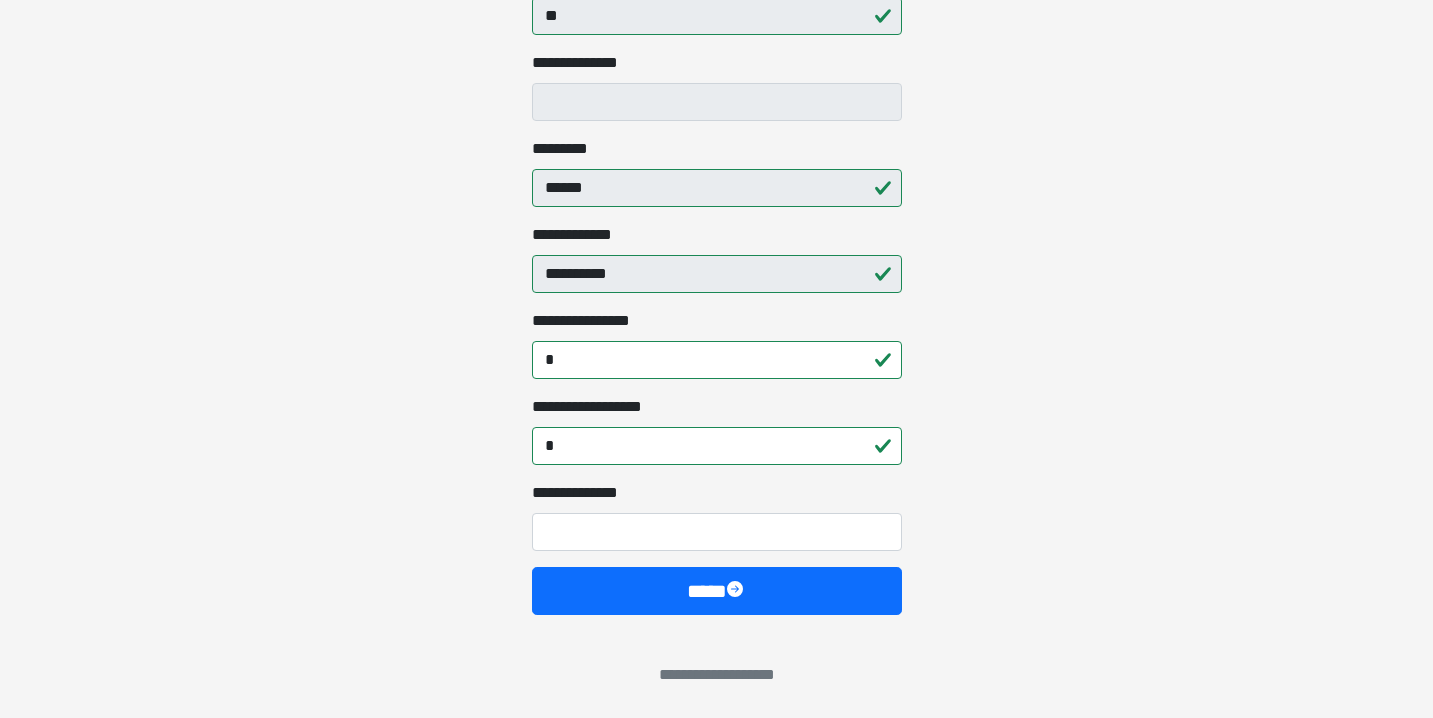 scroll, scrollTop: 479, scrollLeft: 0, axis: vertical 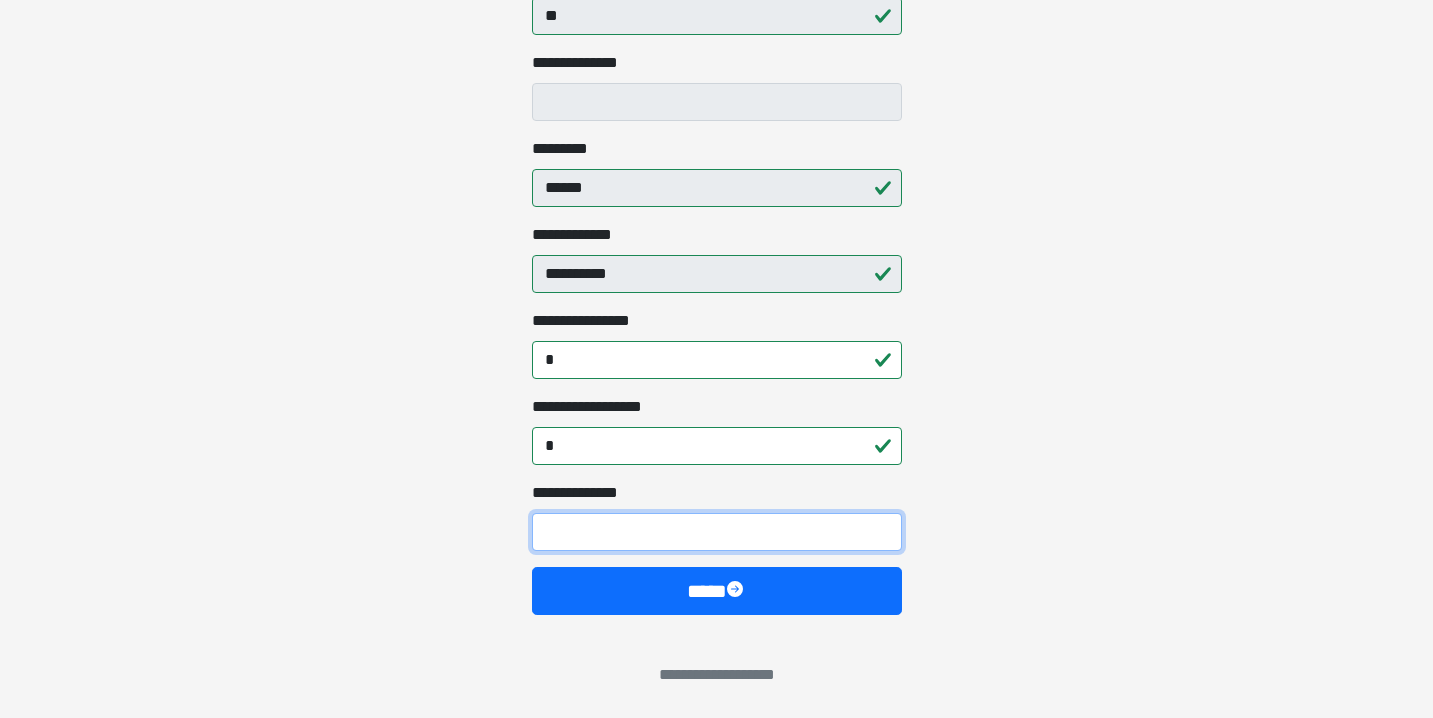 click on "**********" at bounding box center (717, 532) 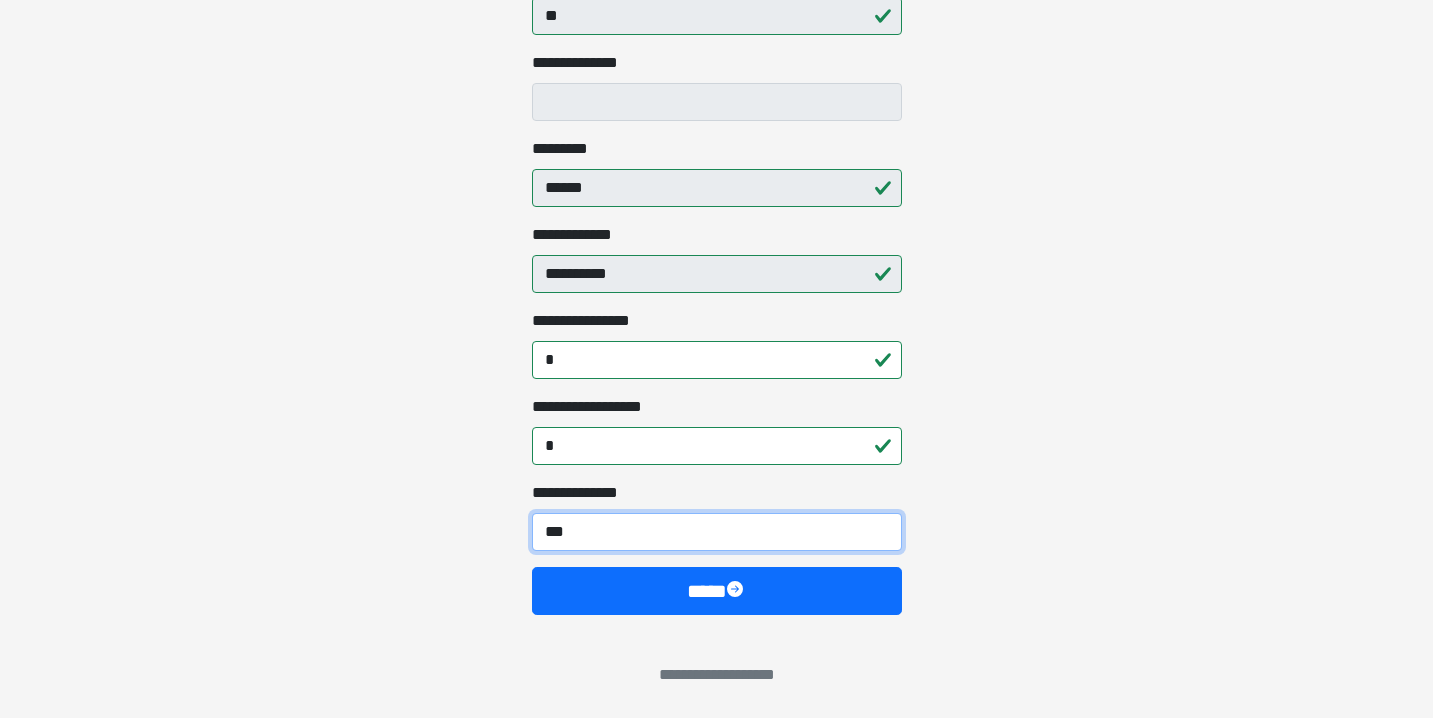 type on "***" 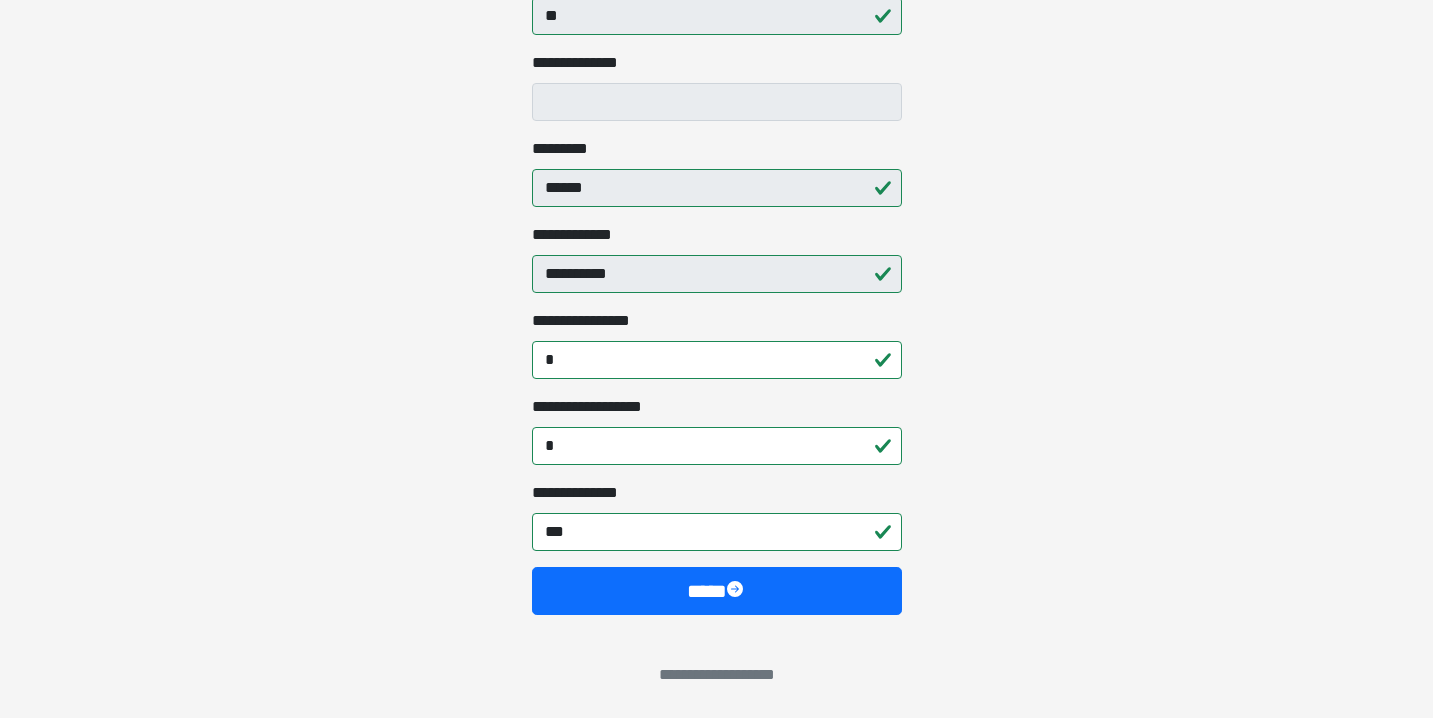 click on "**********" at bounding box center (716, -120) 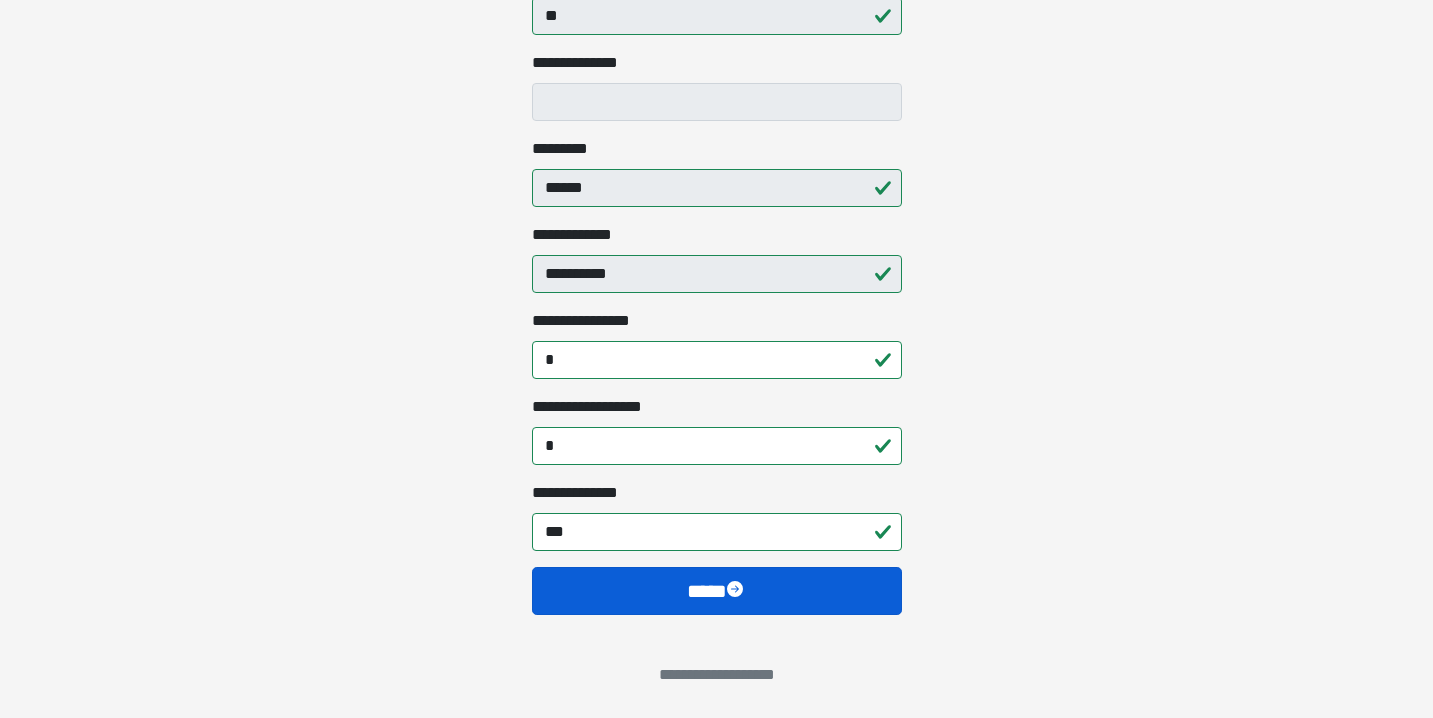 click on "****" at bounding box center (717, 591) 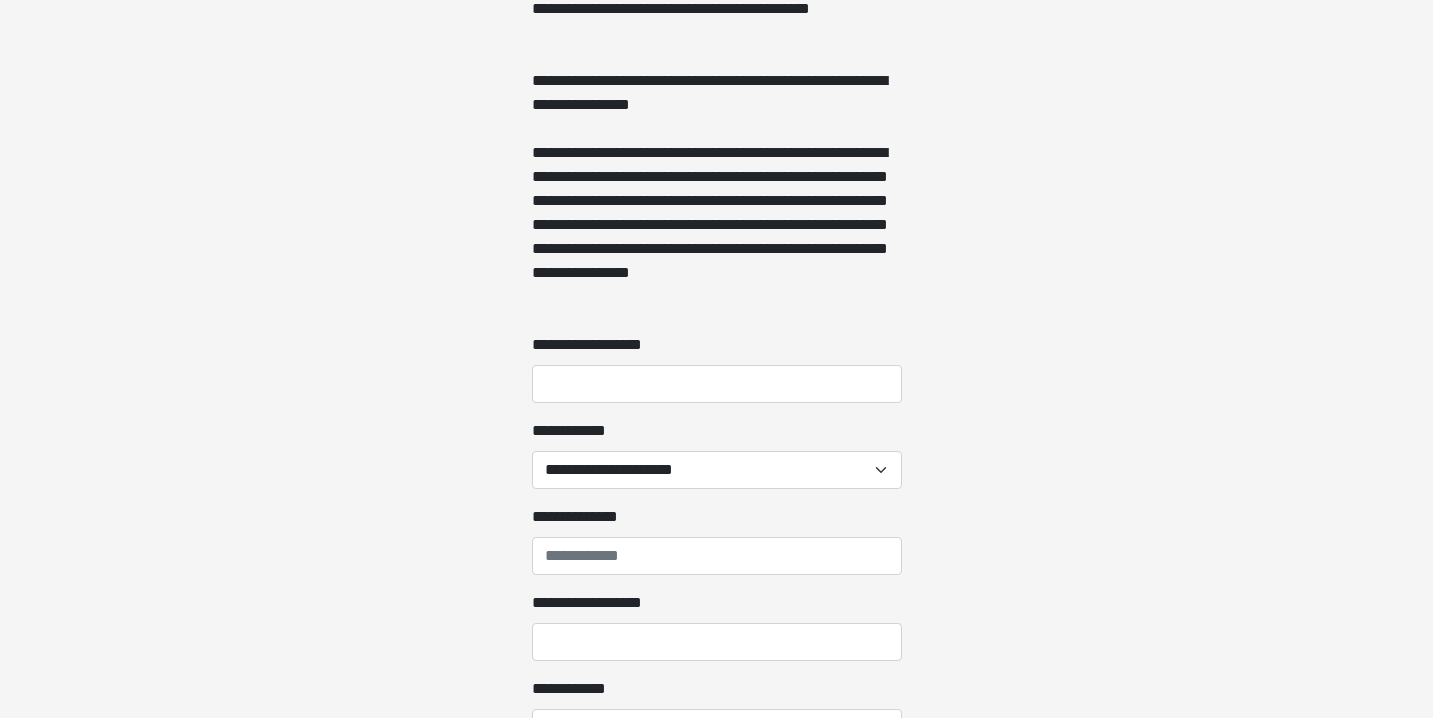 scroll, scrollTop: 1688, scrollLeft: 0, axis: vertical 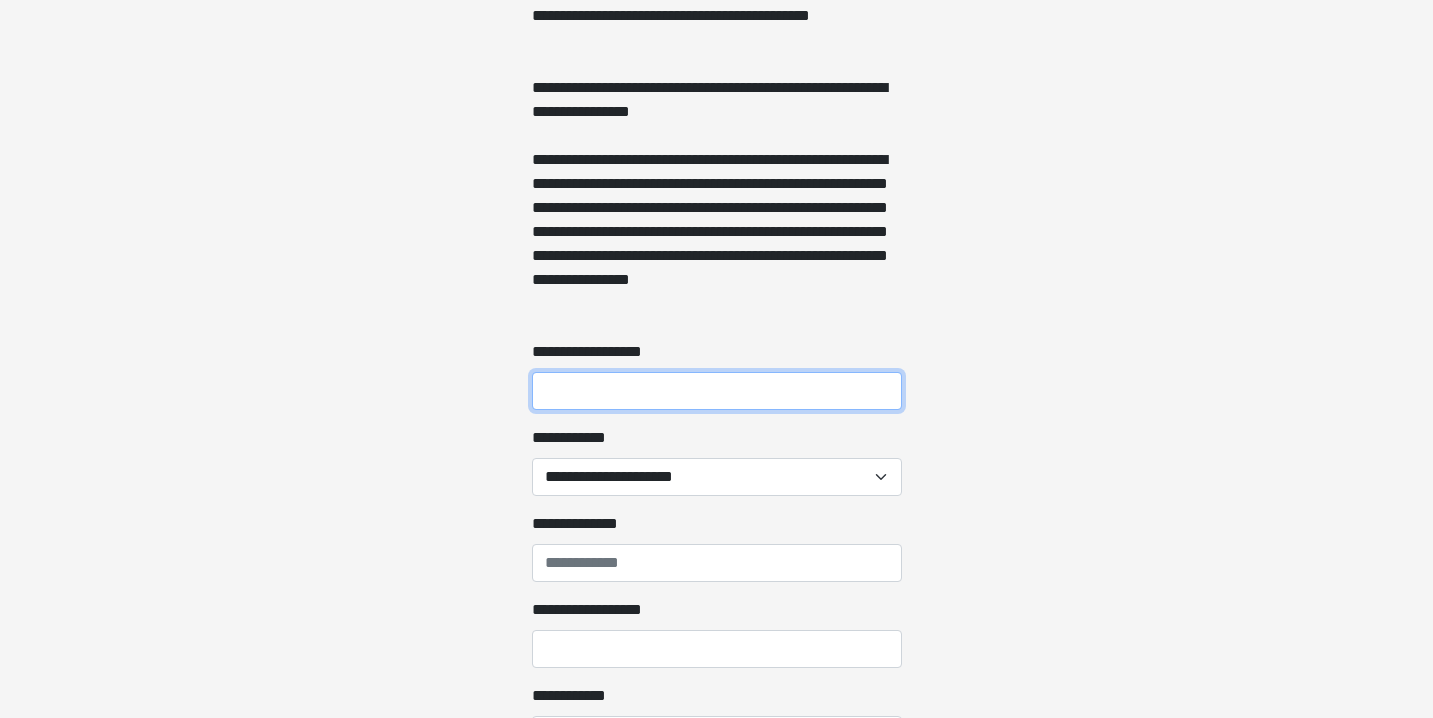 click on "**********" at bounding box center [717, 391] 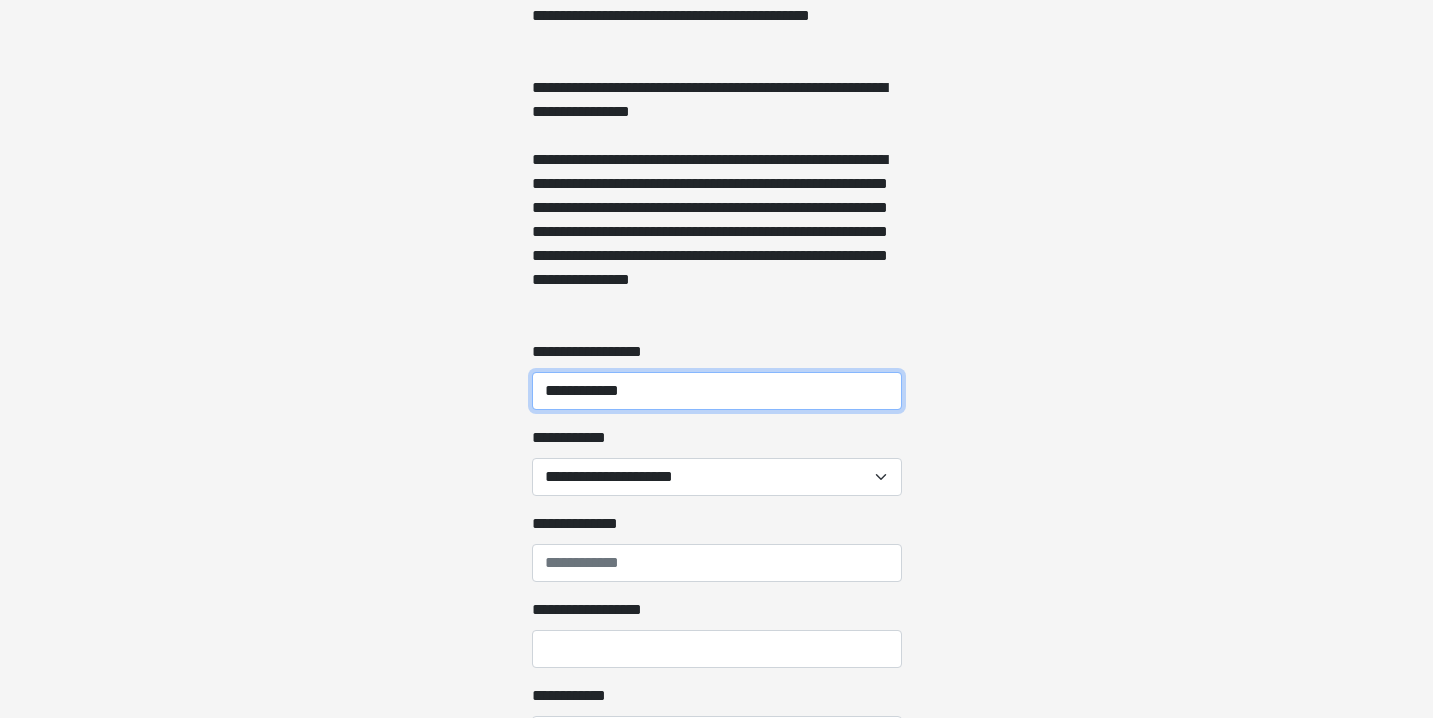 type on "**********" 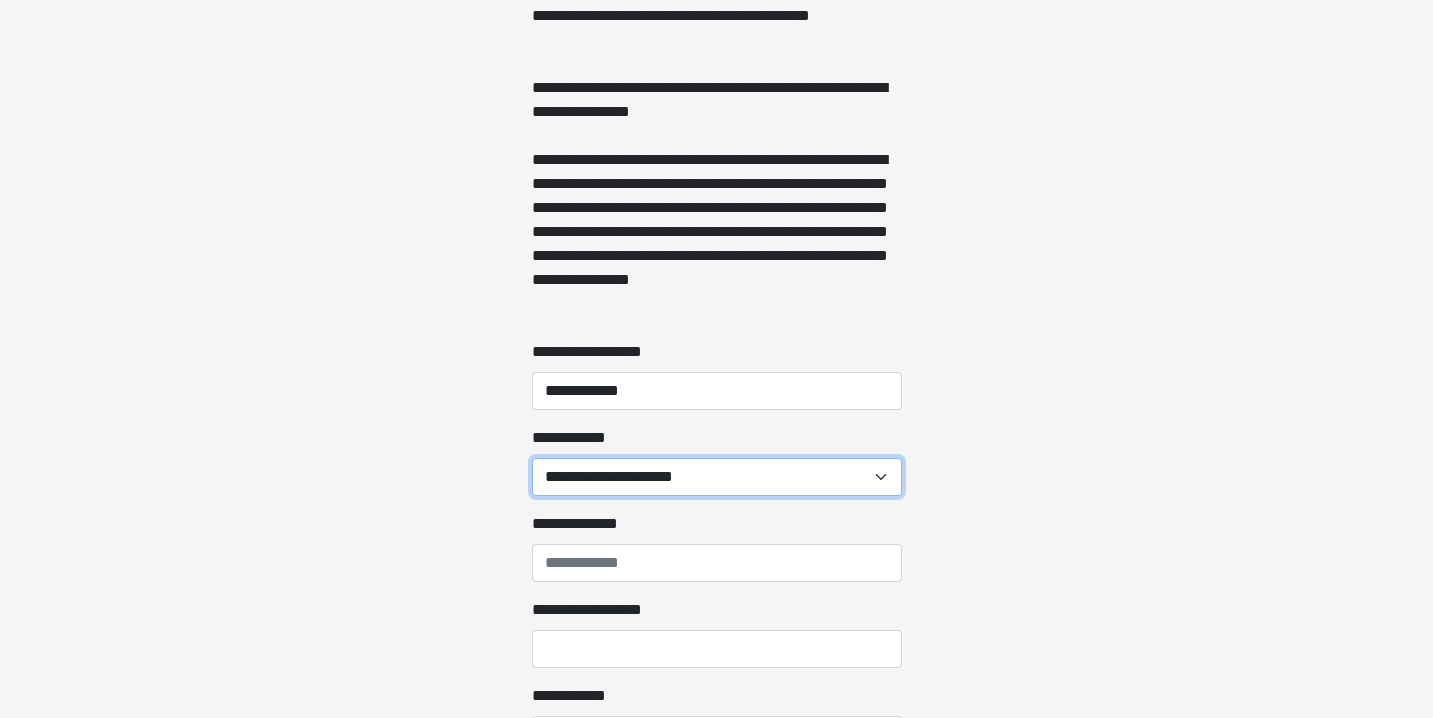 select on "*****" 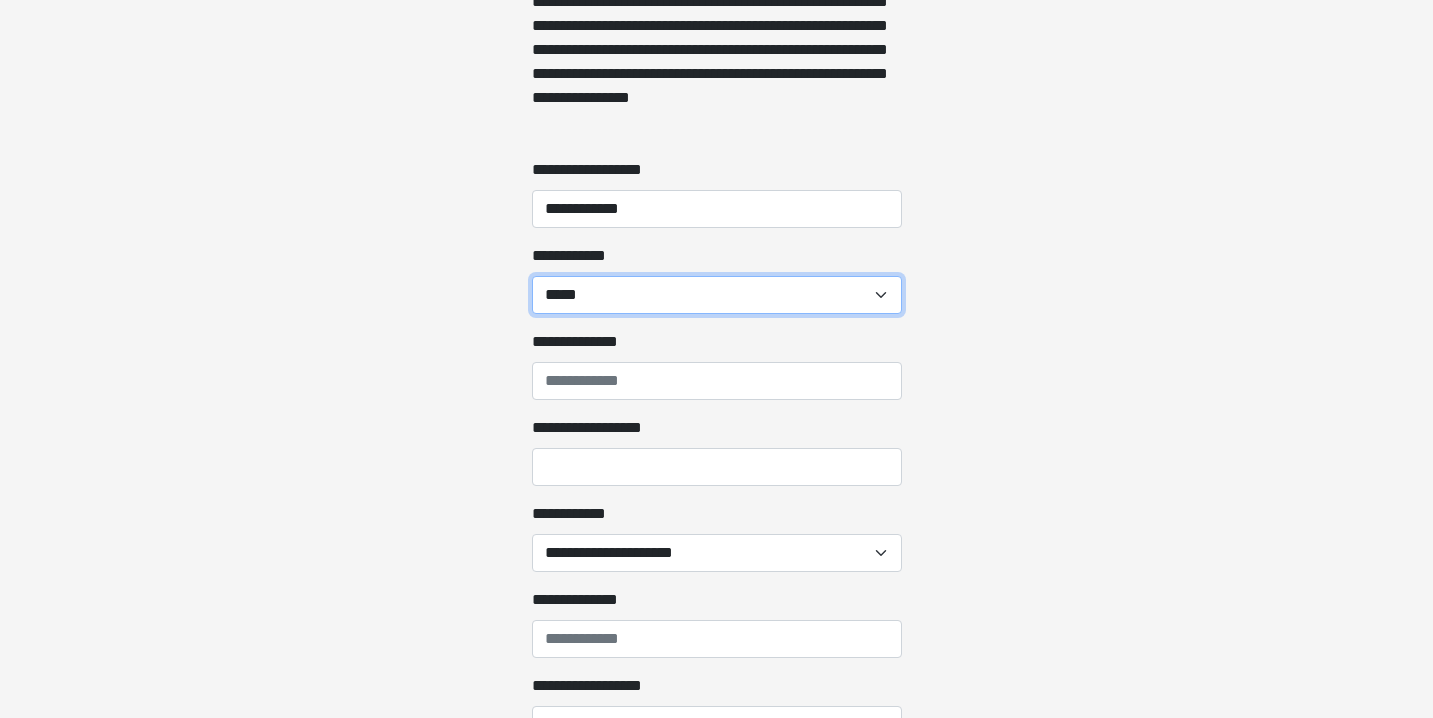 scroll, scrollTop: 1896, scrollLeft: 0, axis: vertical 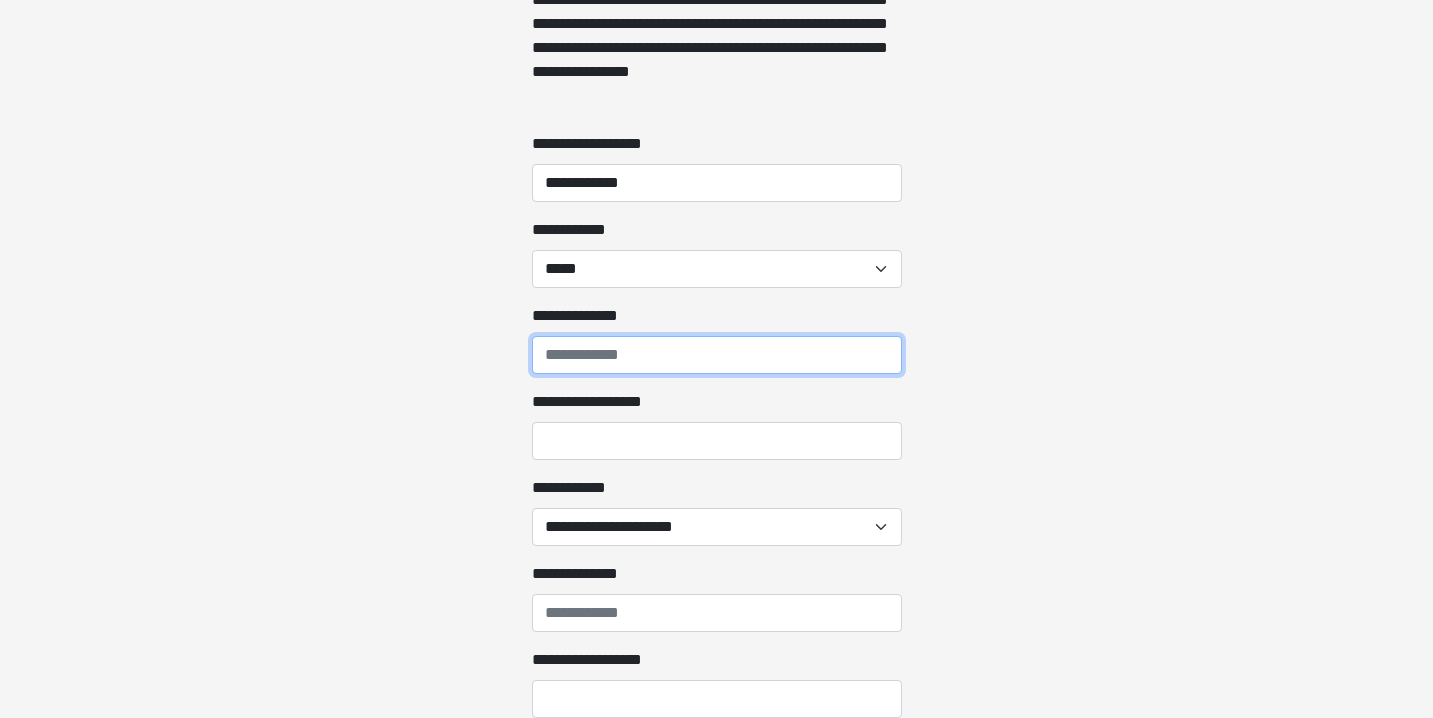 click on "**********" at bounding box center (717, 355) 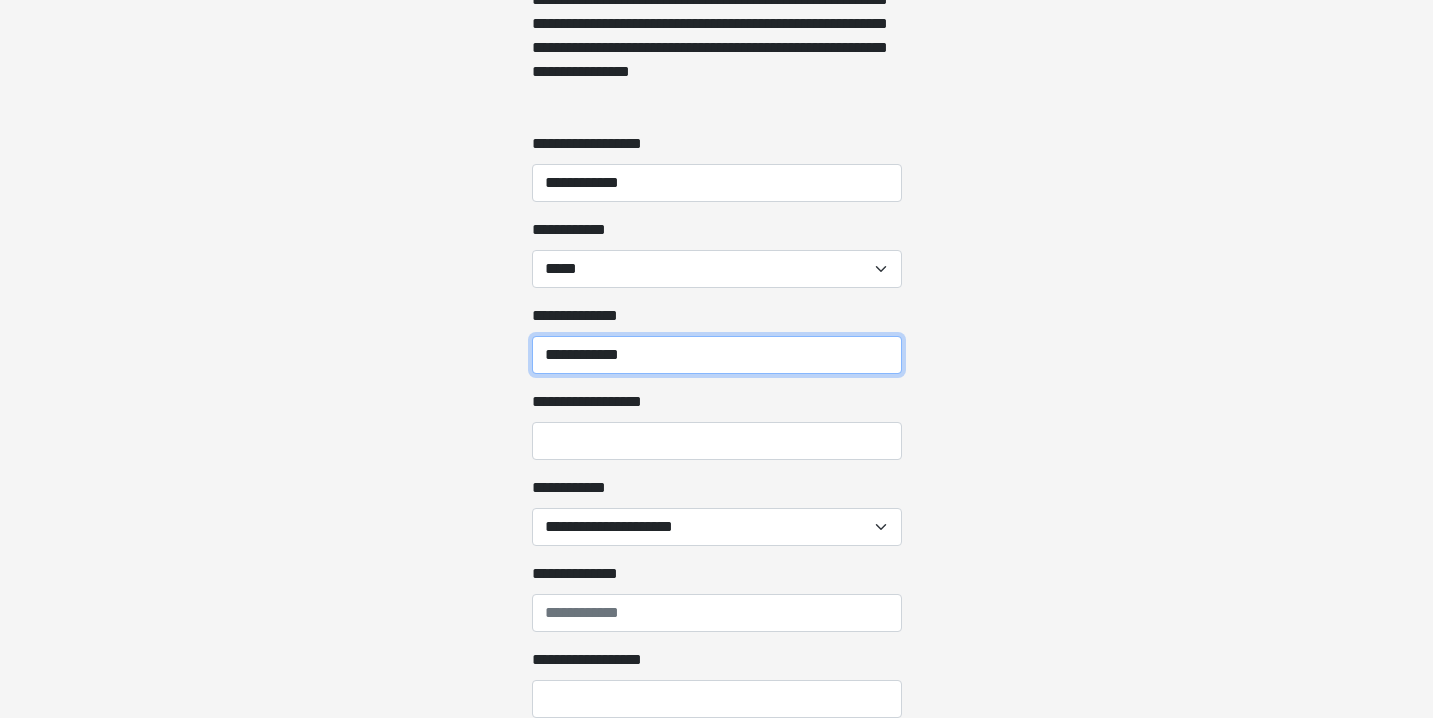 type on "**********" 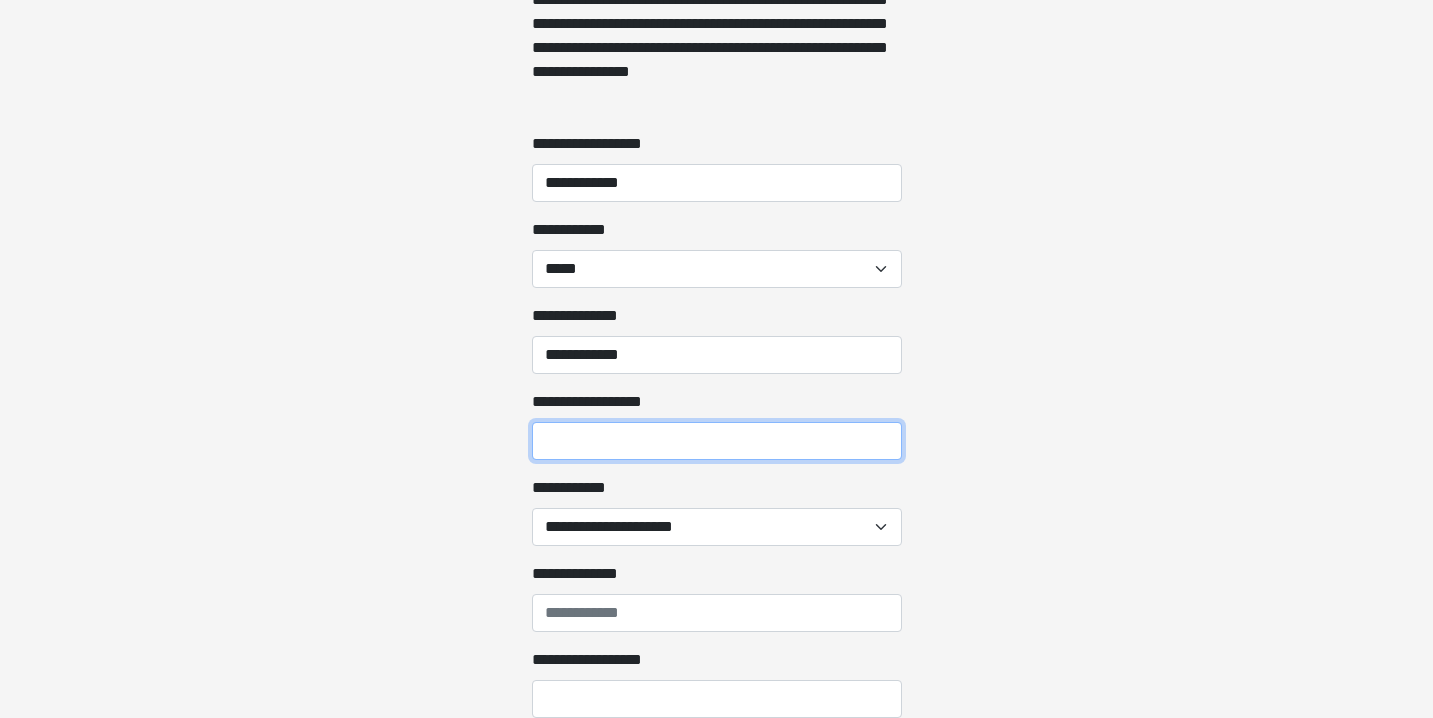 click on "**********" at bounding box center (717, 441) 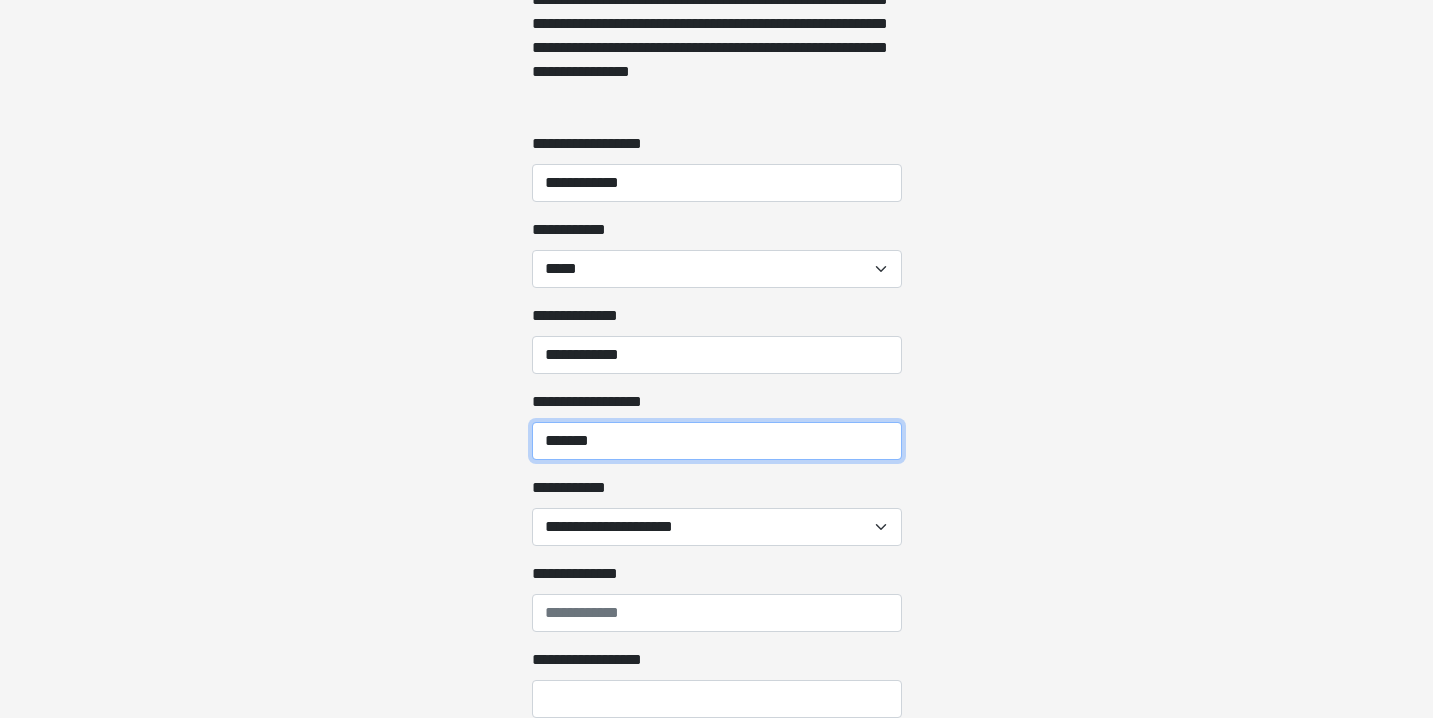 type on "*******" 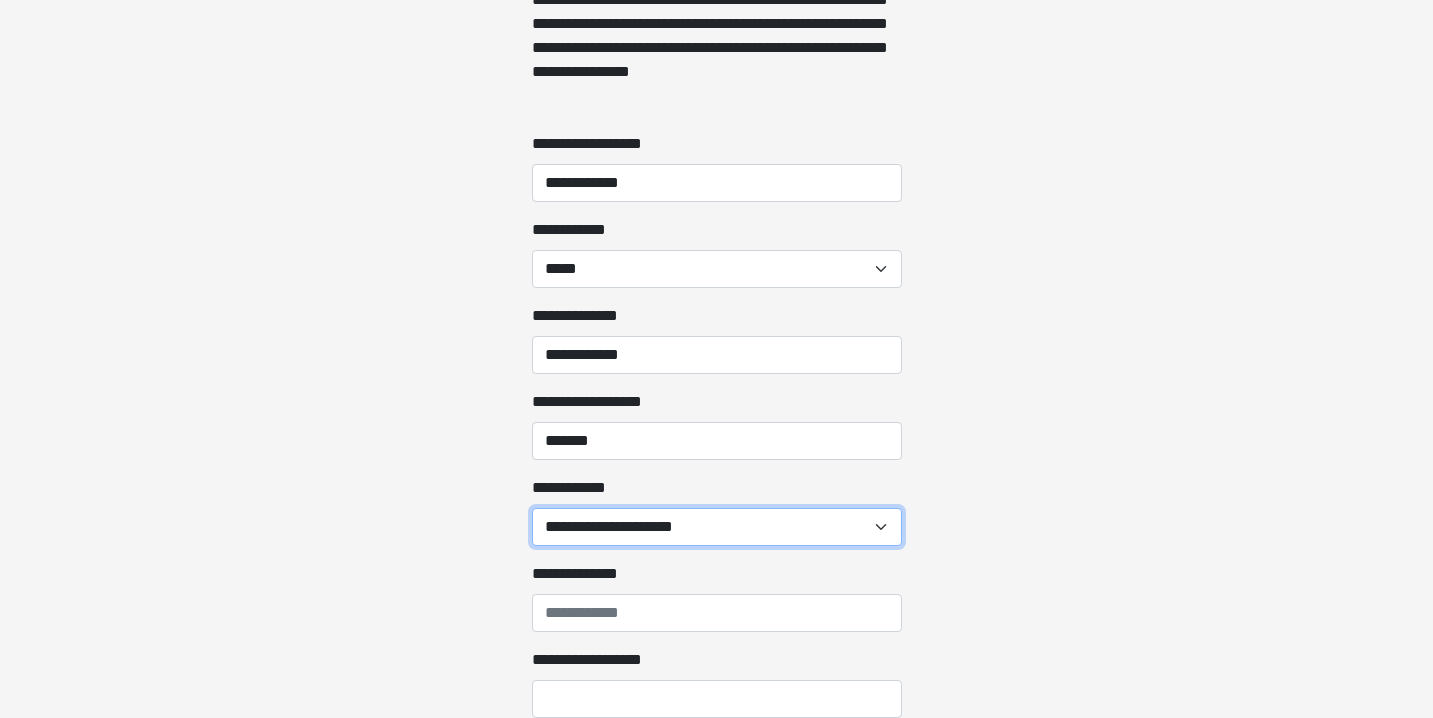 select on "*****" 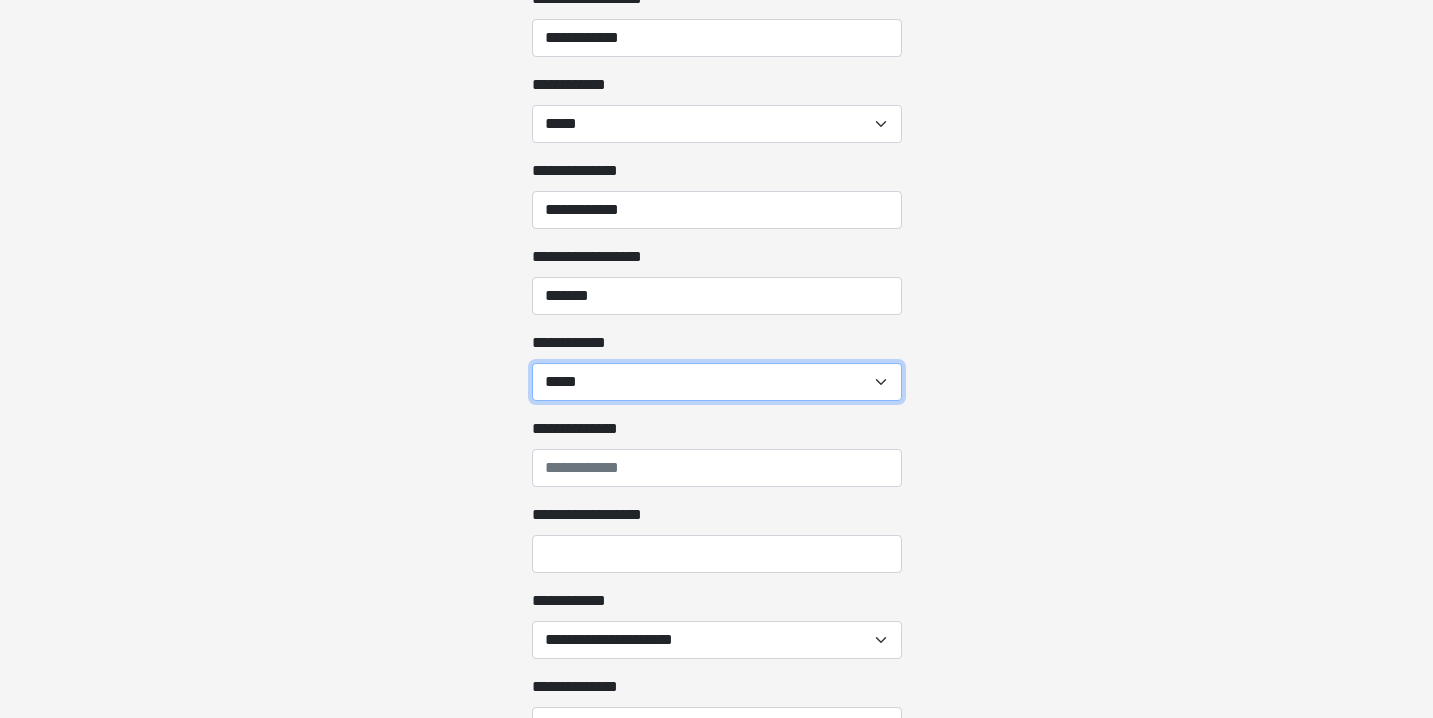 scroll, scrollTop: 2108, scrollLeft: 0, axis: vertical 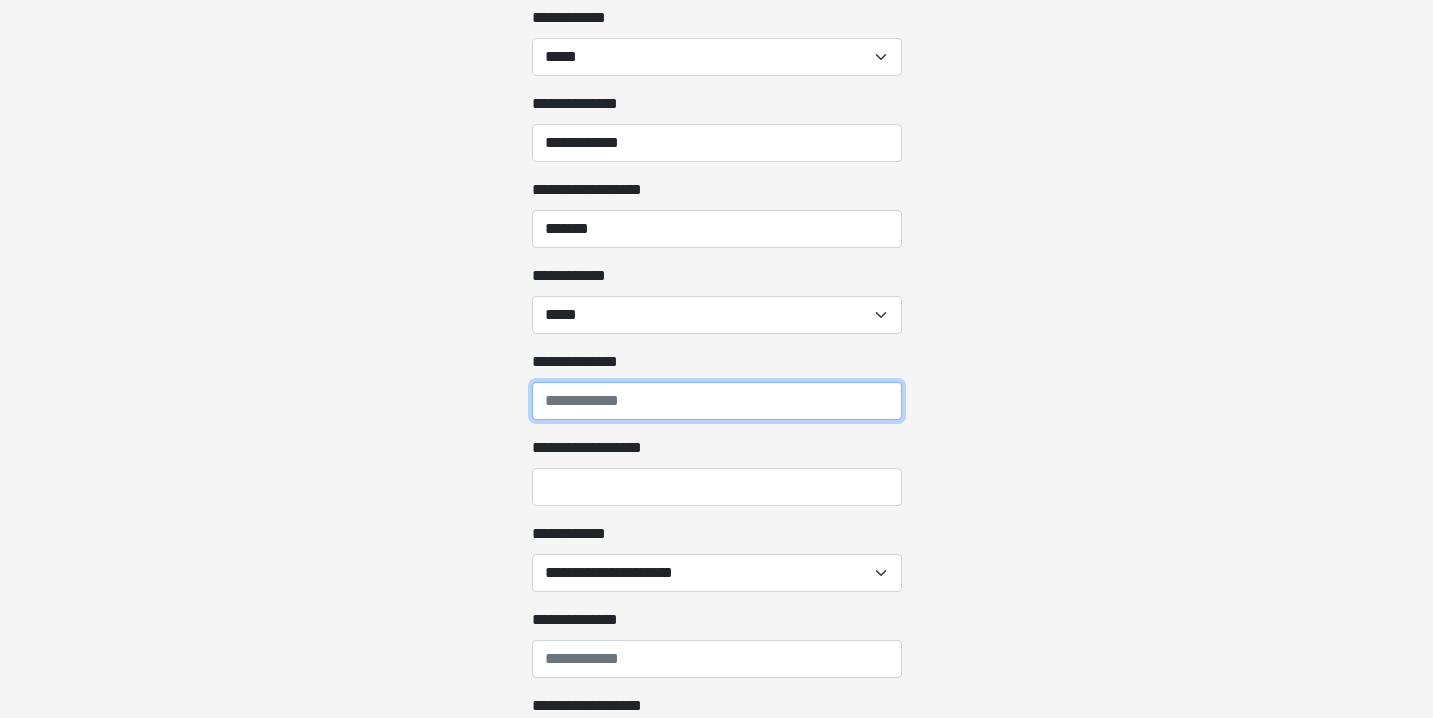 click on "**********" at bounding box center [717, 401] 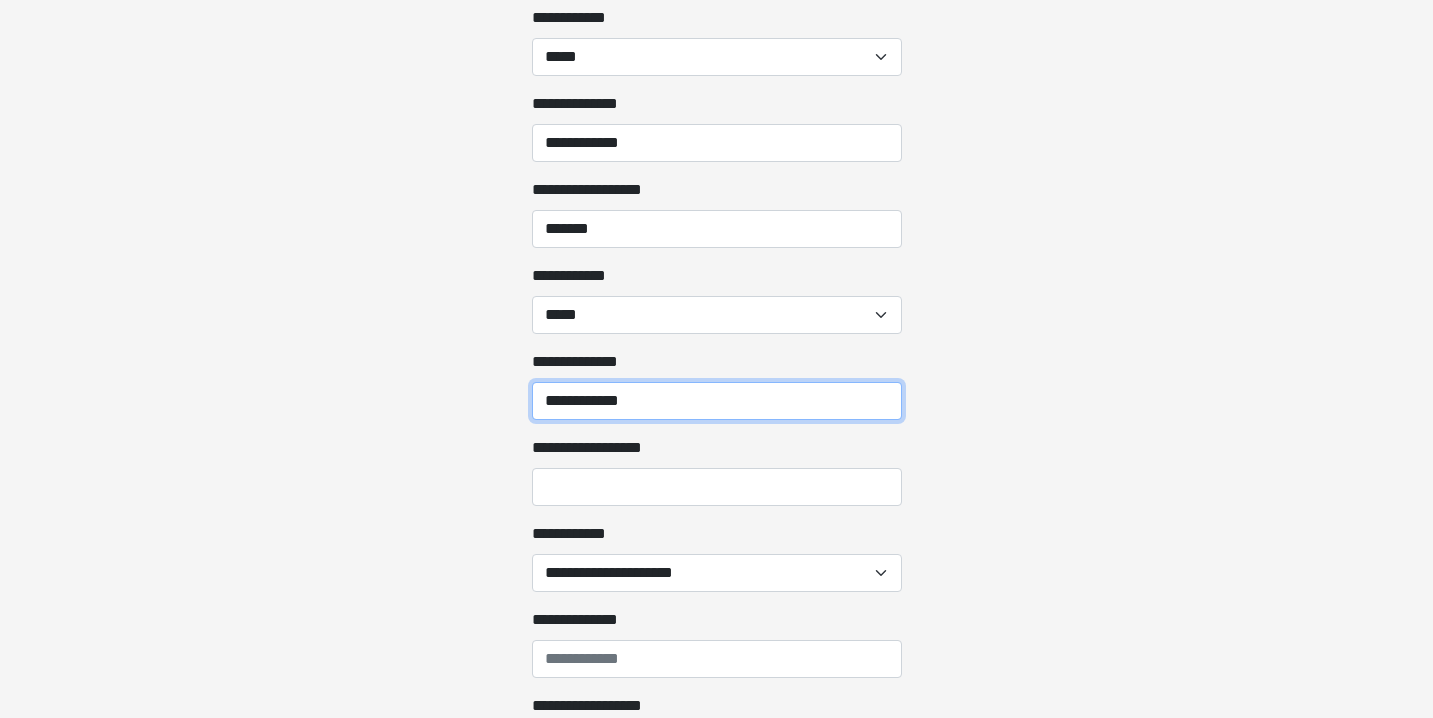 type on "**********" 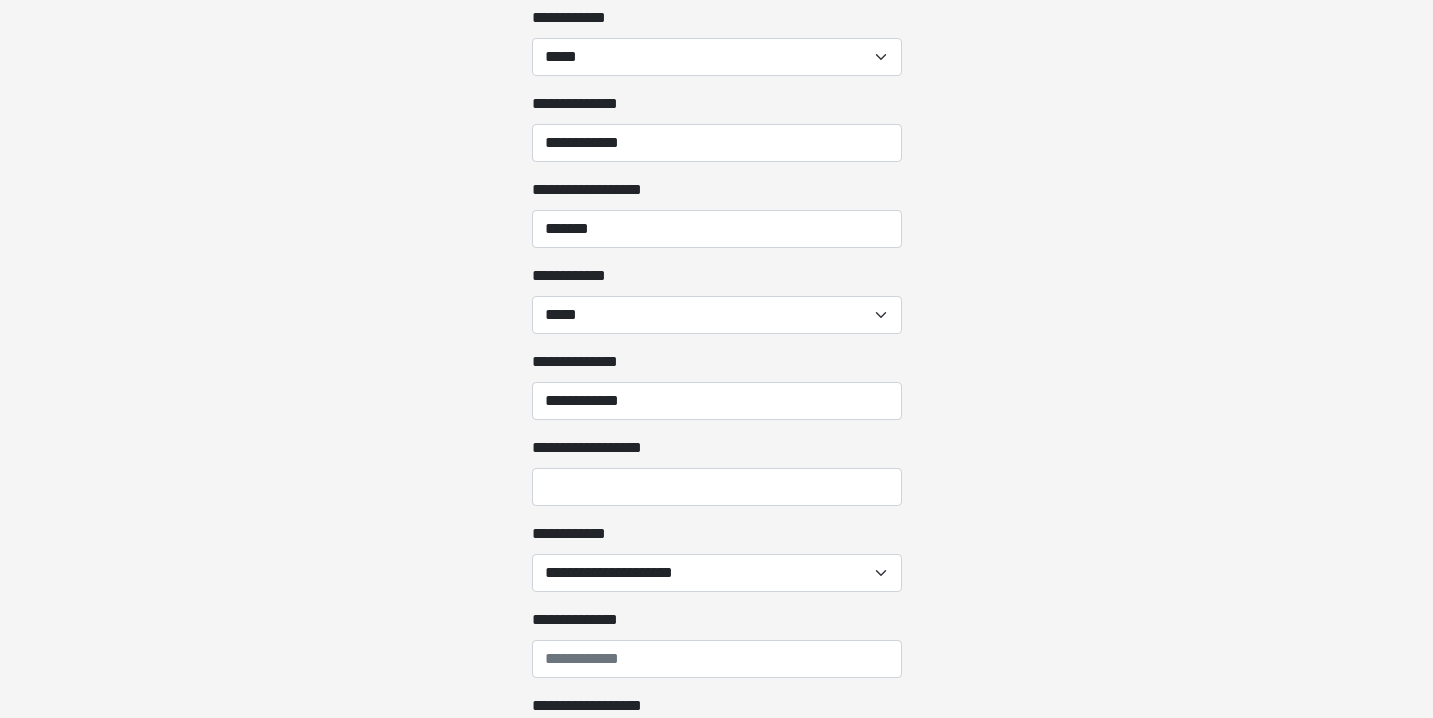 click on "**********" at bounding box center (716, -1749) 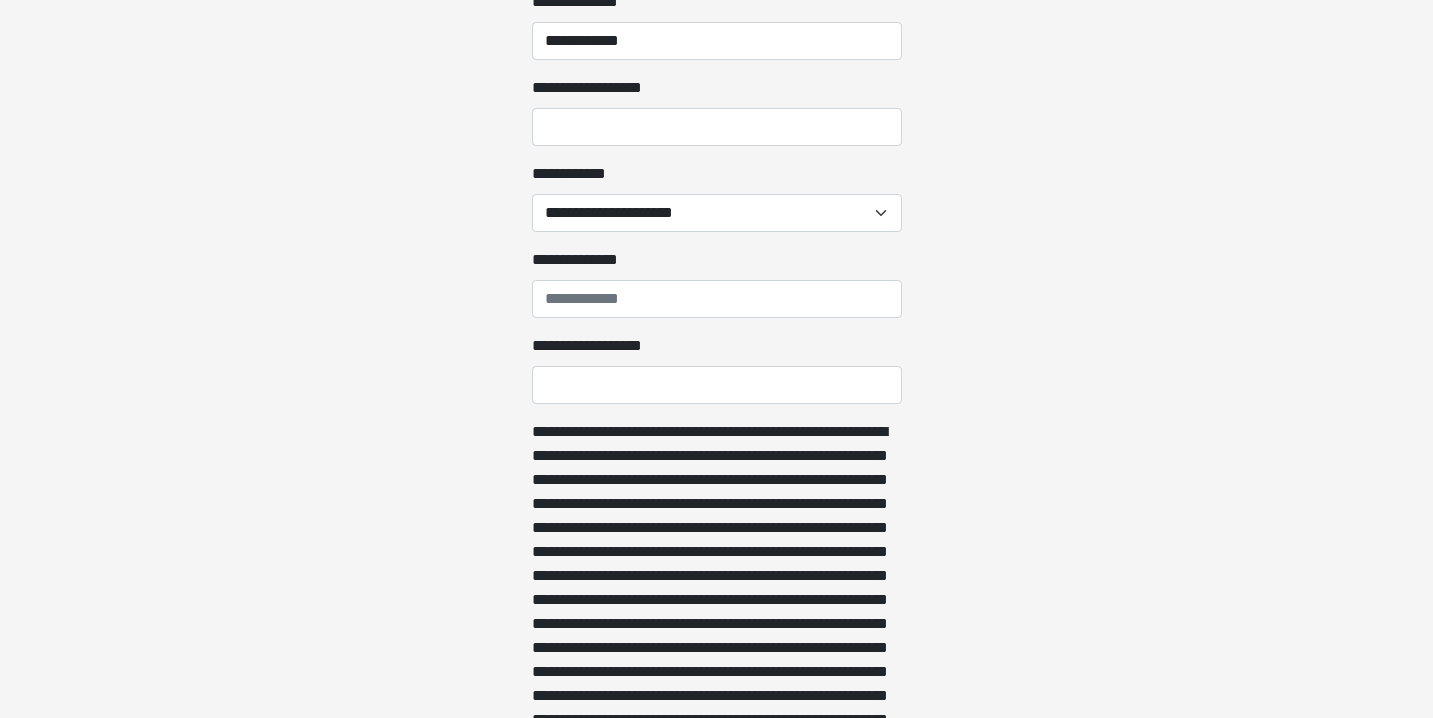 scroll, scrollTop: 2449, scrollLeft: 0, axis: vertical 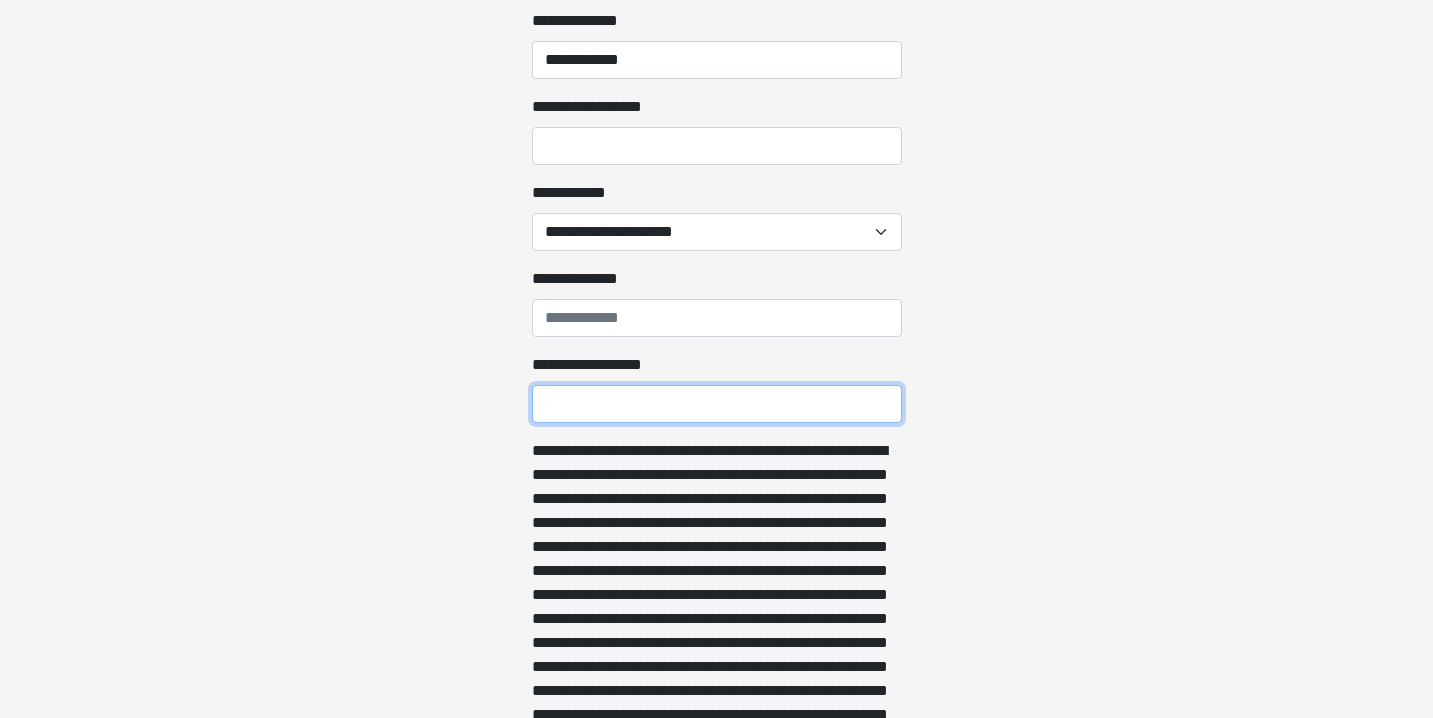 click on "**********" at bounding box center (717, 404) 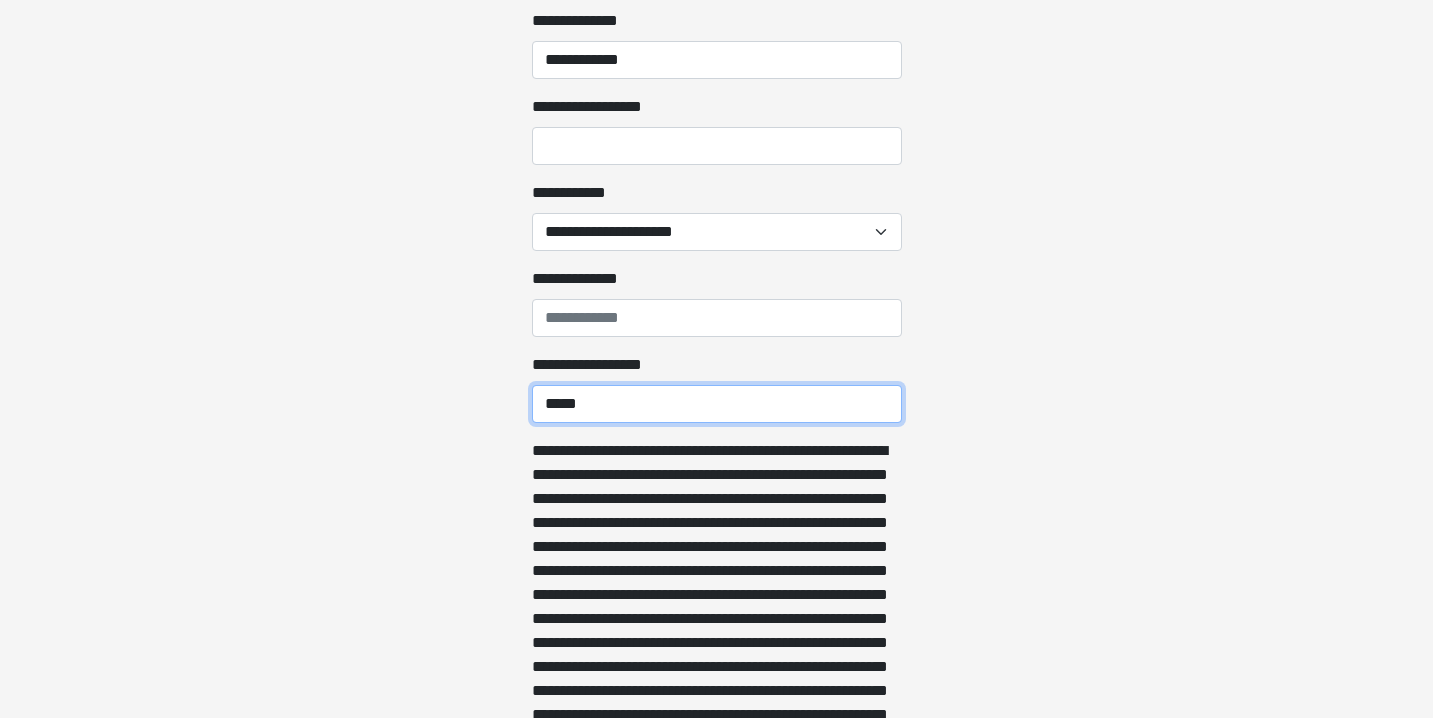 type on "*****" 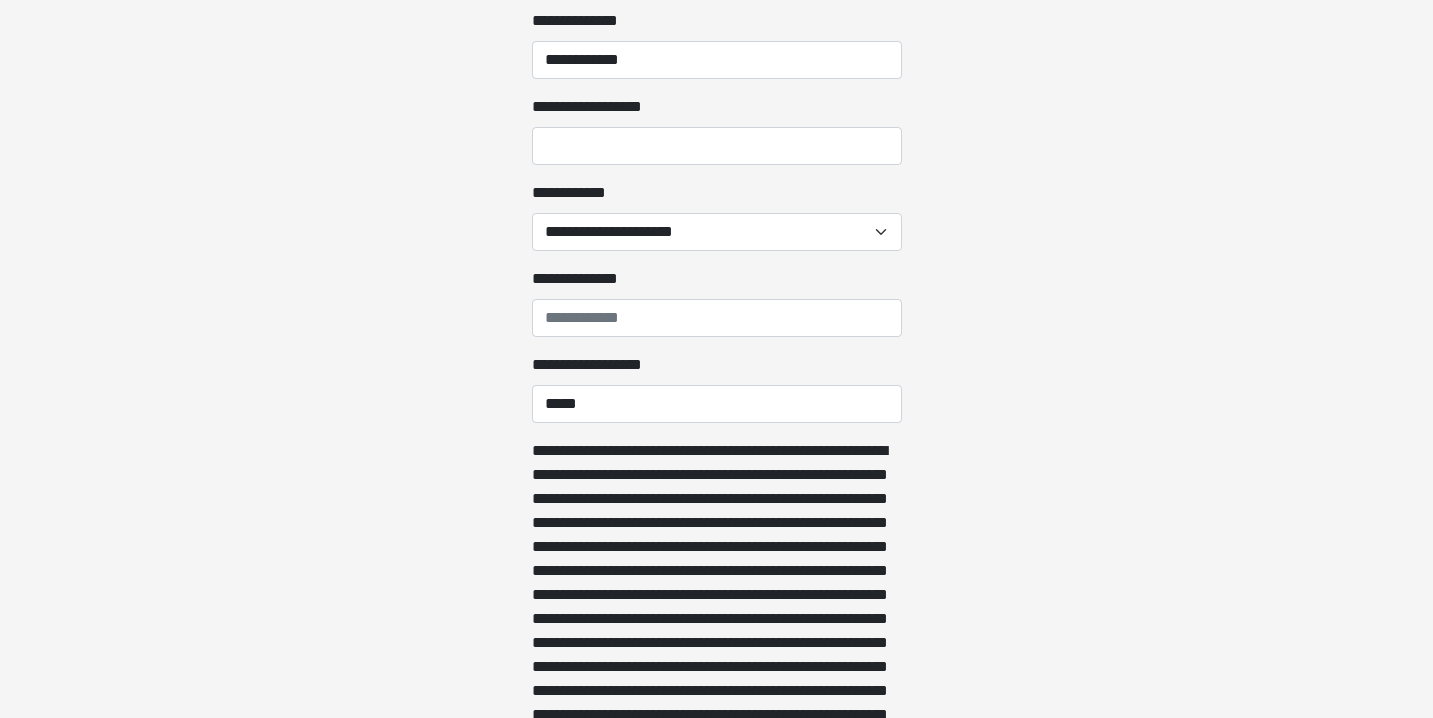 drag, startPoint x: 796, startPoint y: 419, endPoint x: 1080, endPoint y: 481, distance: 290.68884 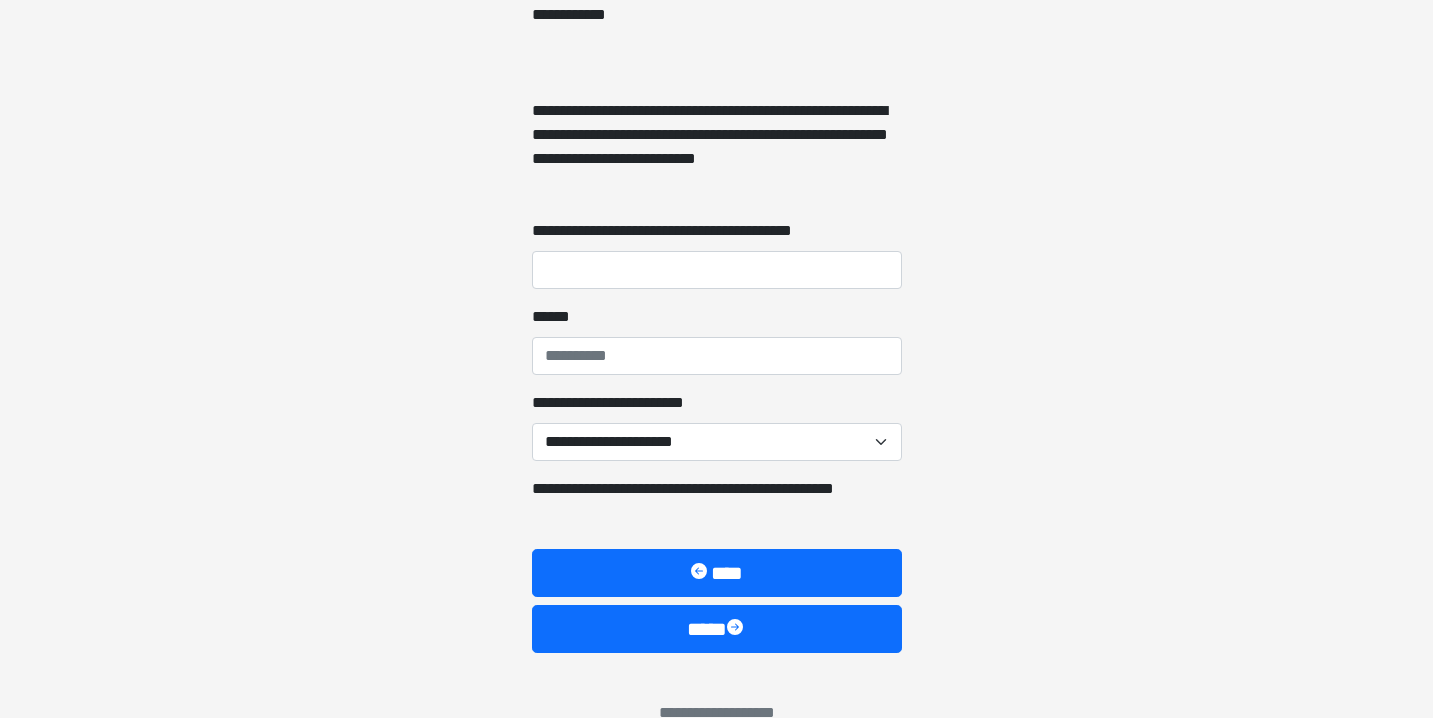 scroll, scrollTop: 6823, scrollLeft: 0, axis: vertical 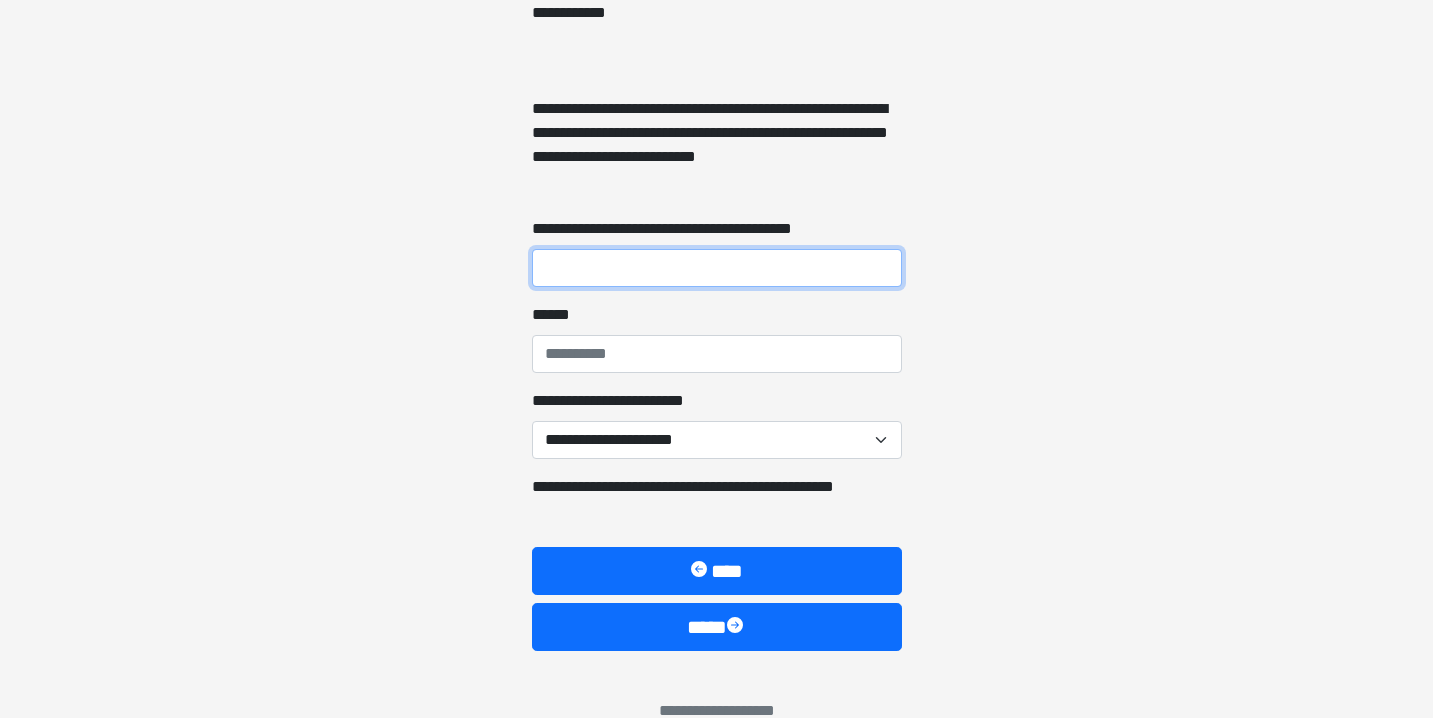 click on "**********" at bounding box center (717, 268) 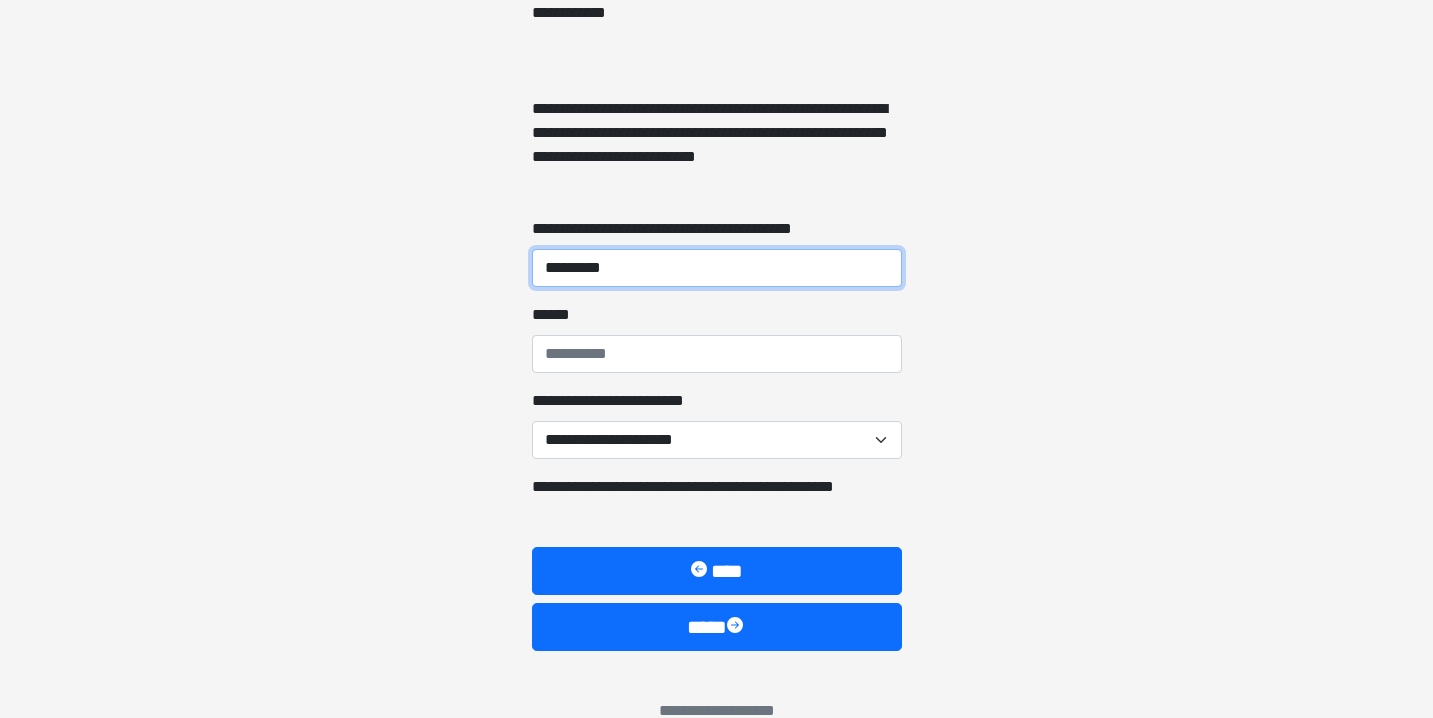 type on "*********" 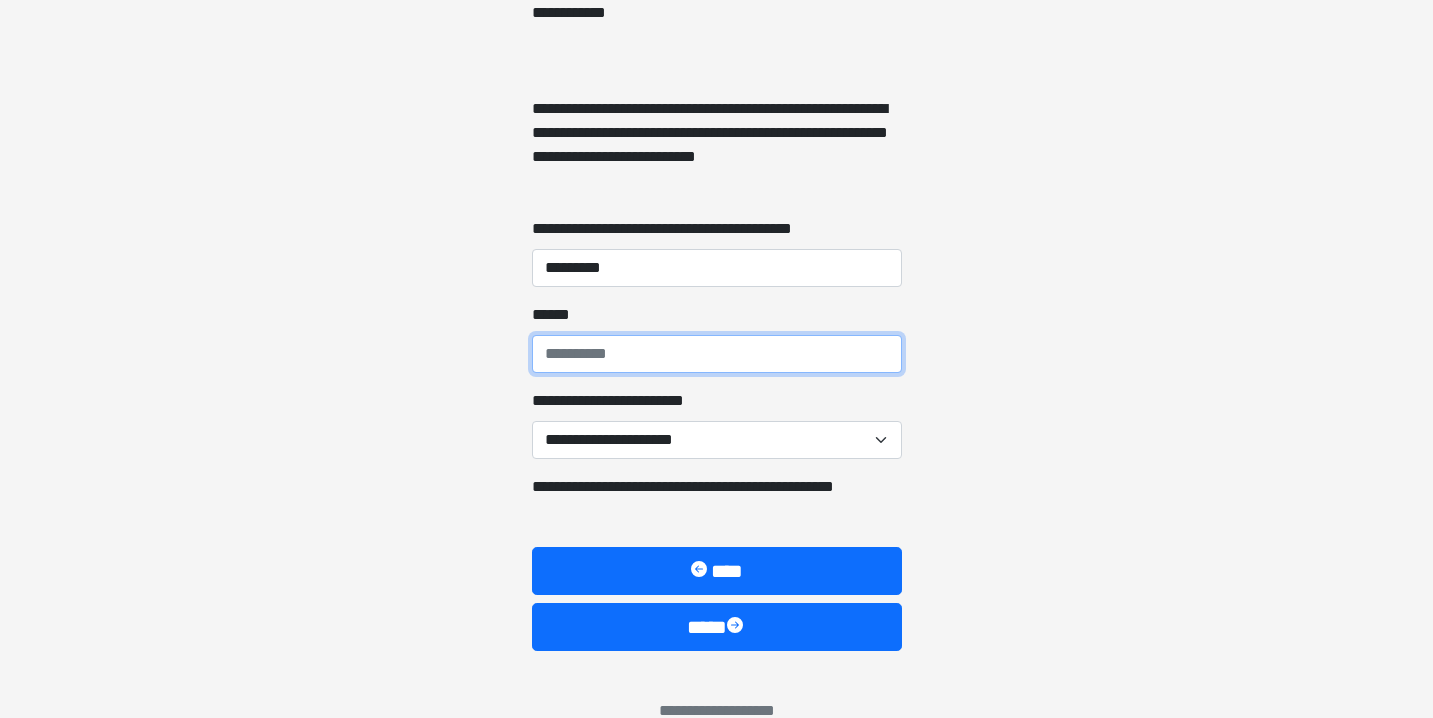 click on "**** *" at bounding box center (717, 354) 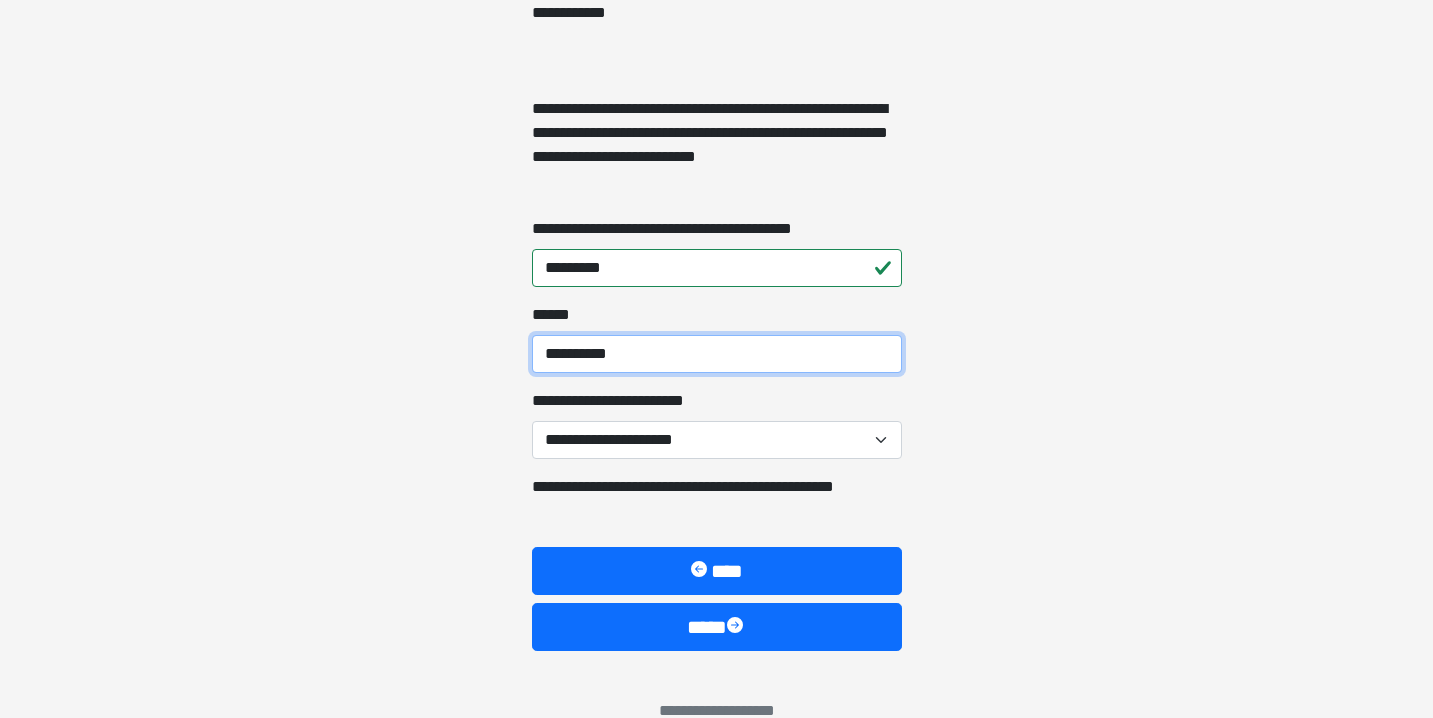 type on "**********" 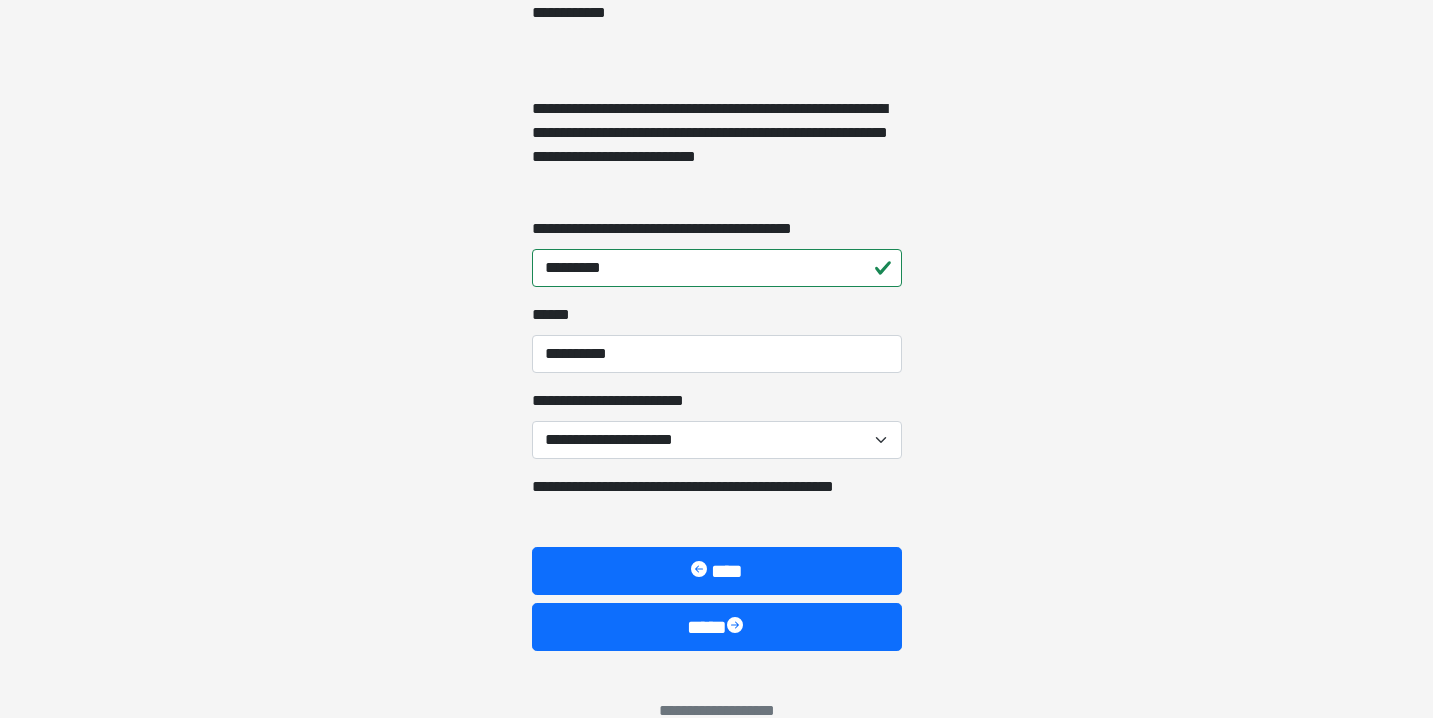 click on "**********" at bounding box center (716, -6464) 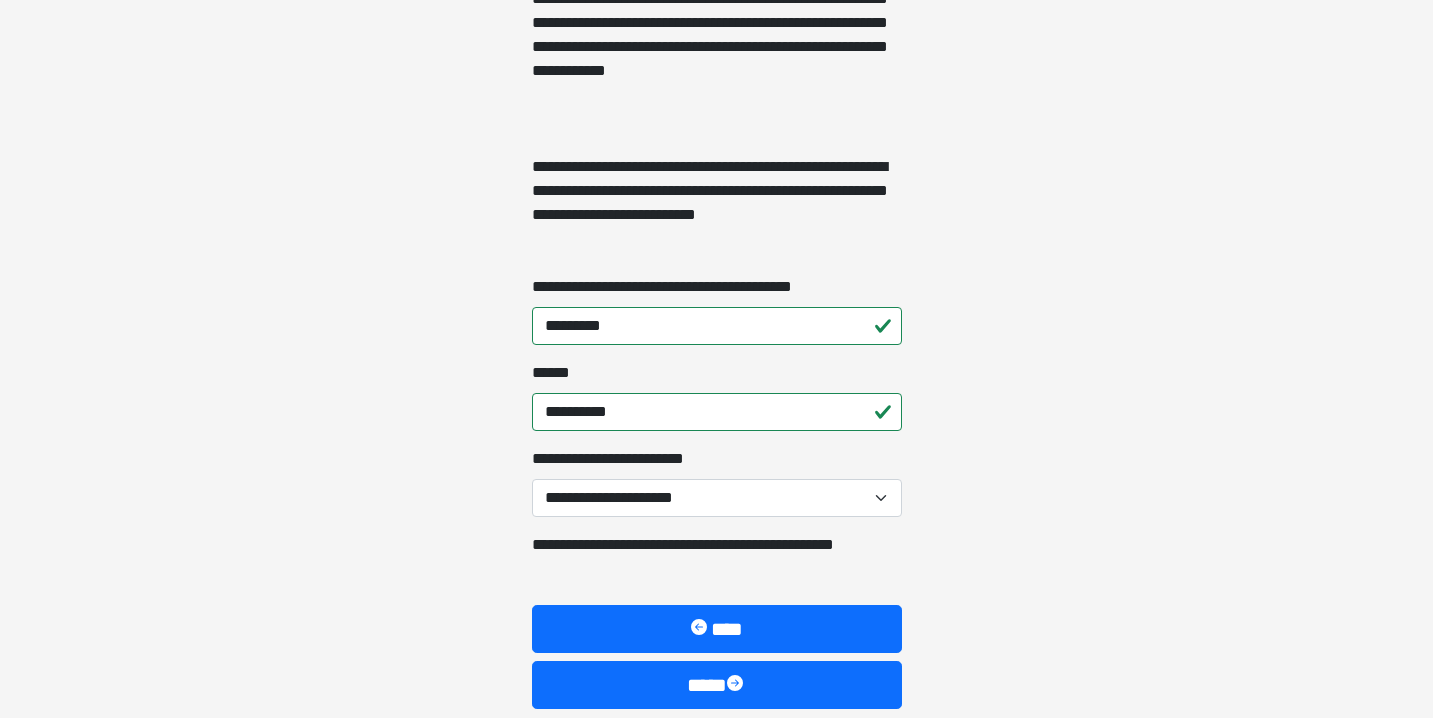 scroll, scrollTop: 6761, scrollLeft: 0, axis: vertical 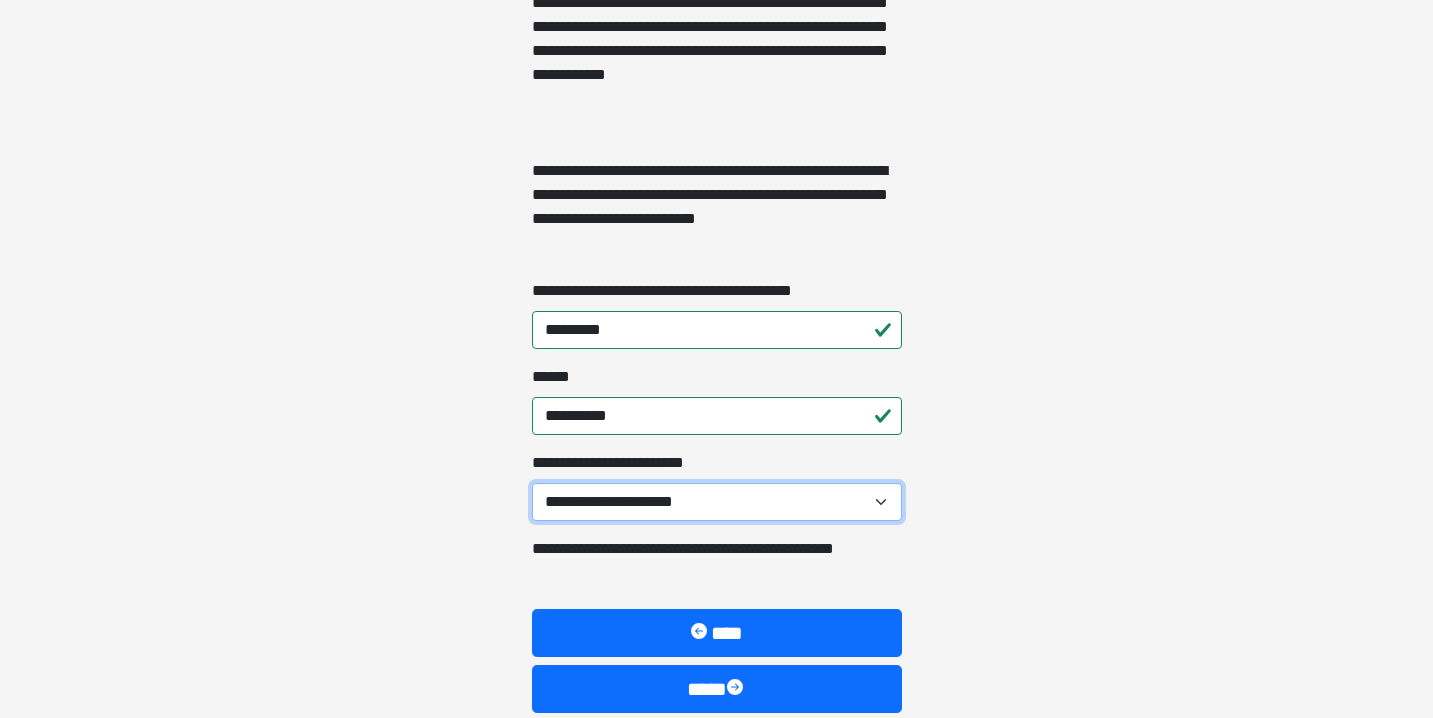 select on "****" 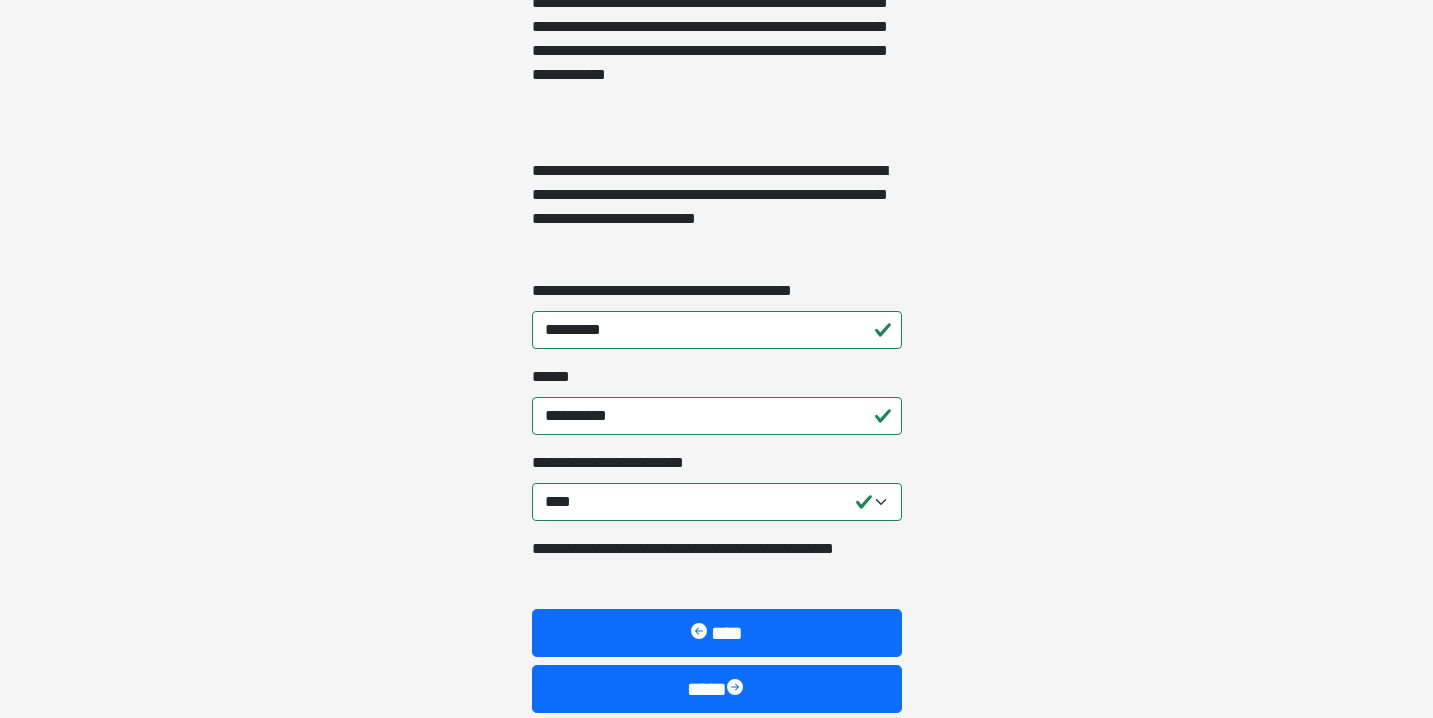 click on "**********" at bounding box center (716, -6402) 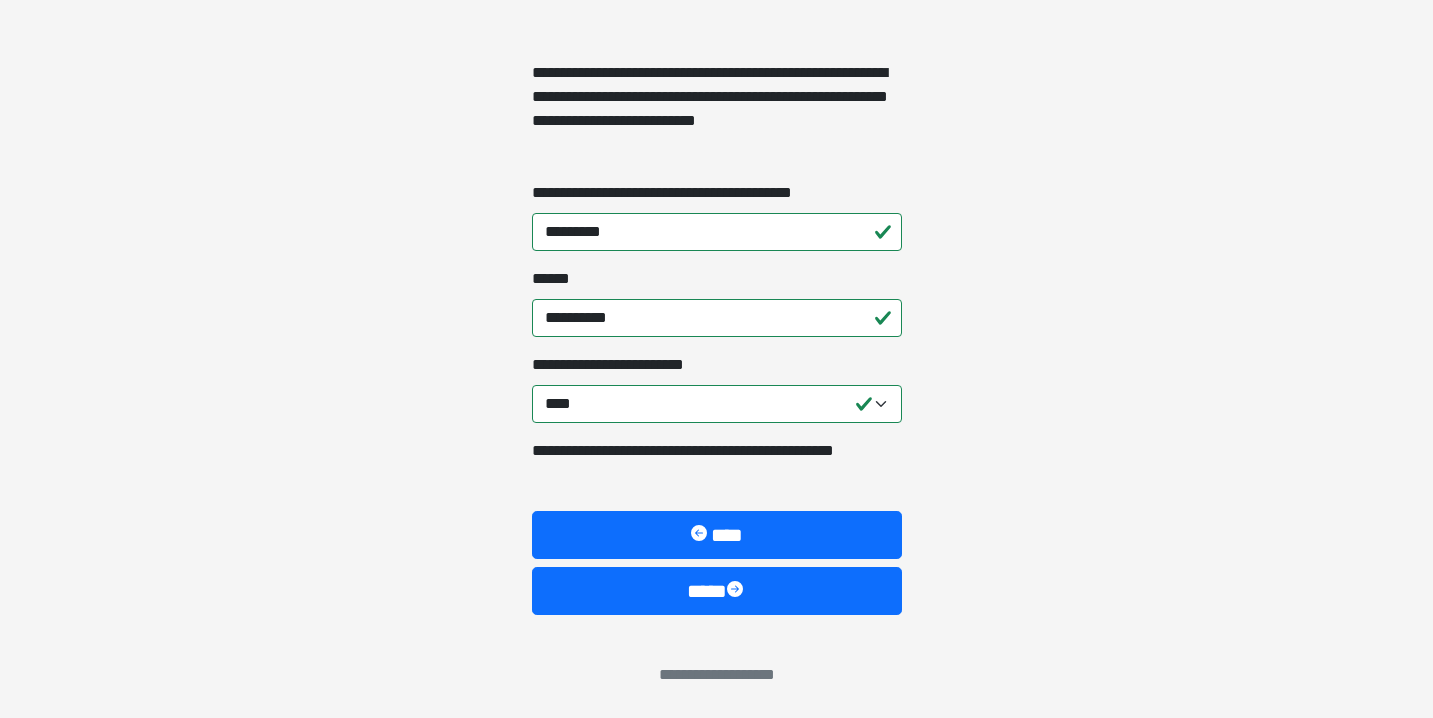 scroll, scrollTop: 6859, scrollLeft: 0, axis: vertical 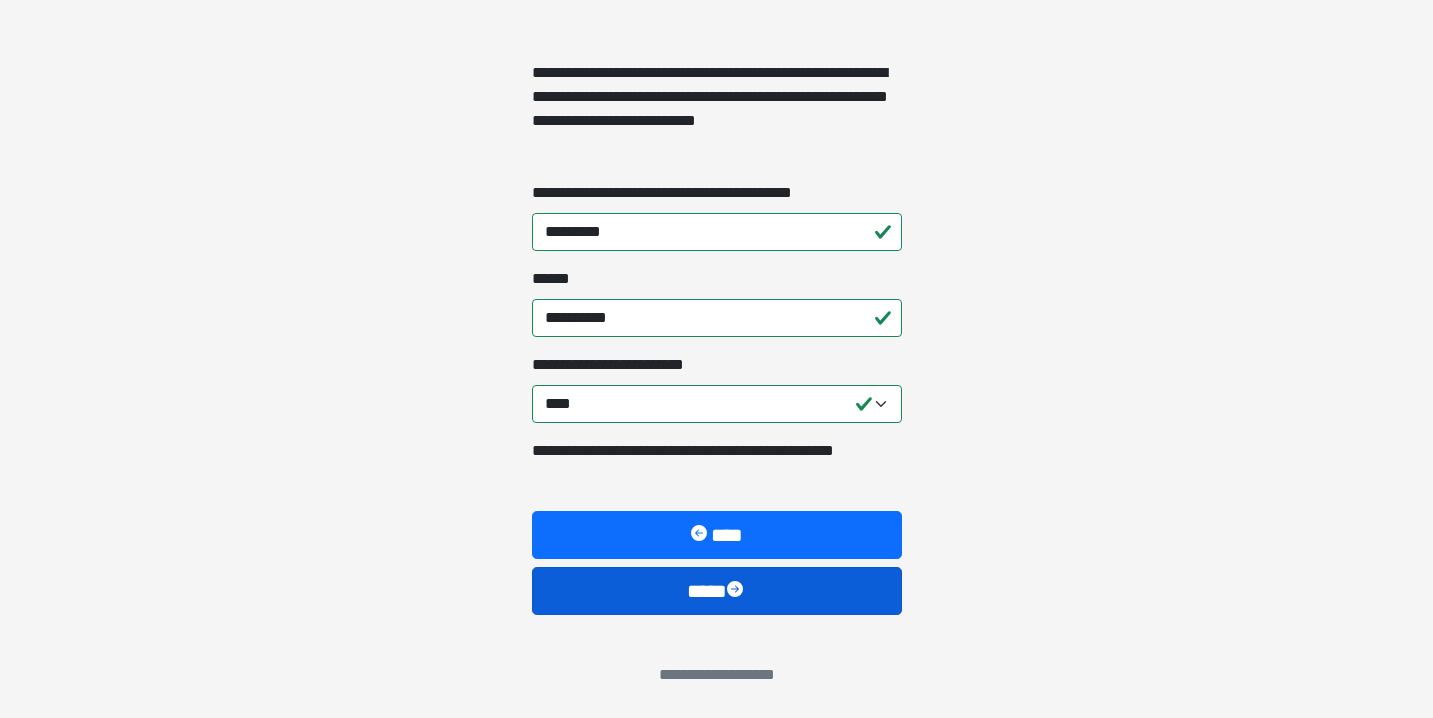 click on "****" at bounding box center (717, 591) 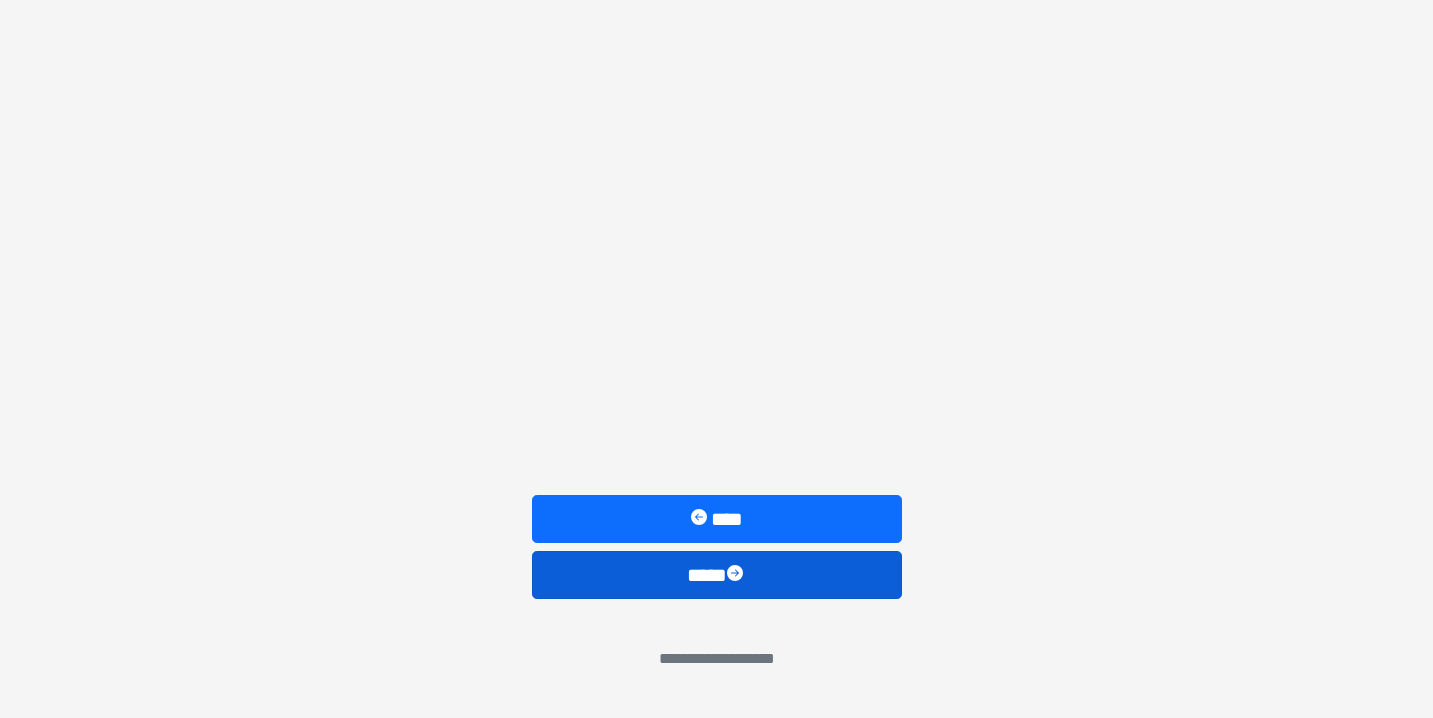scroll, scrollTop: 43, scrollLeft: 0, axis: vertical 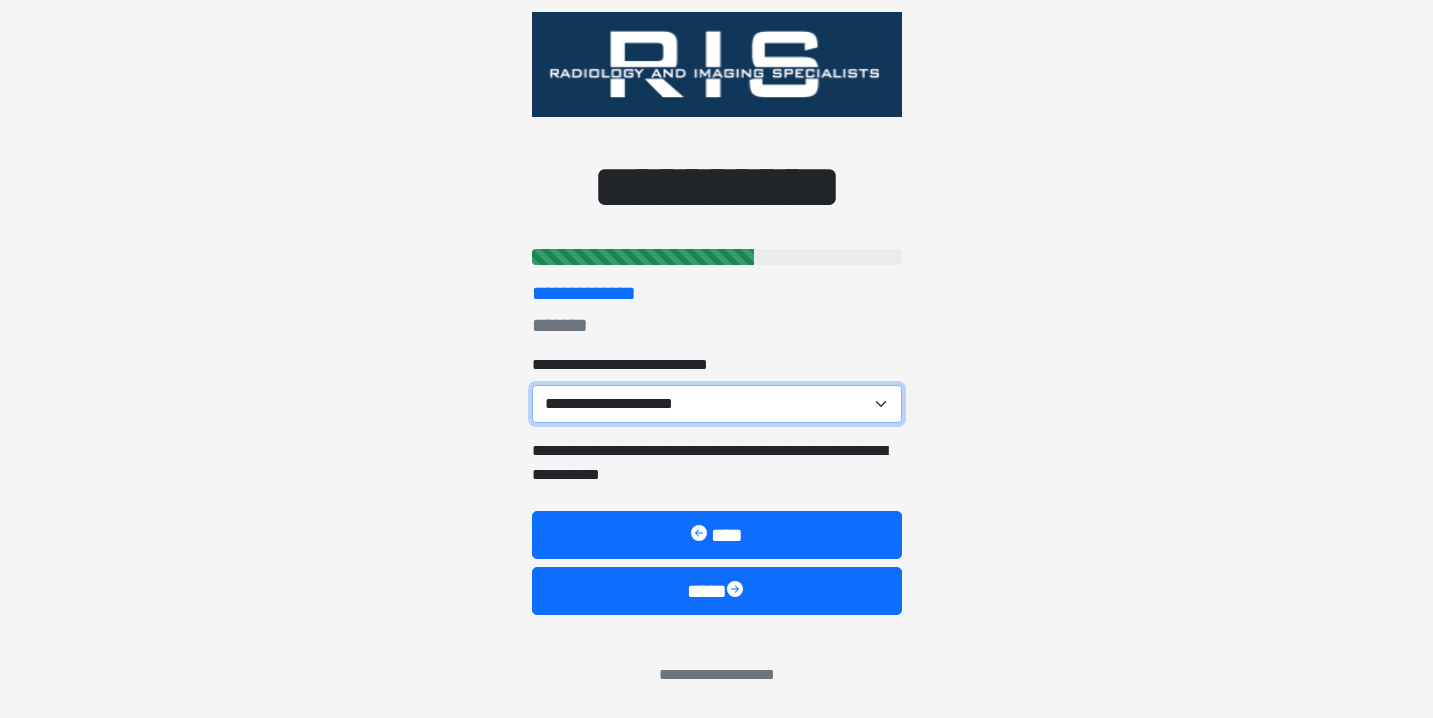 select on "**" 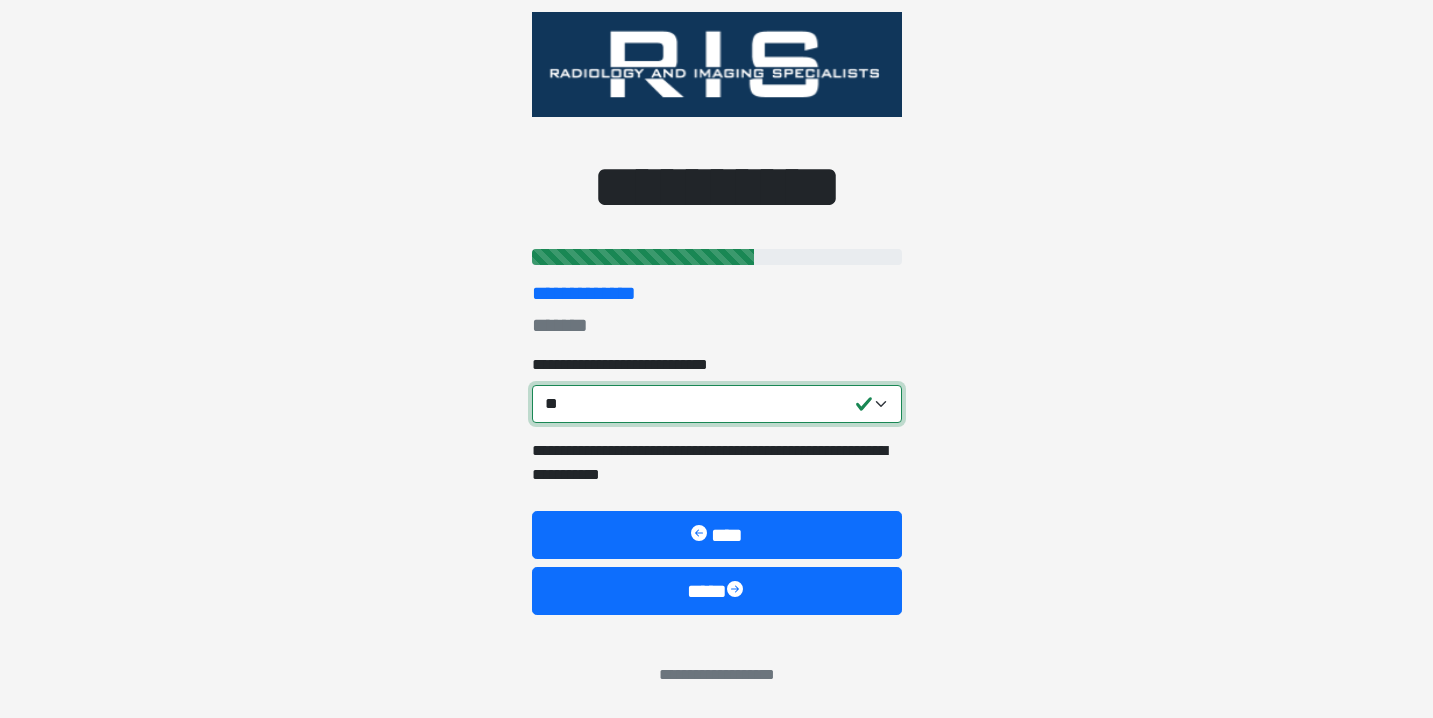 scroll, scrollTop: 43, scrollLeft: 0, axis: vertical 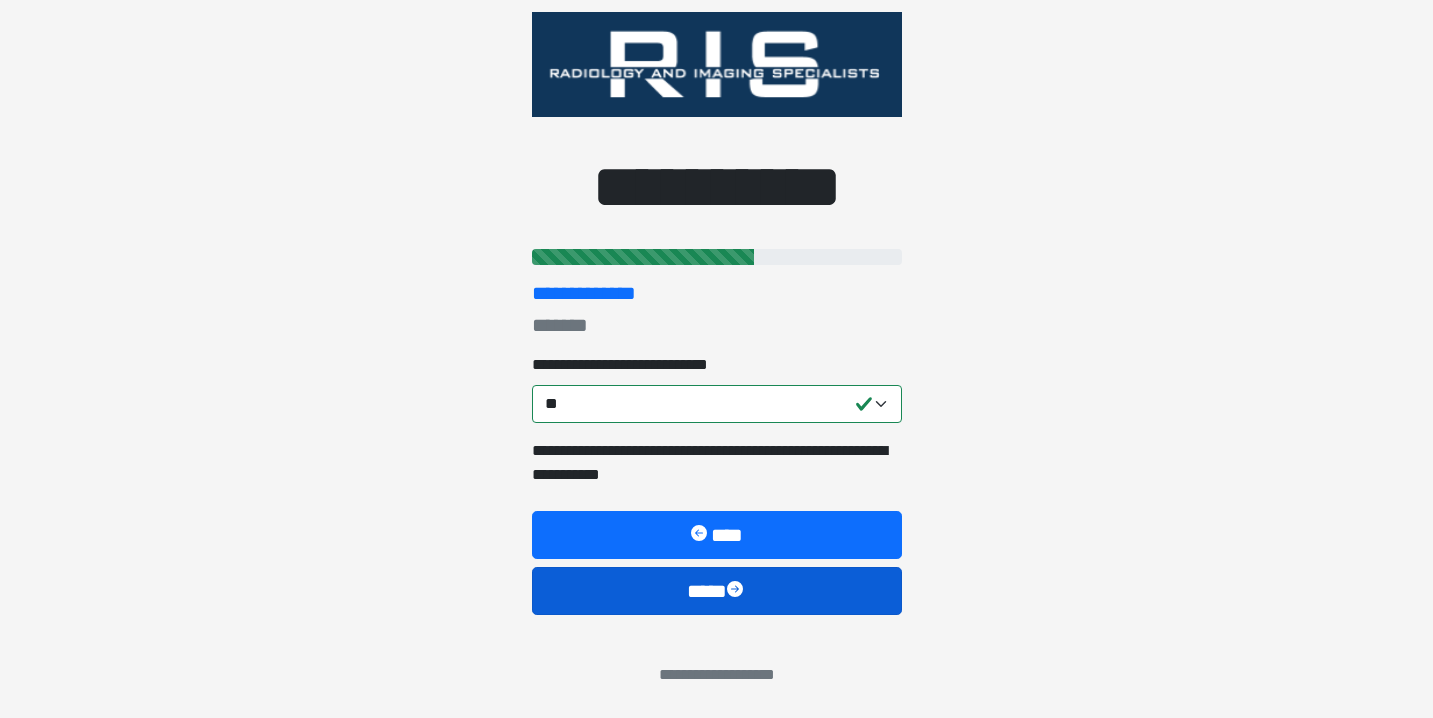 click on "****" at bounding box center [717, 591] 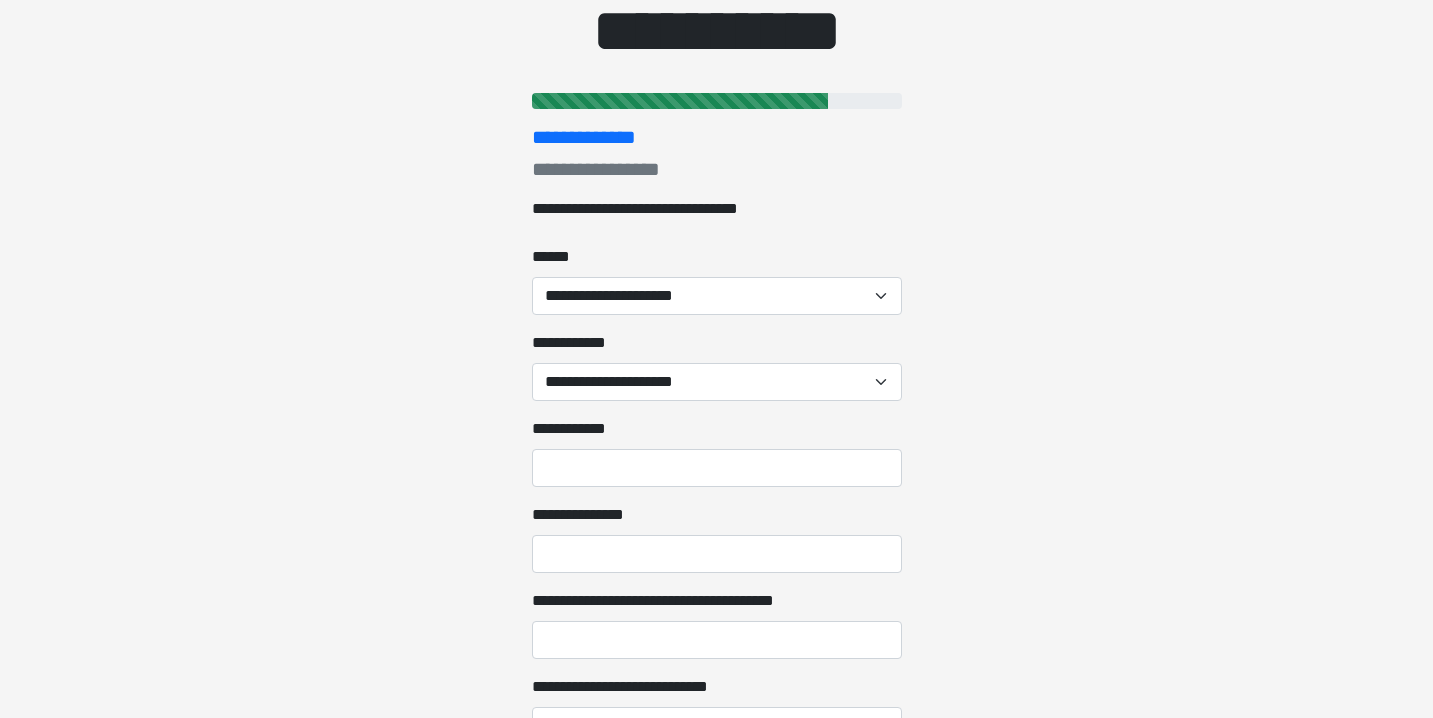 scroll, scrollTop: 202, scrollLeft: 0, axis: vertical 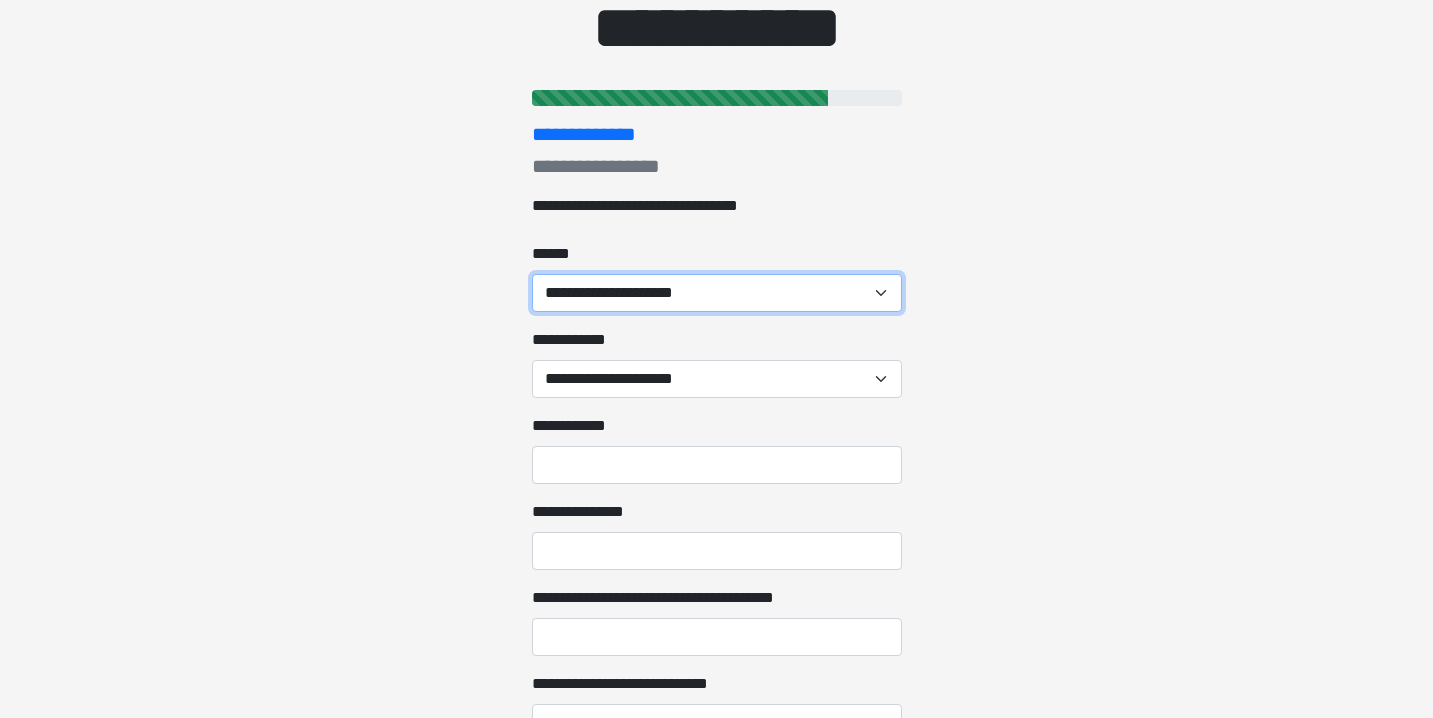 select on "******" 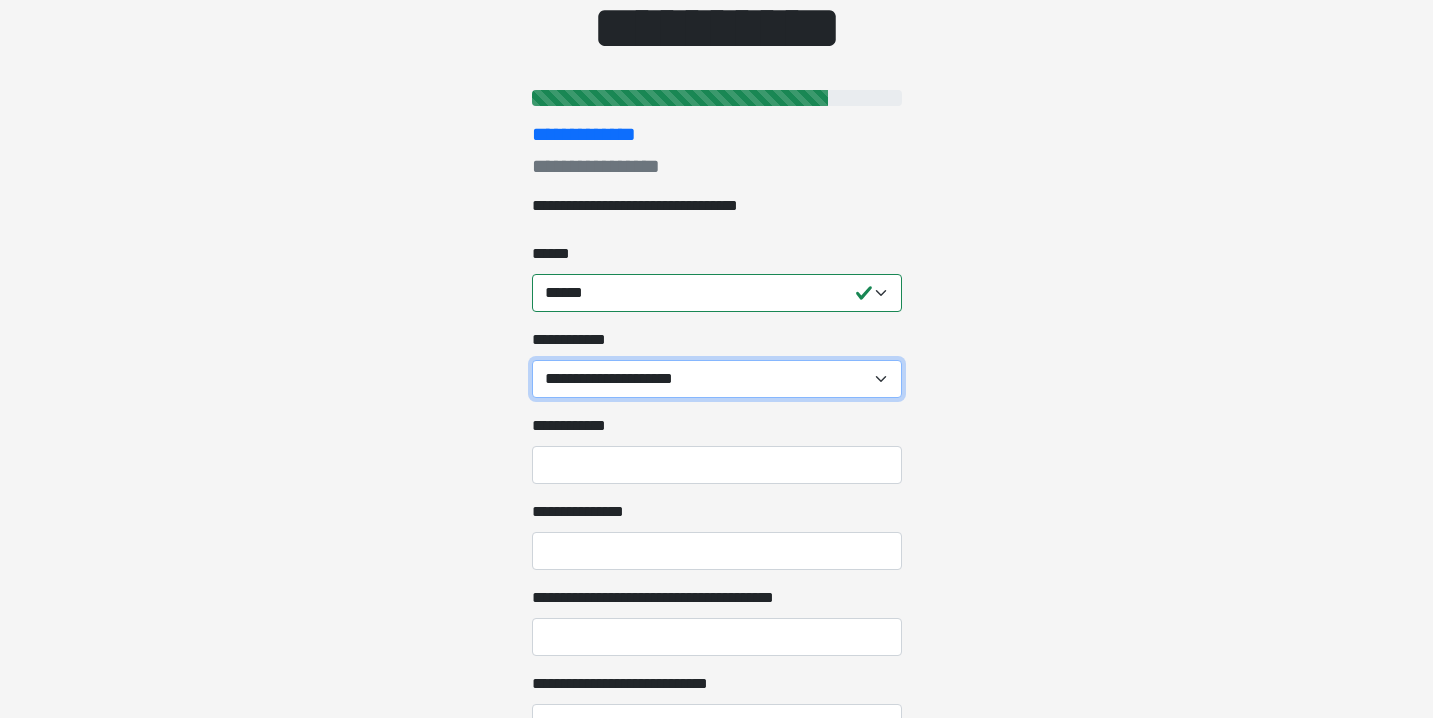 select on "*****" 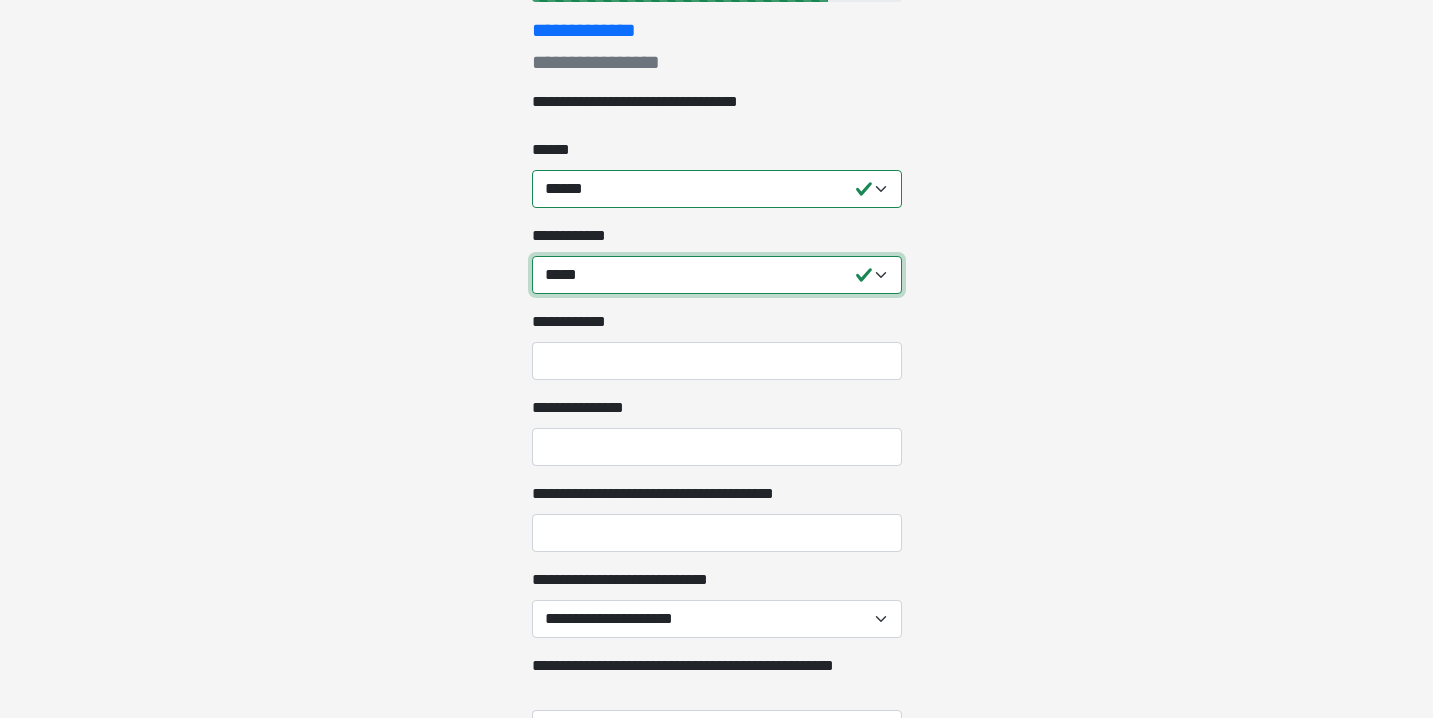 scroll, scrollTop: 420, scrollLeft: 0, axis: vertical 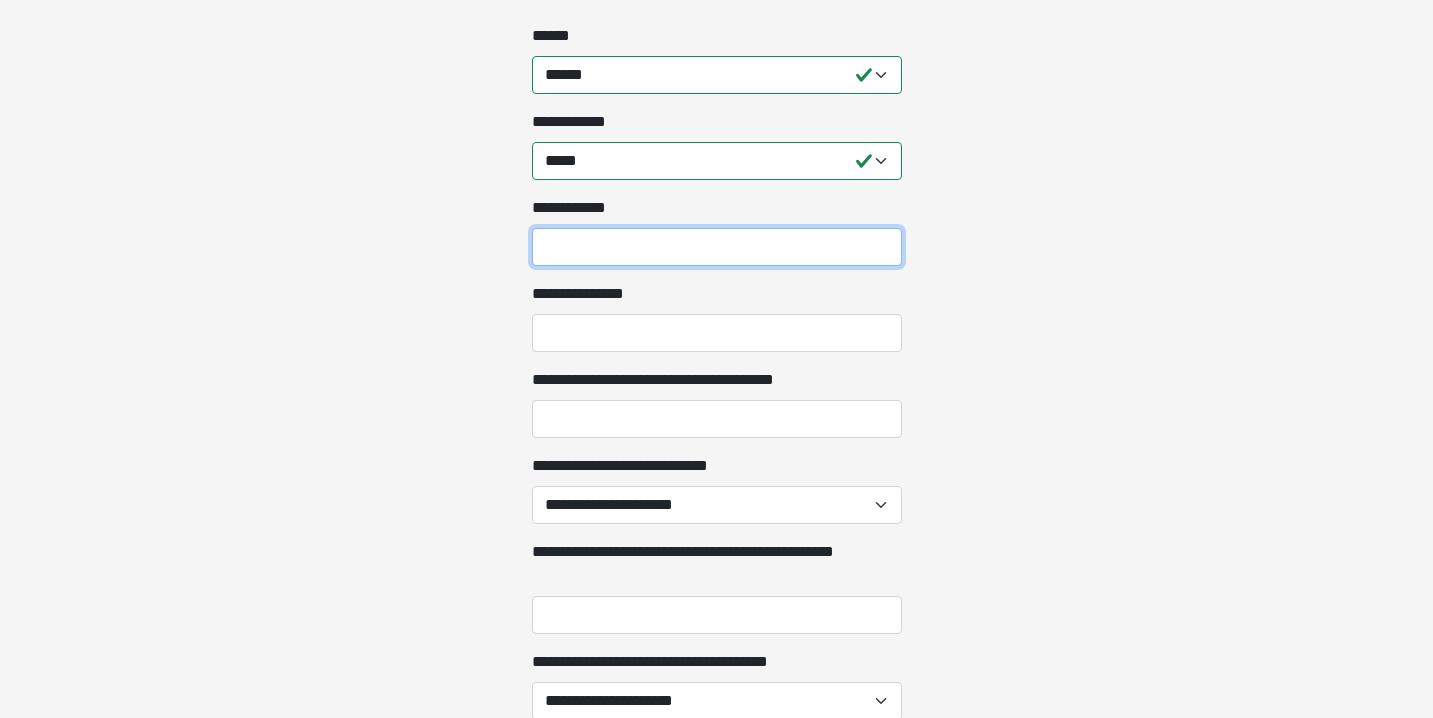 click on "**********" at bounding box center (717, 247) 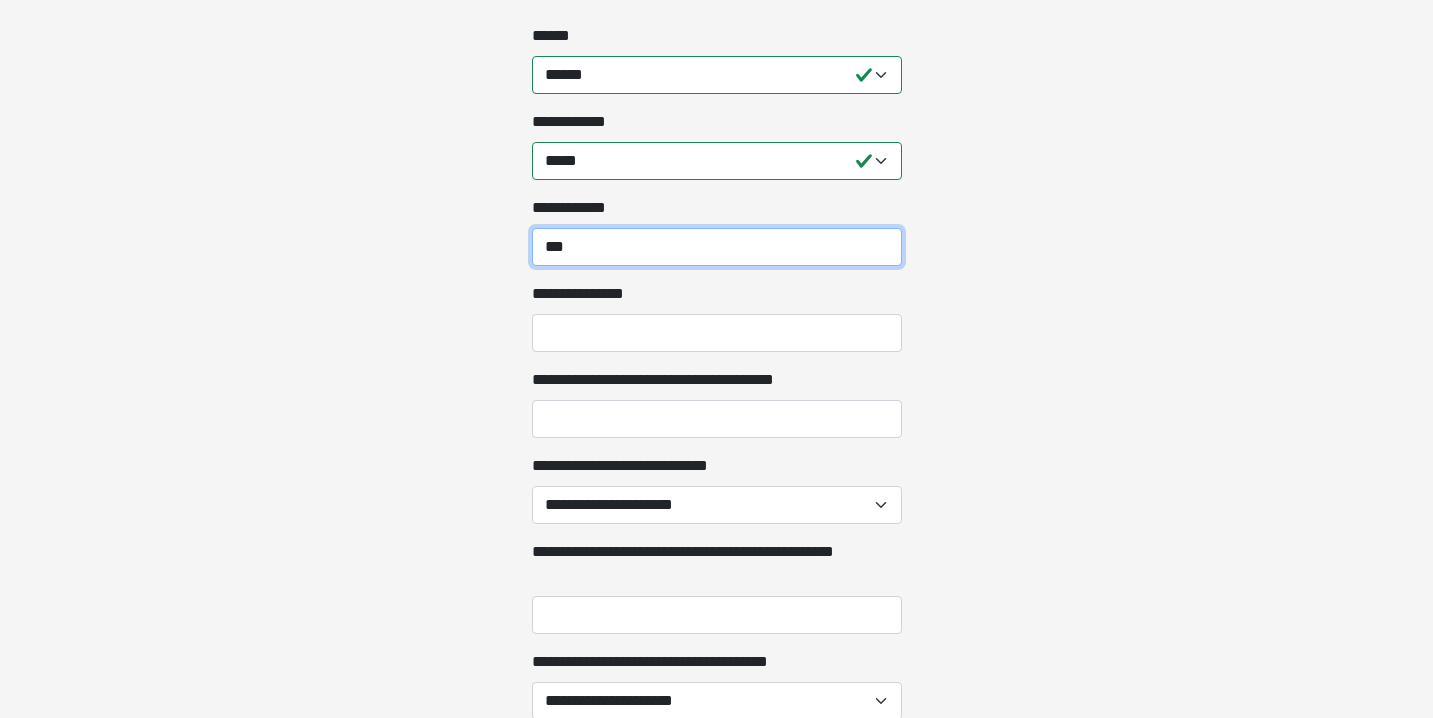 type on "***" 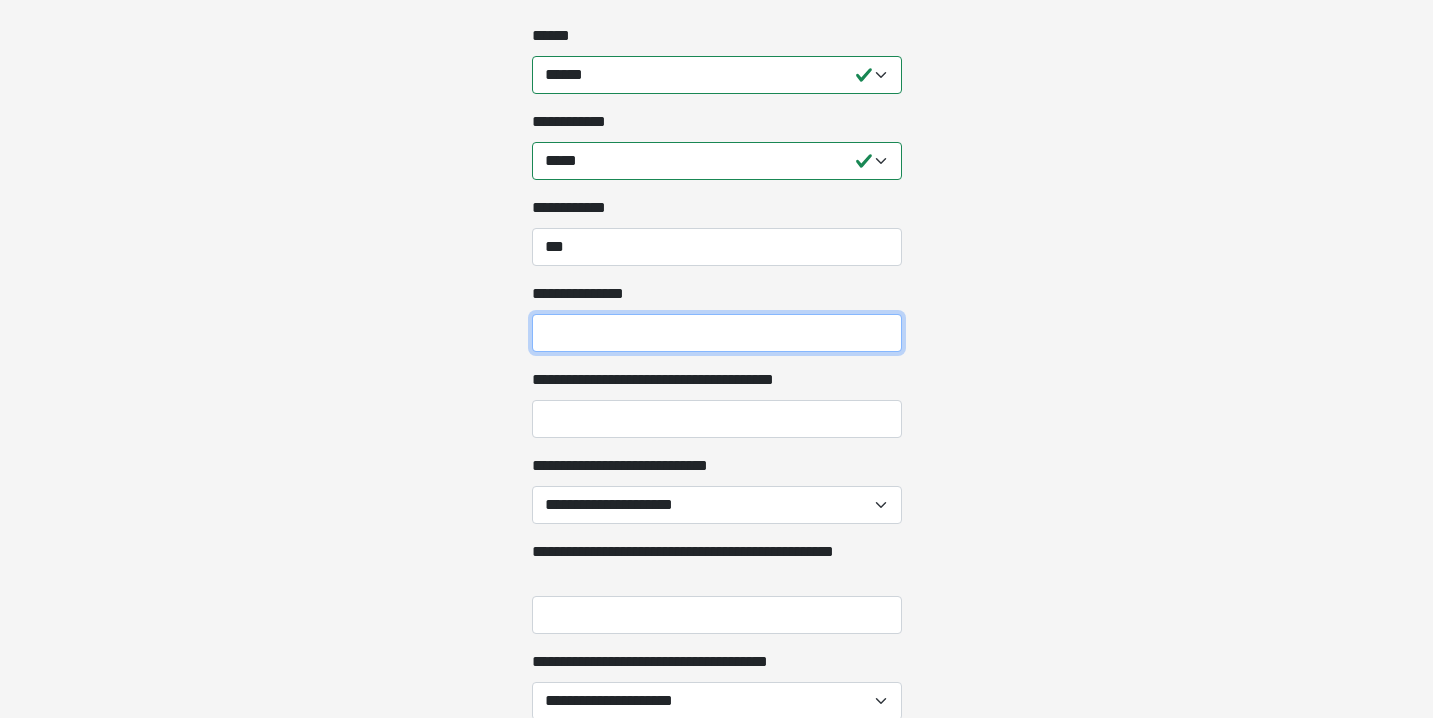 click on "**********" at bounding box center [717, 333] 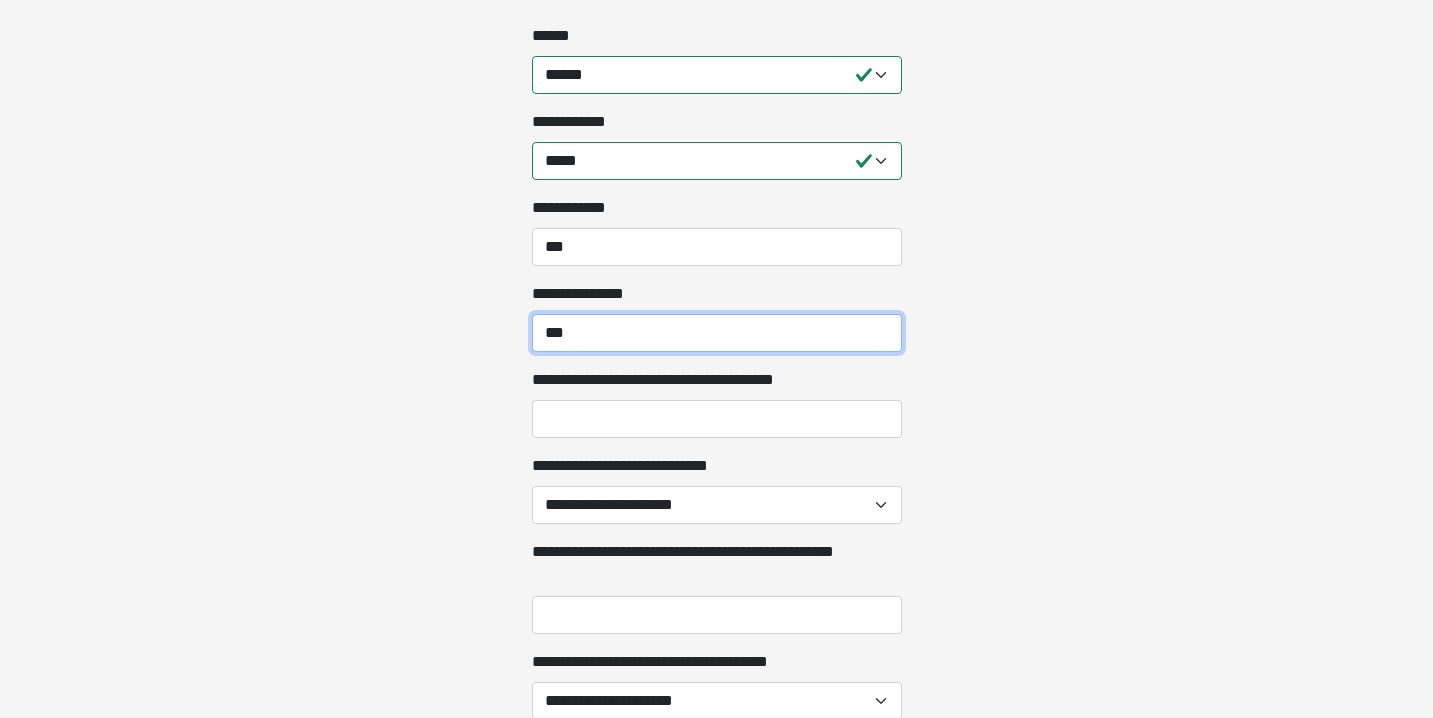 type on "***" 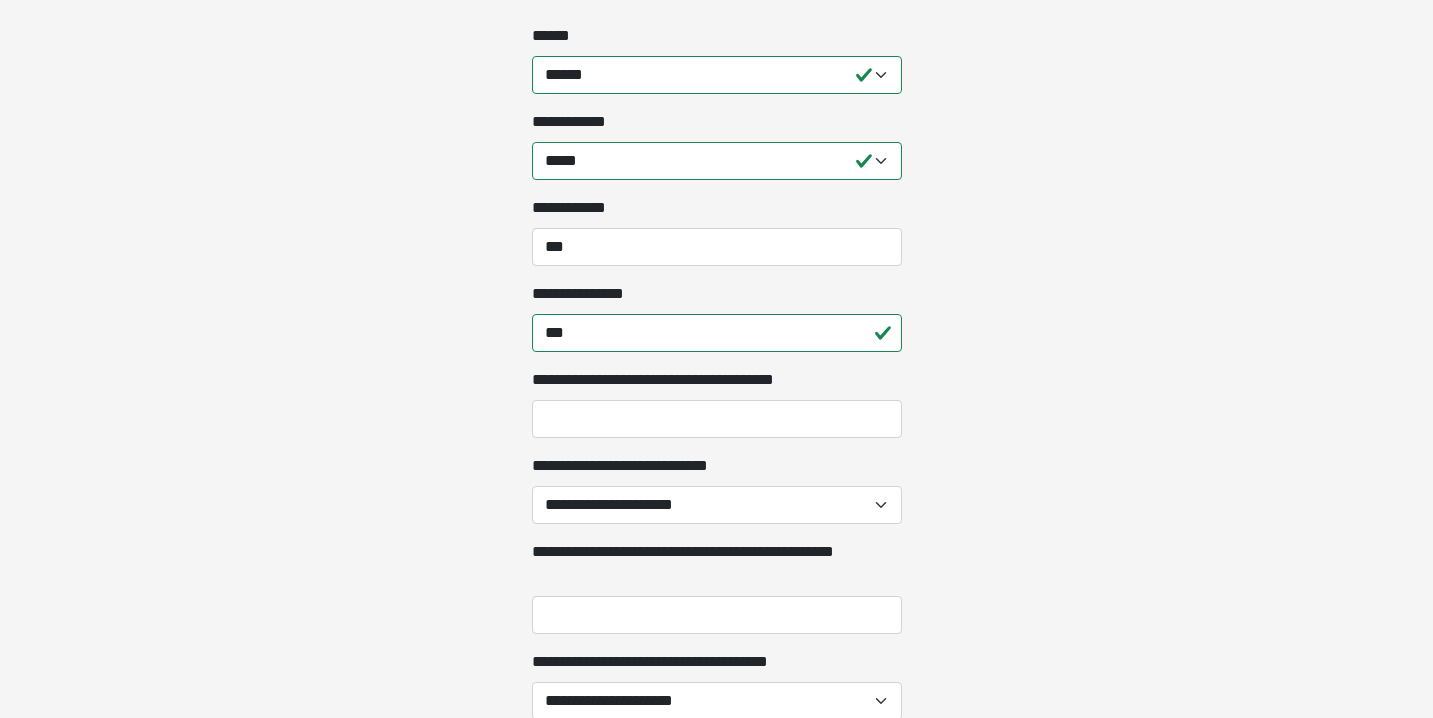 drag, startPoint x: 905, startPoint y: 430, endPoint x: 1029, endPoint y: 479, distance: 133.33041 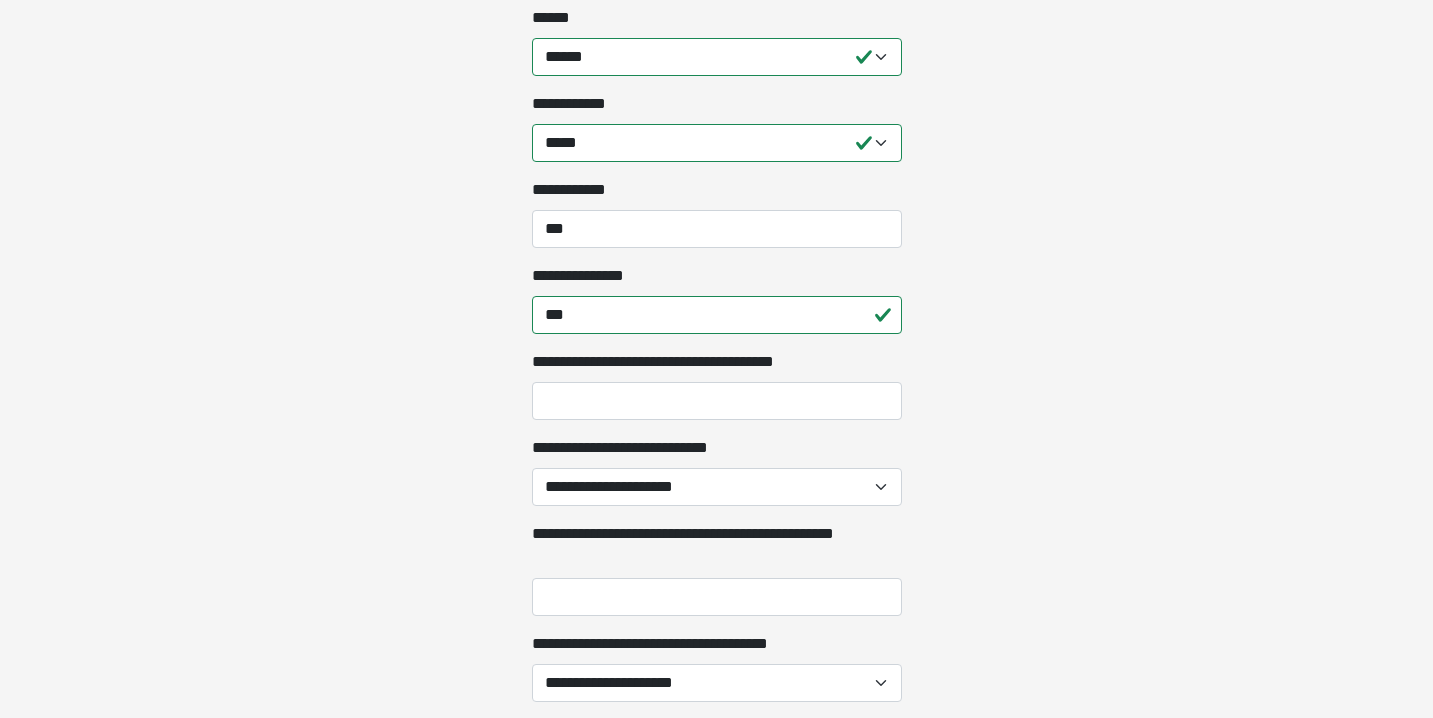 scroll, scrollTop: 436, scrollLeft: 0, axis: vertical 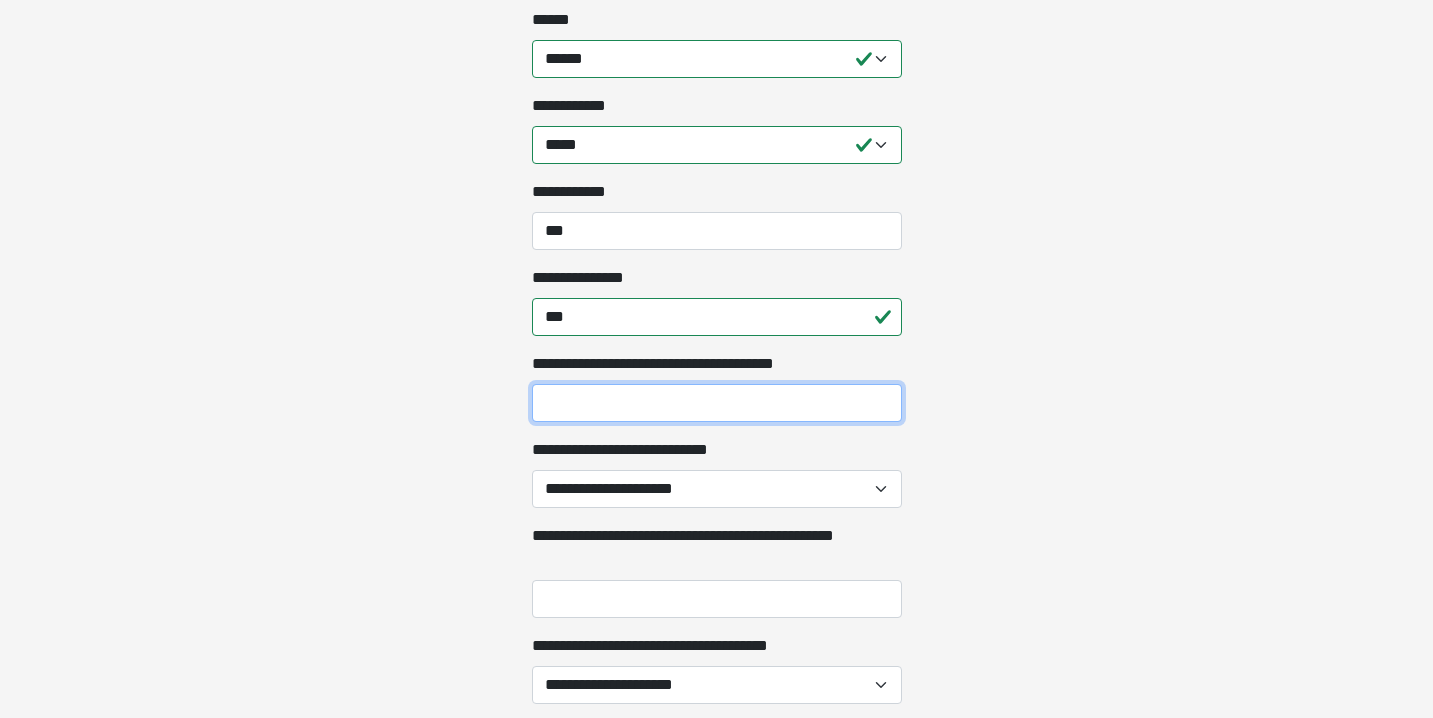 click on "**********" at bounding box center [717, 403] 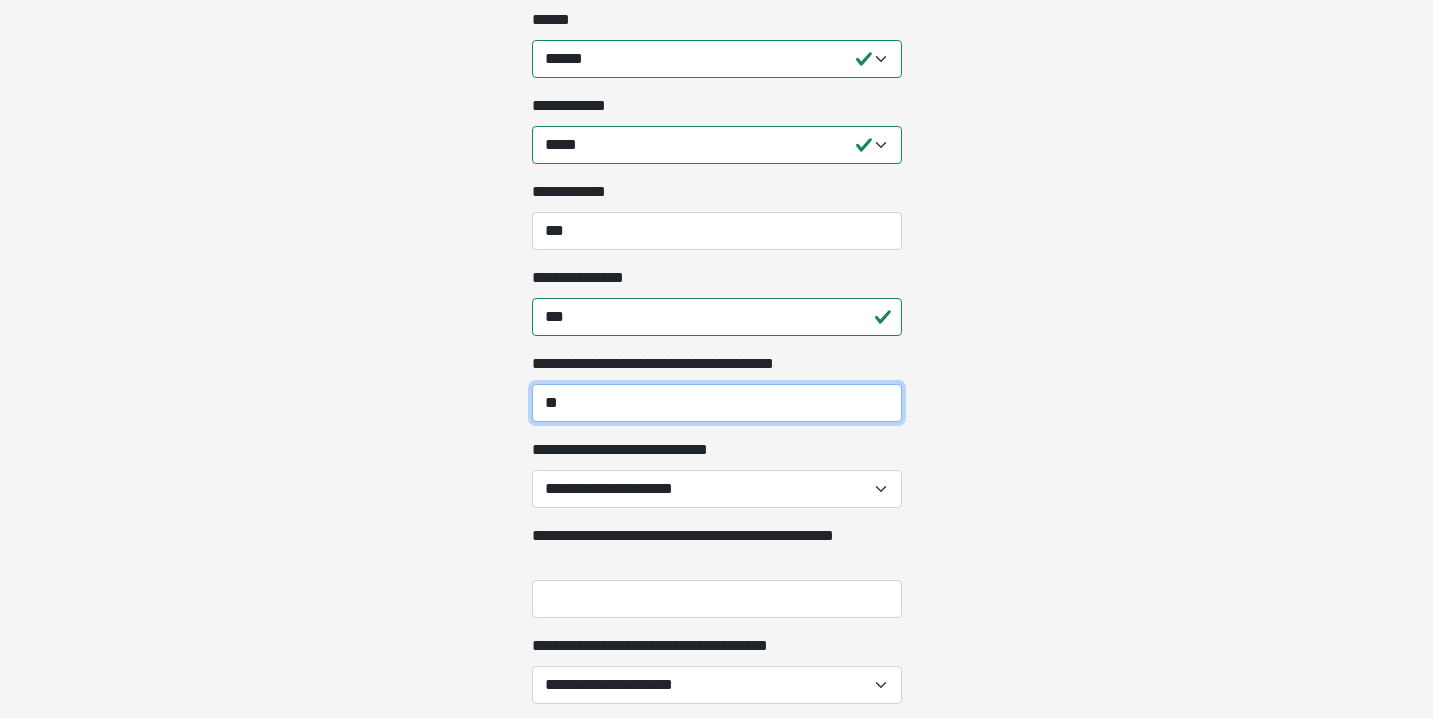 type on "**" 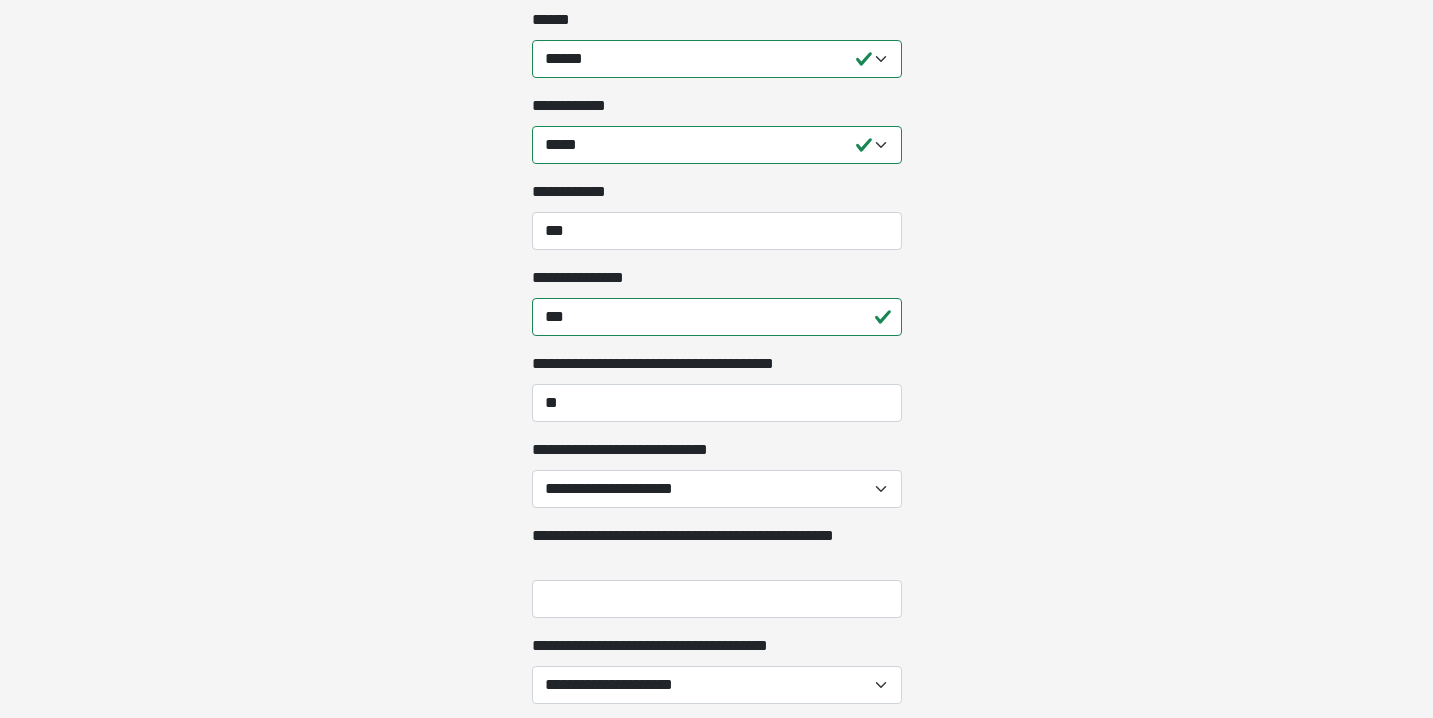 drag, startPoint x: 779, startPoint y: 362, endPoint x: 1135, endPoint y: 425, distance: 361.53146 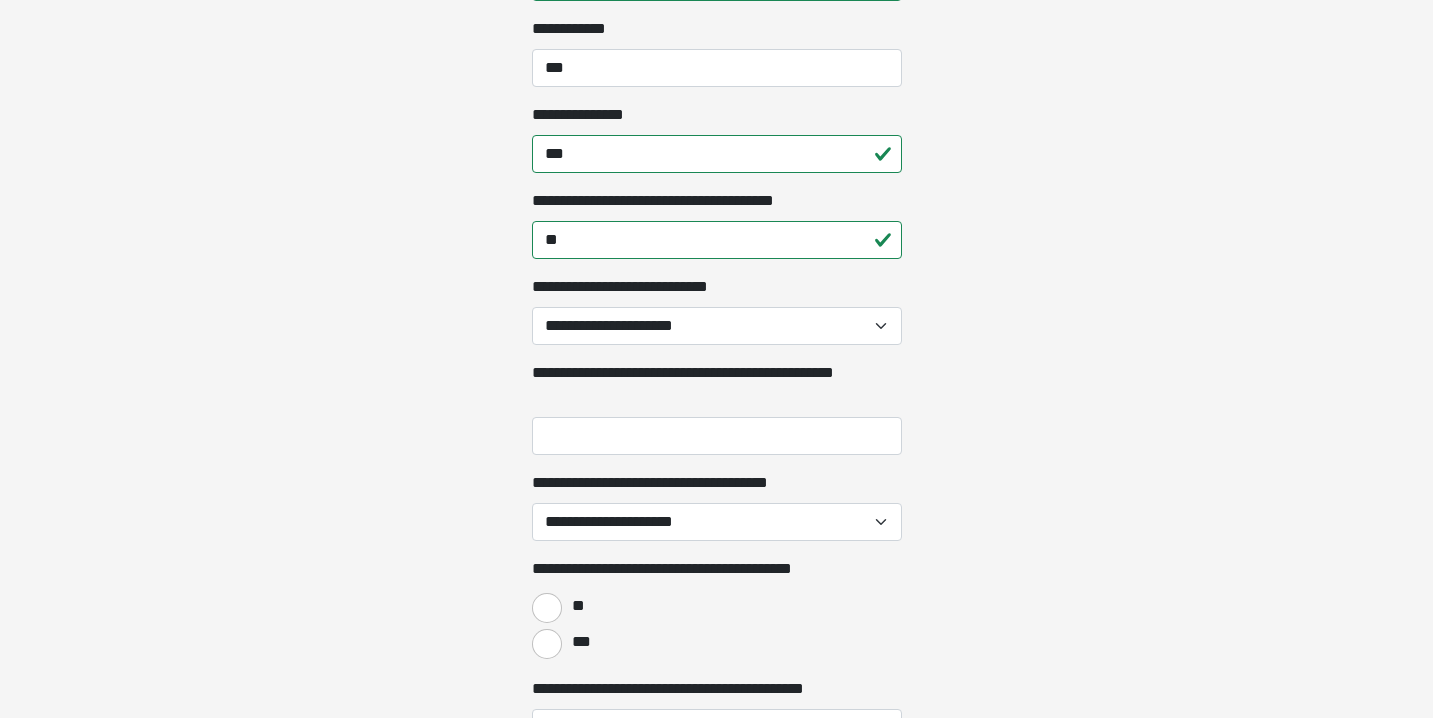 scroll, scrollTop: 603, scrollLeft: 0, axis: vertical 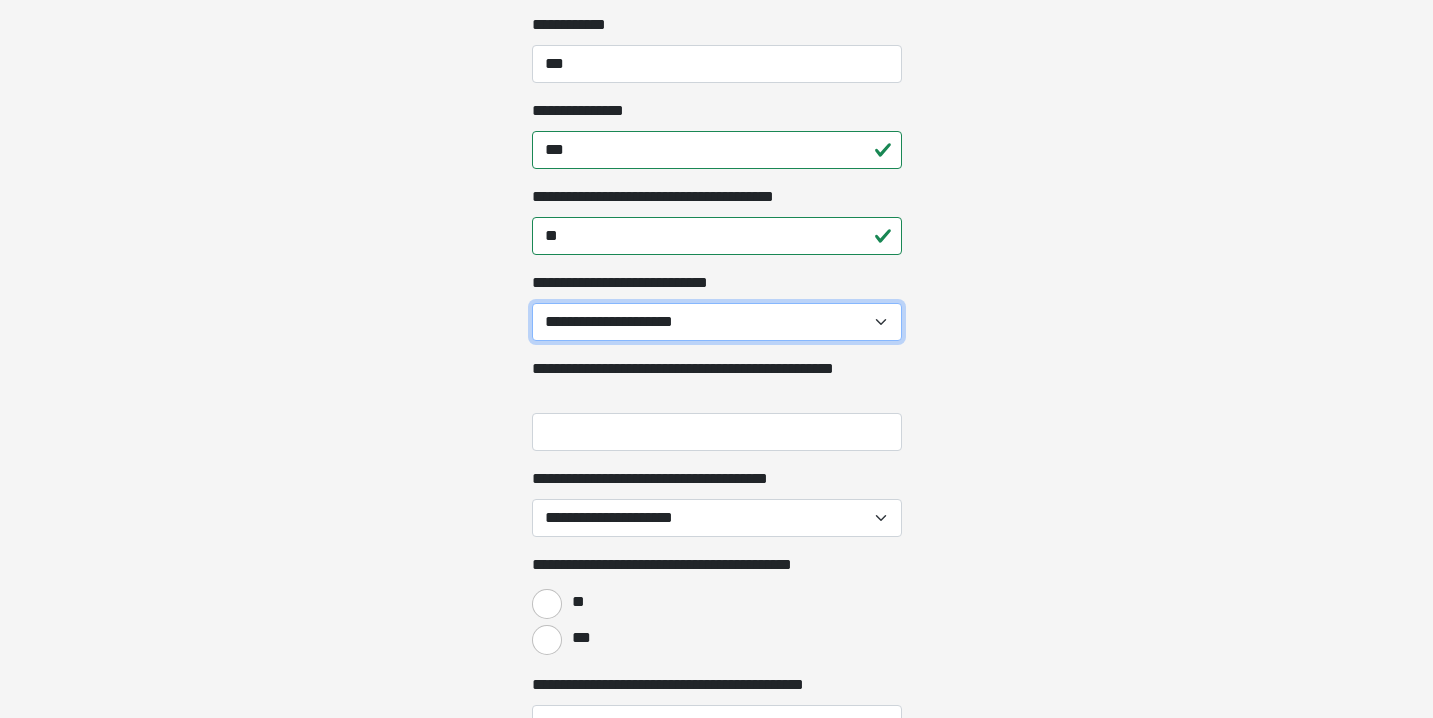 select on "***" 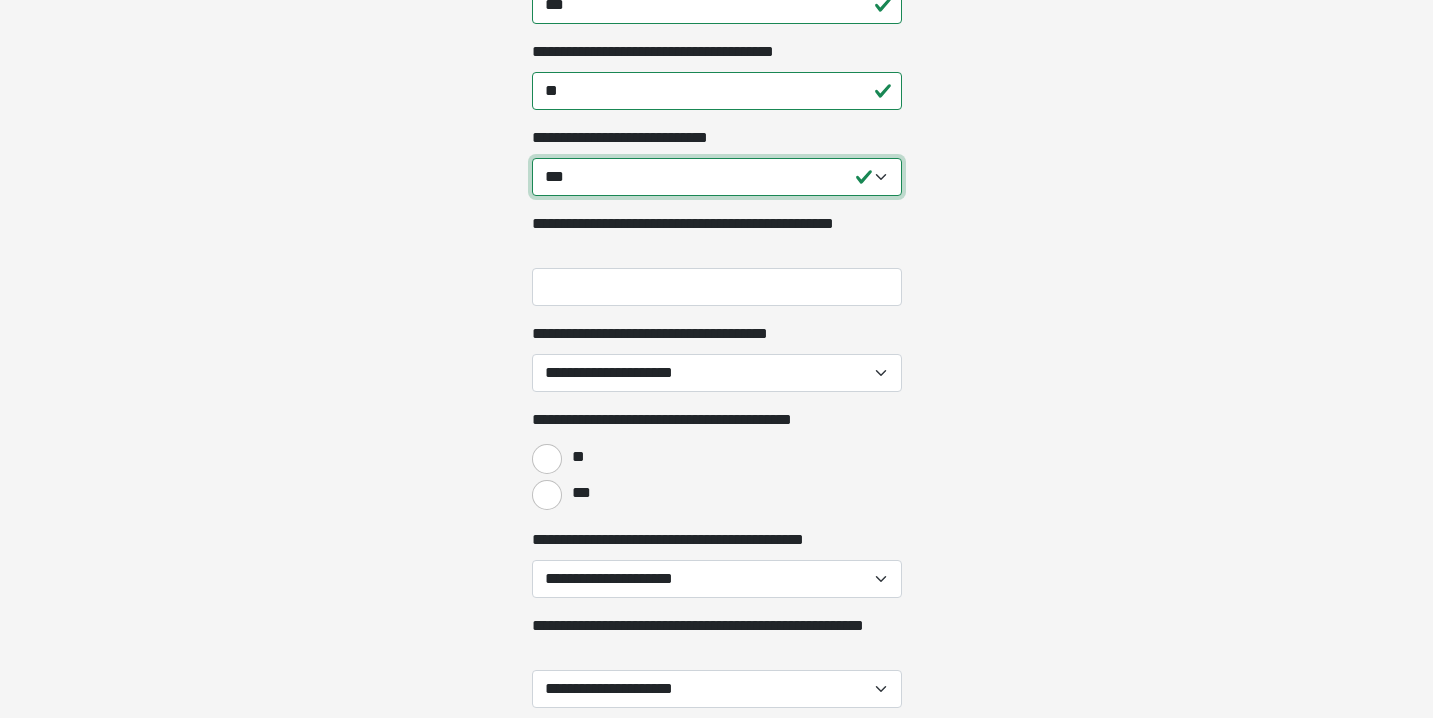 scroll, scrollTop: 749, scrollLeft: 0, axis: vertical 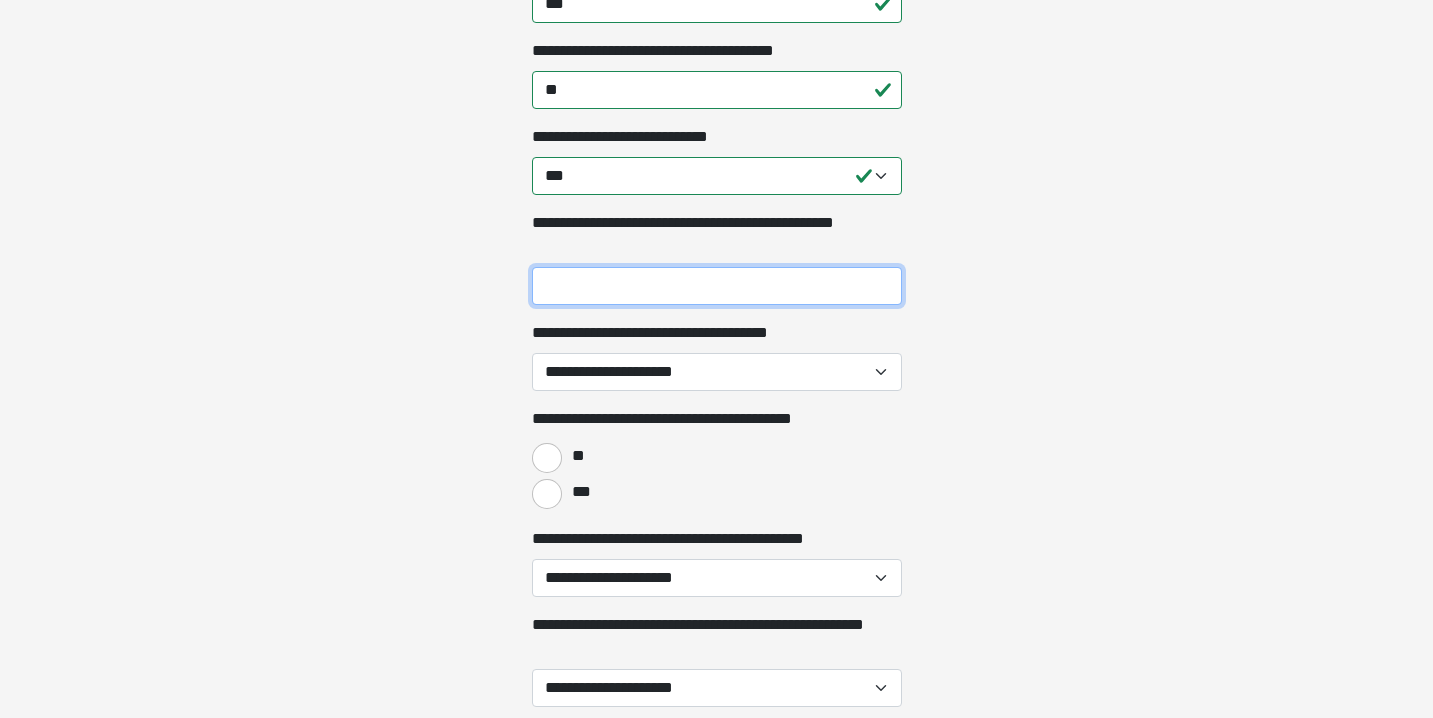 click on "**********" at bounding box center (717, 286) 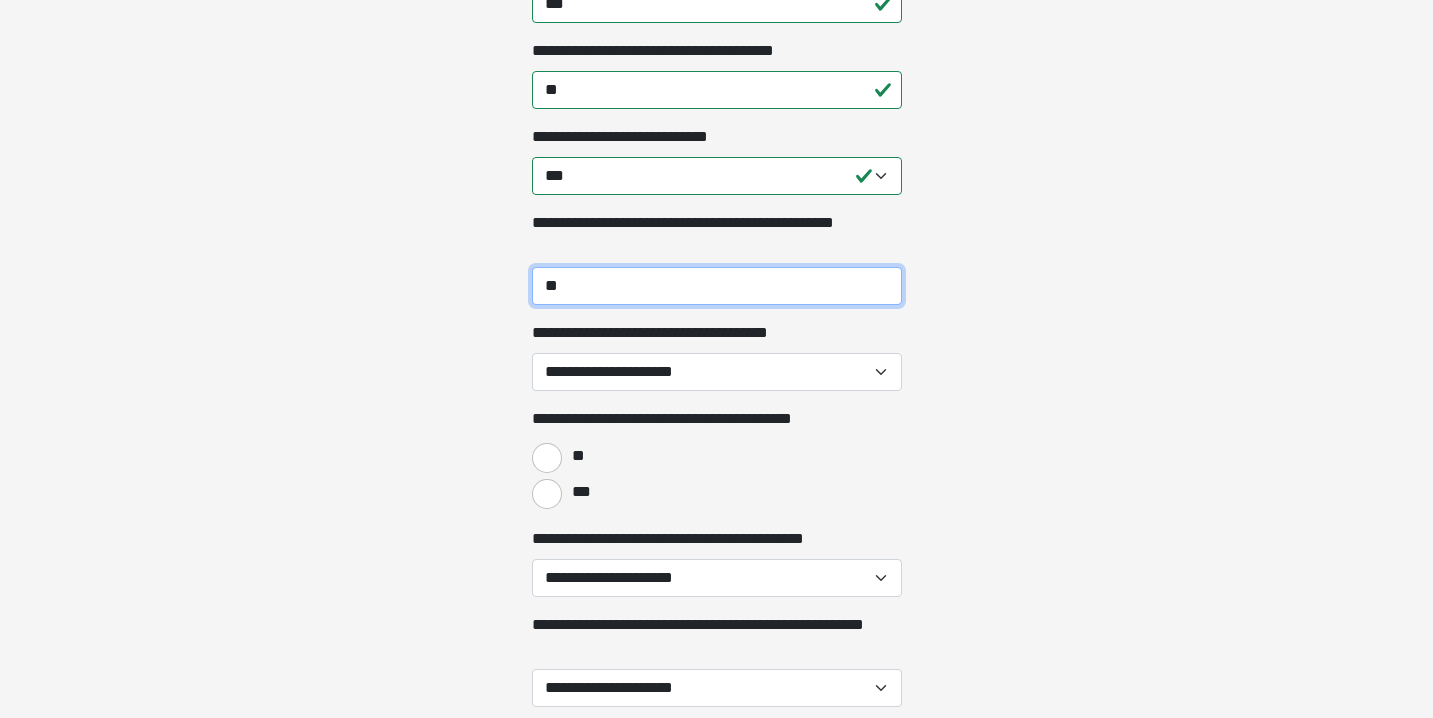 type on "**" 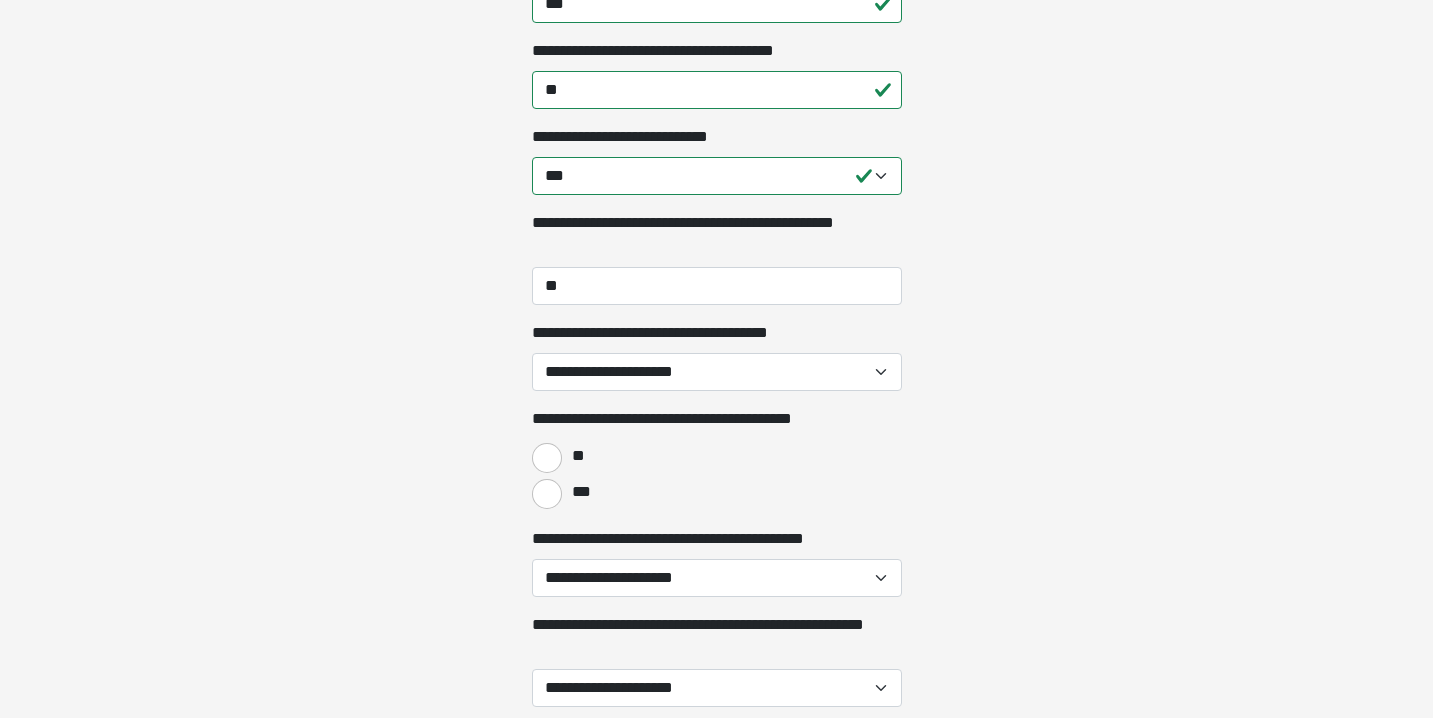 click on "**********" at bounding box center (716, -390) 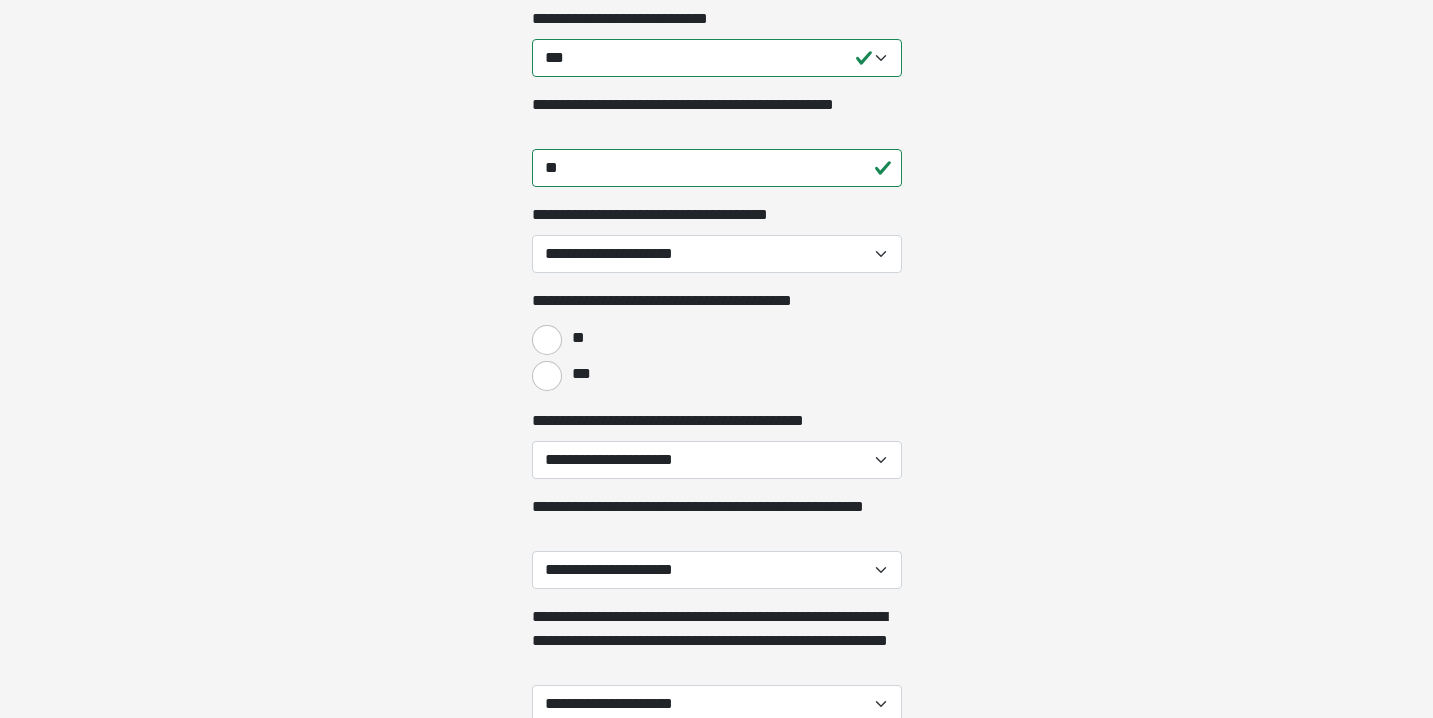 scroll, scrollTop: 869, scrollLeft: 0, axis: vertical 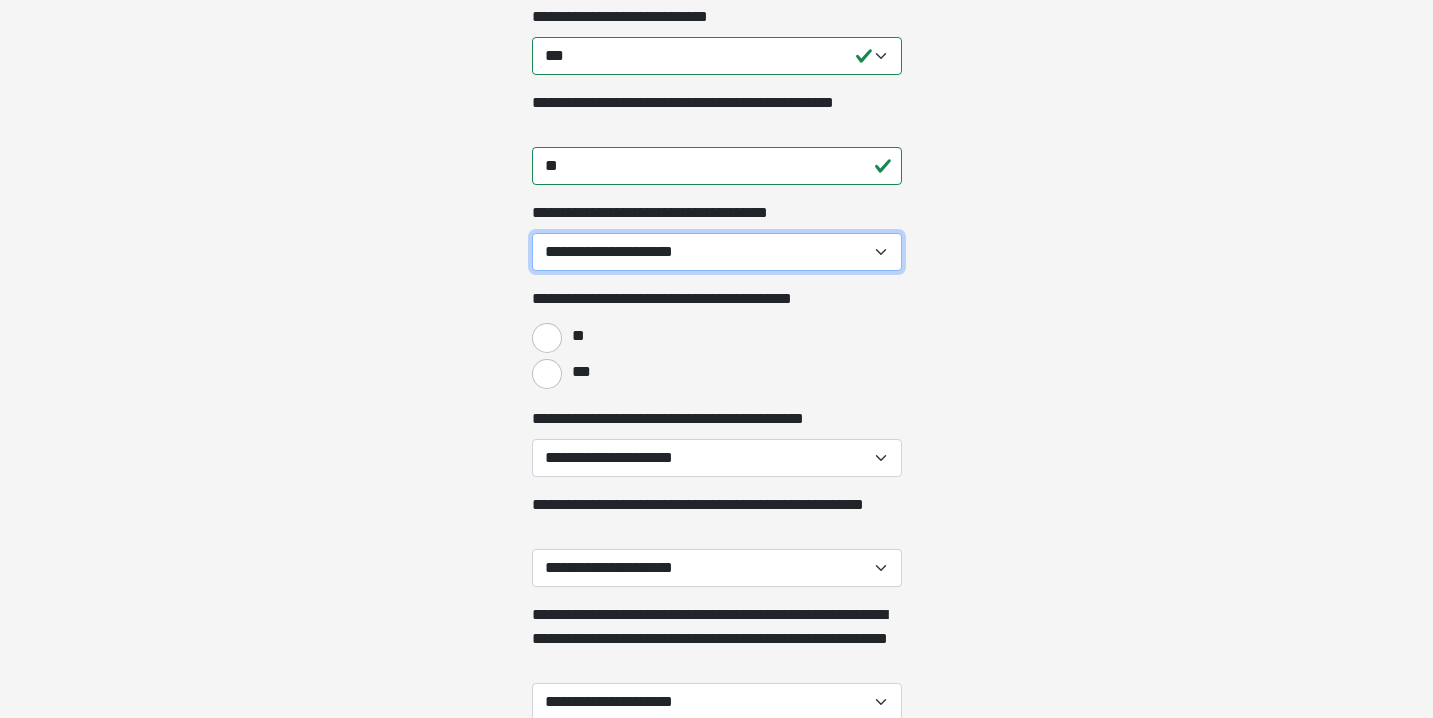 select on "**" 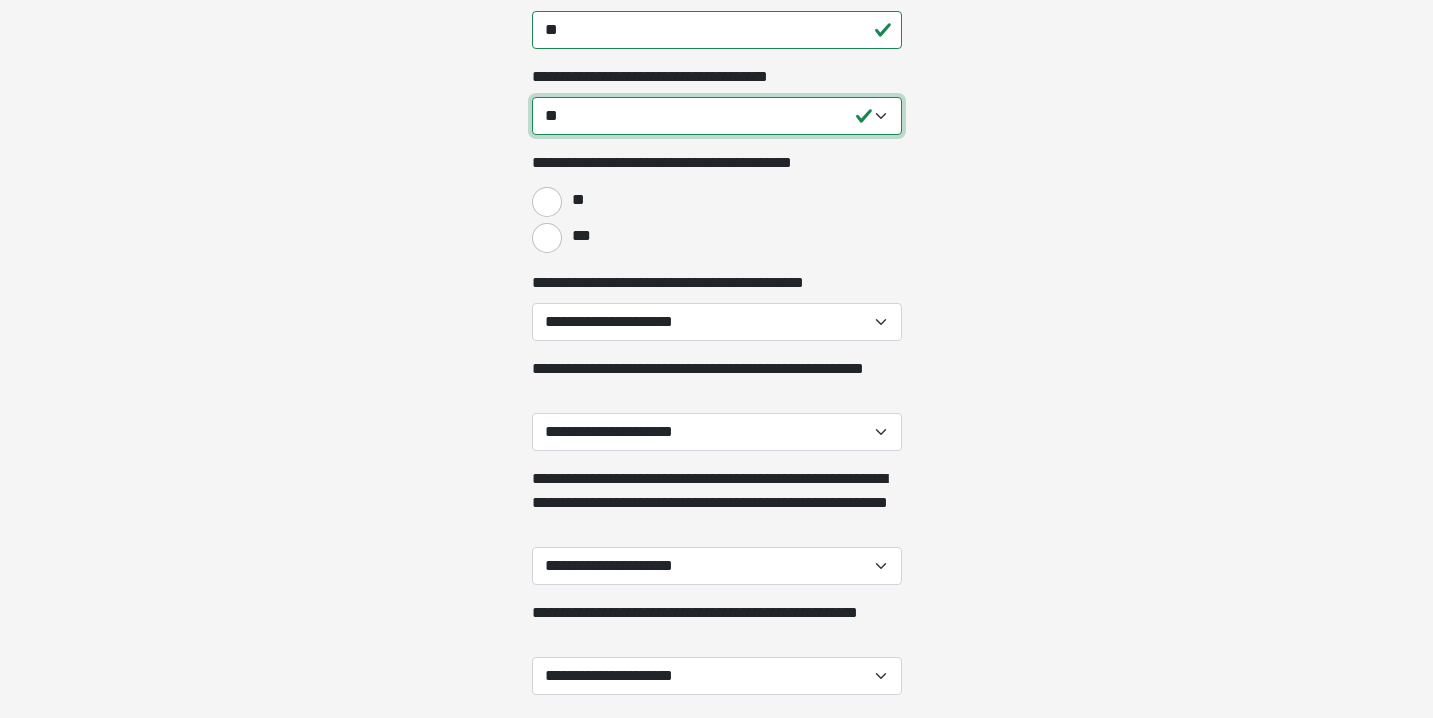 scroll, scrollTop: 1008, scrollLeft: 0, axis: vertical 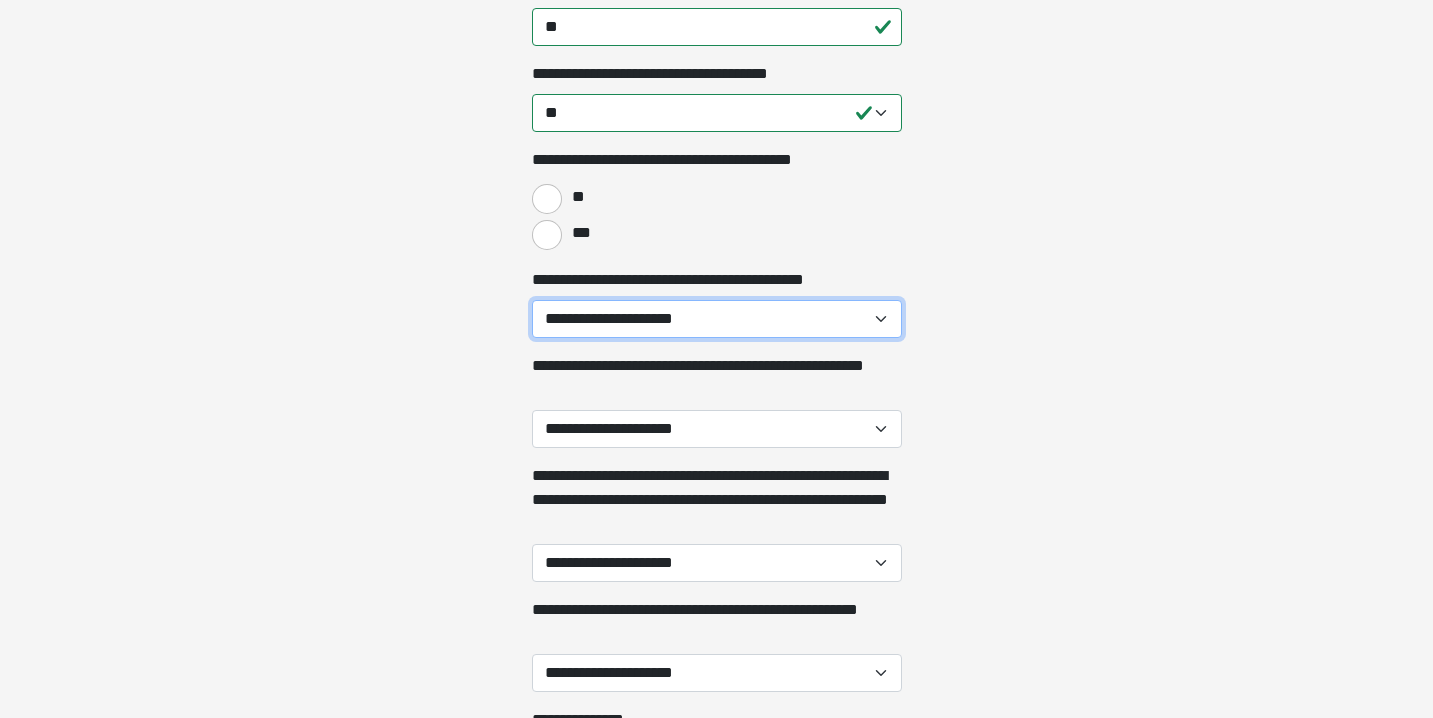 select on "**" 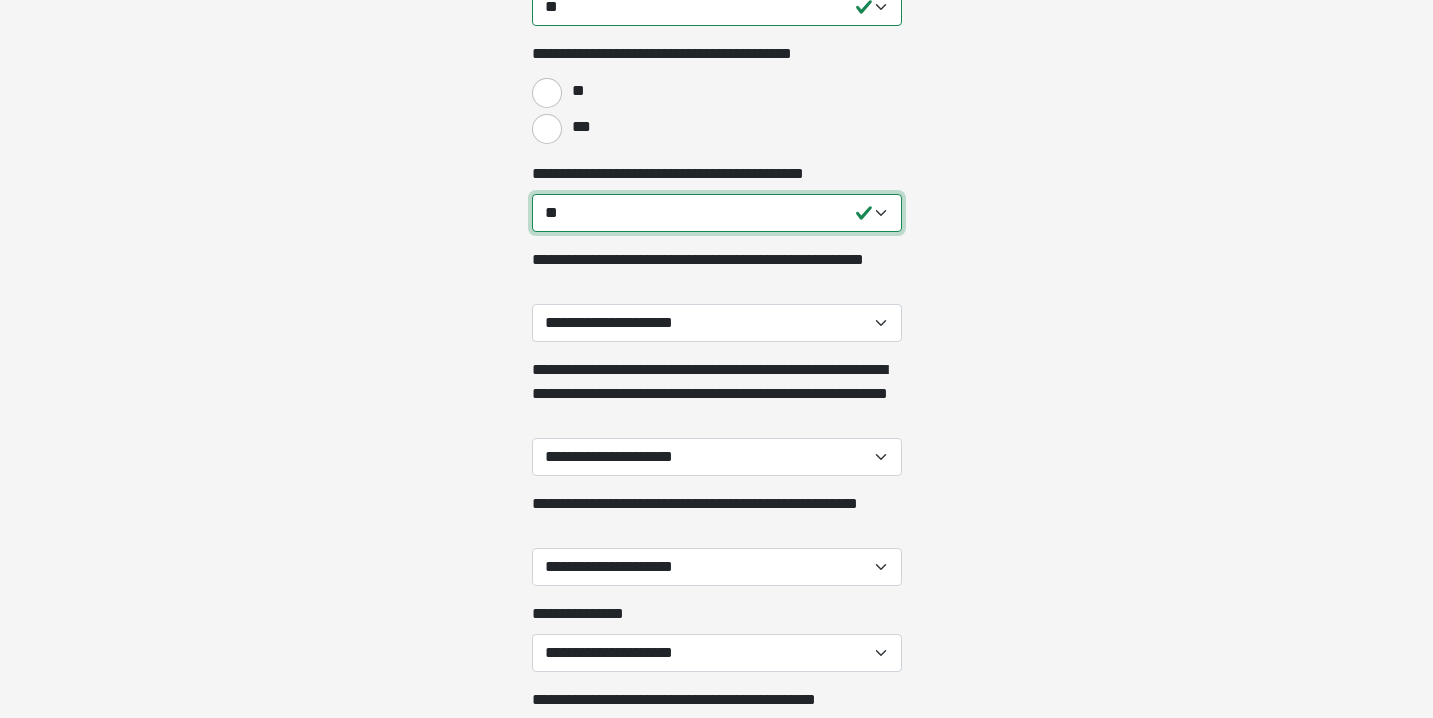scroll, scrollTop: 1114, scrollLeft: 0, axis: vertical 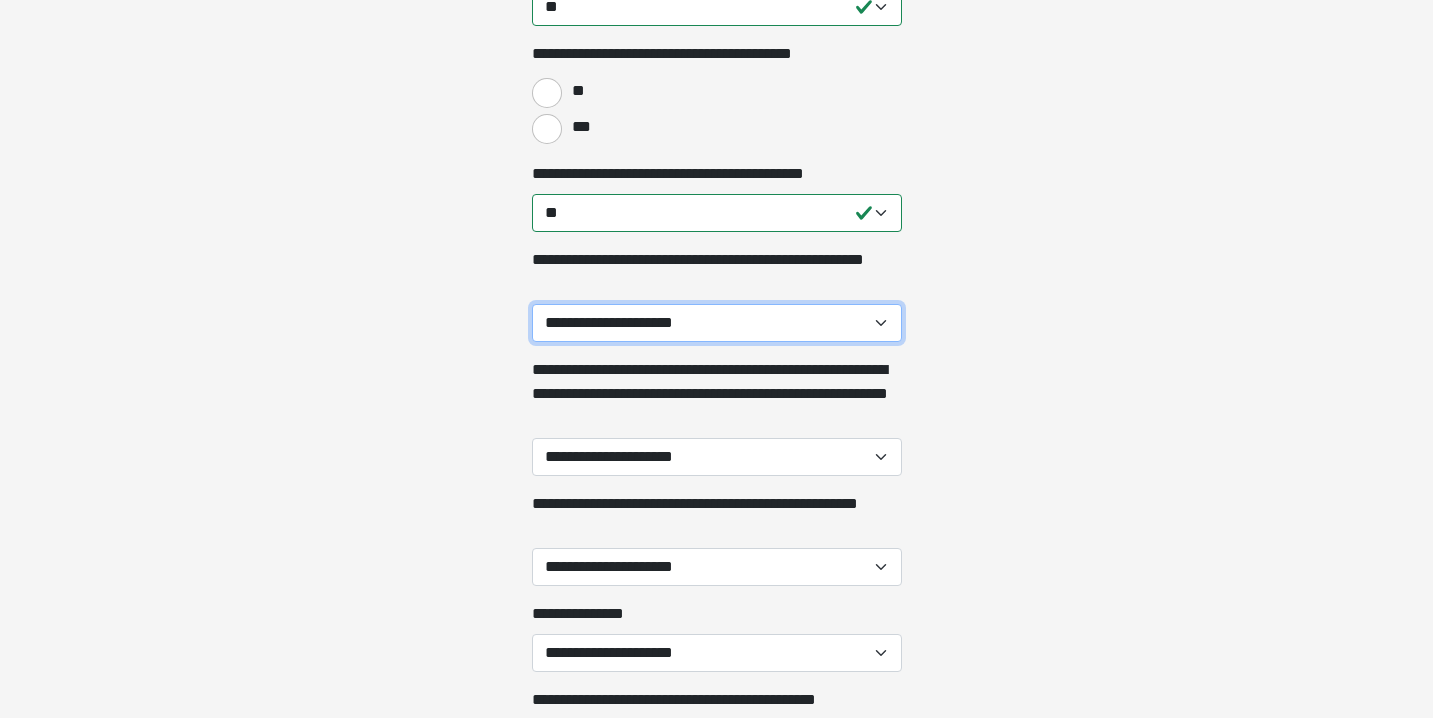 select on "**" 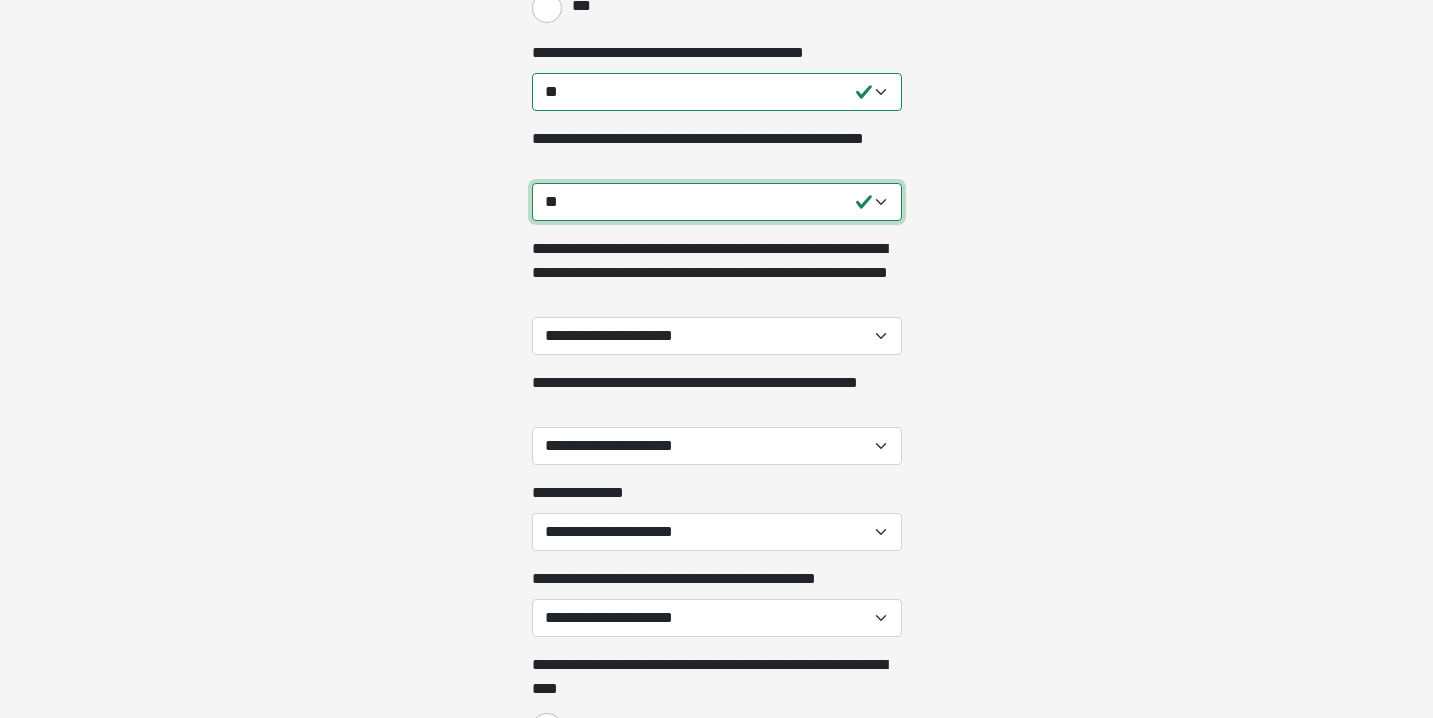 scroll, scrollTop: 1241, scrollLeft: 0, axis: vertical 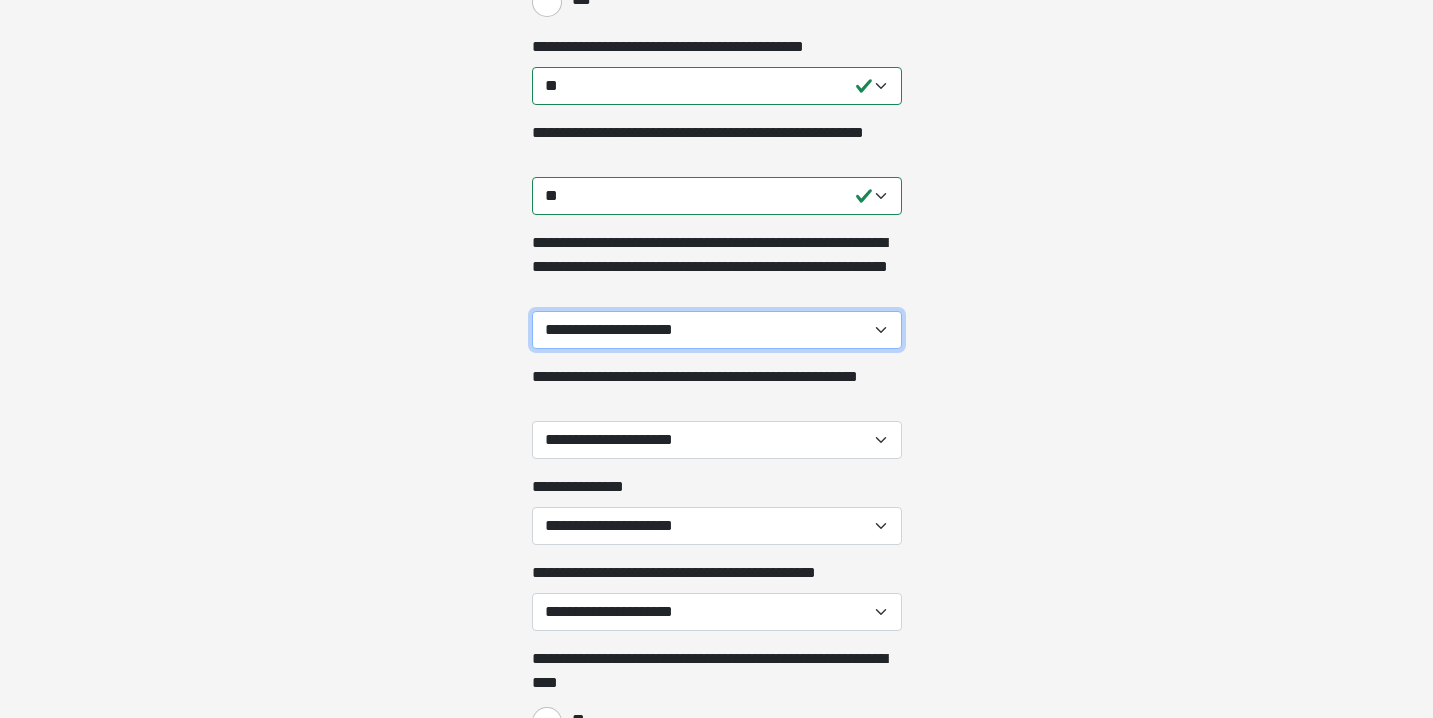 select on "**" 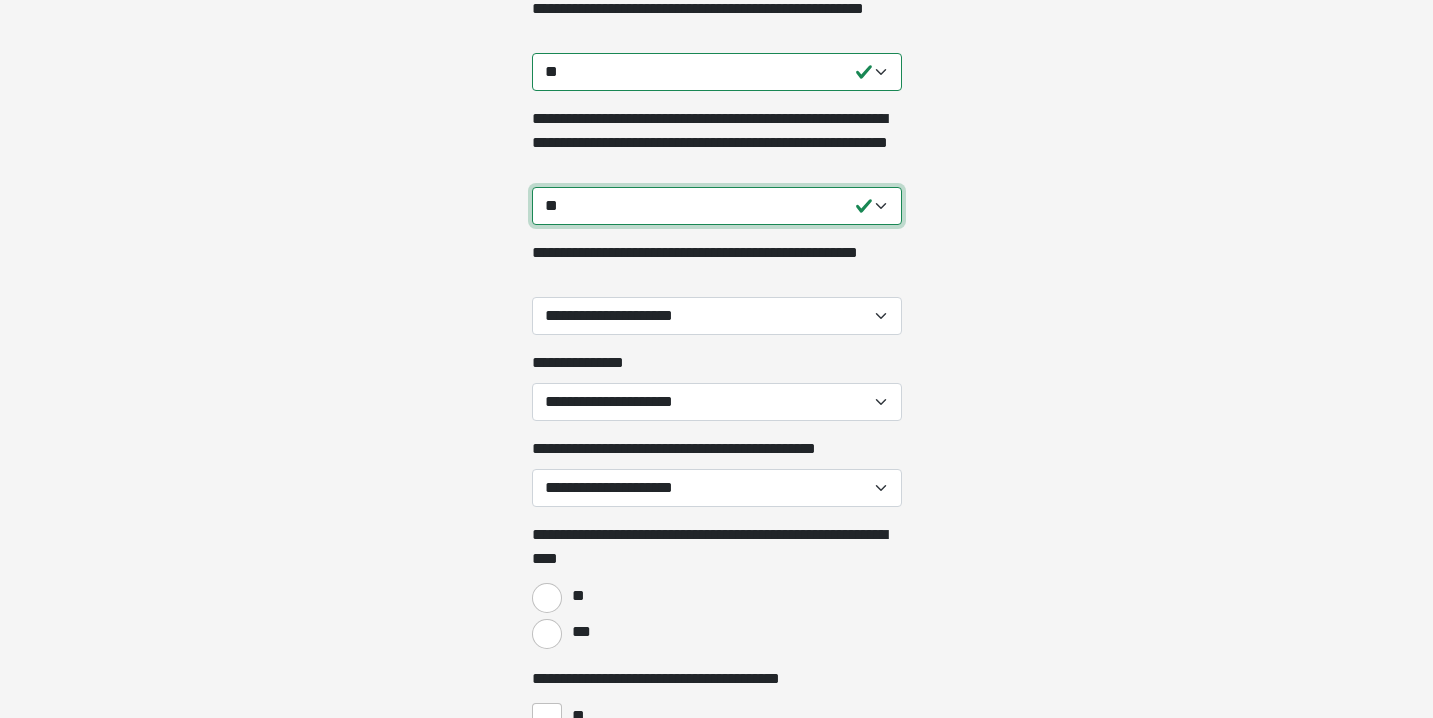scroll, scrollTop: 1365, scrollLeft: 0, axis: vertical 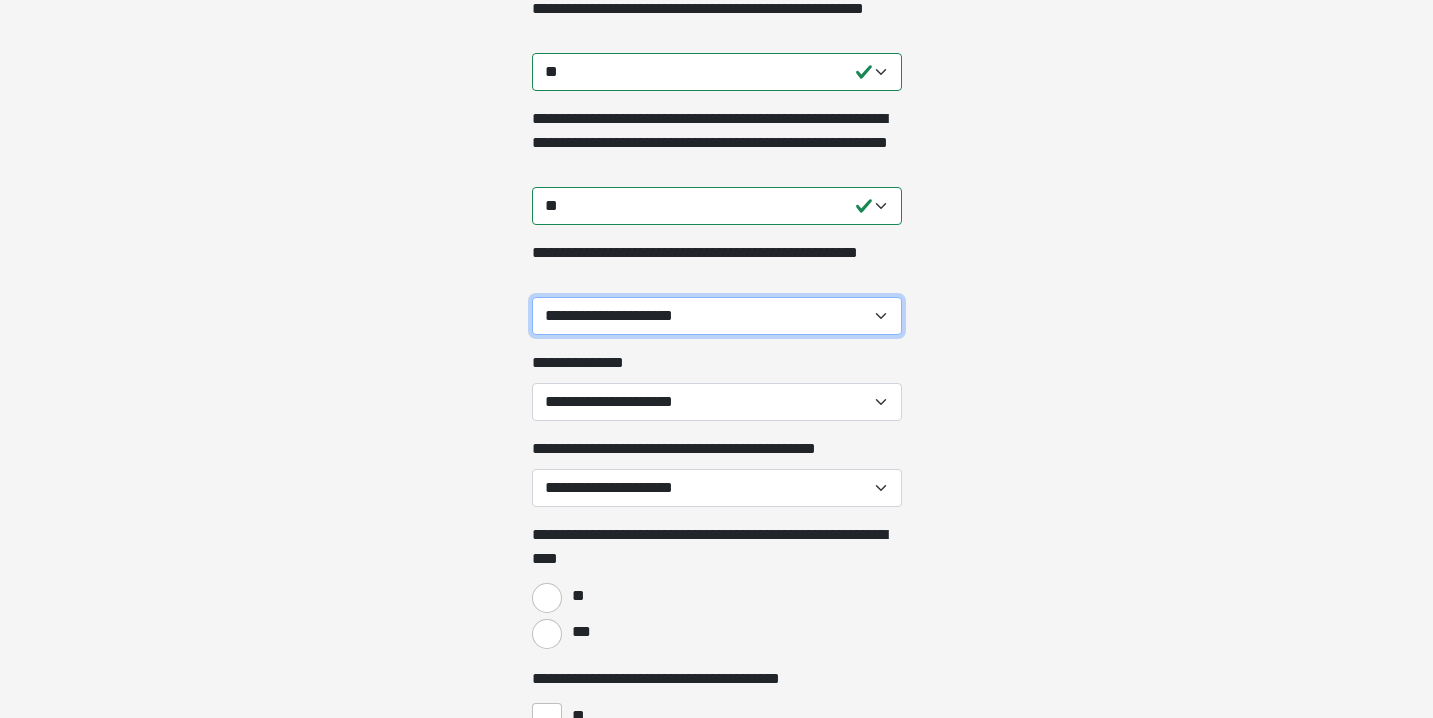 select on "**" 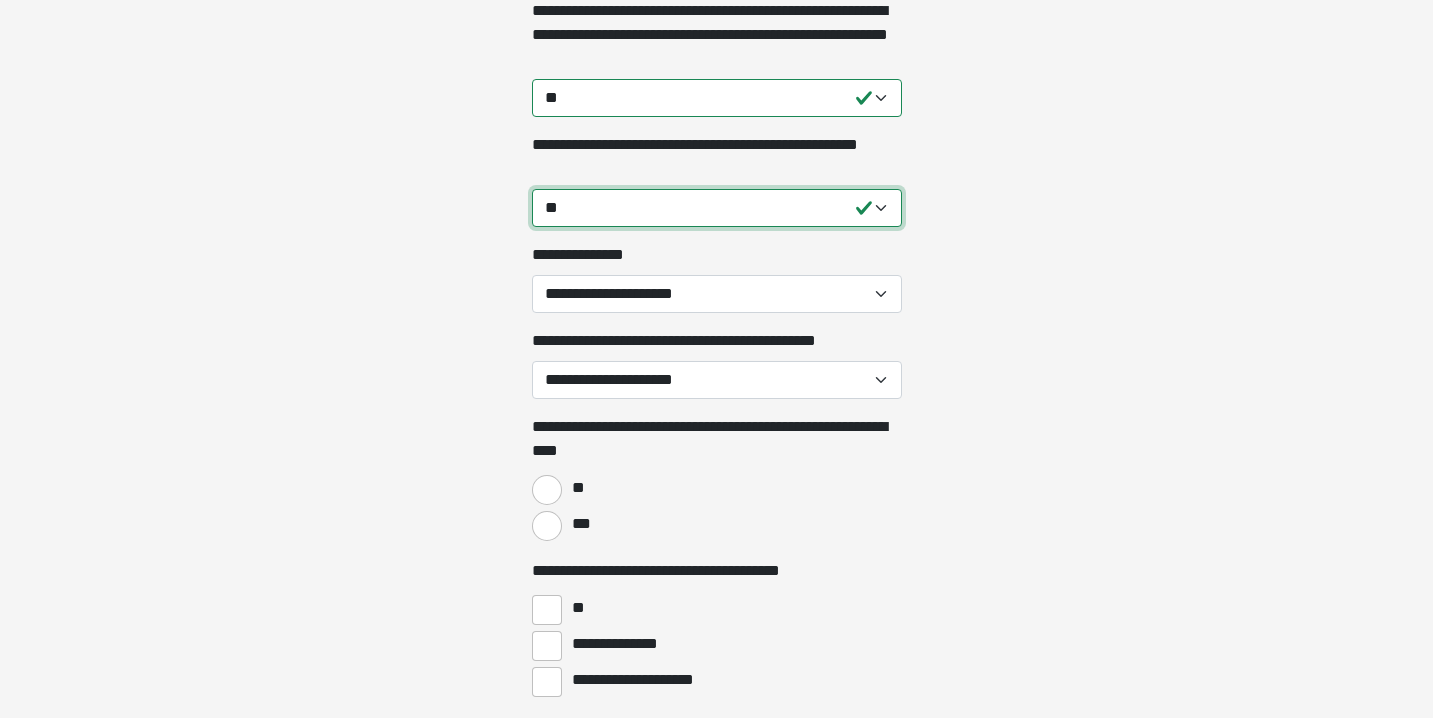 scroll, scrollTop: 1473, scrollLeft: 0, axis: vertical 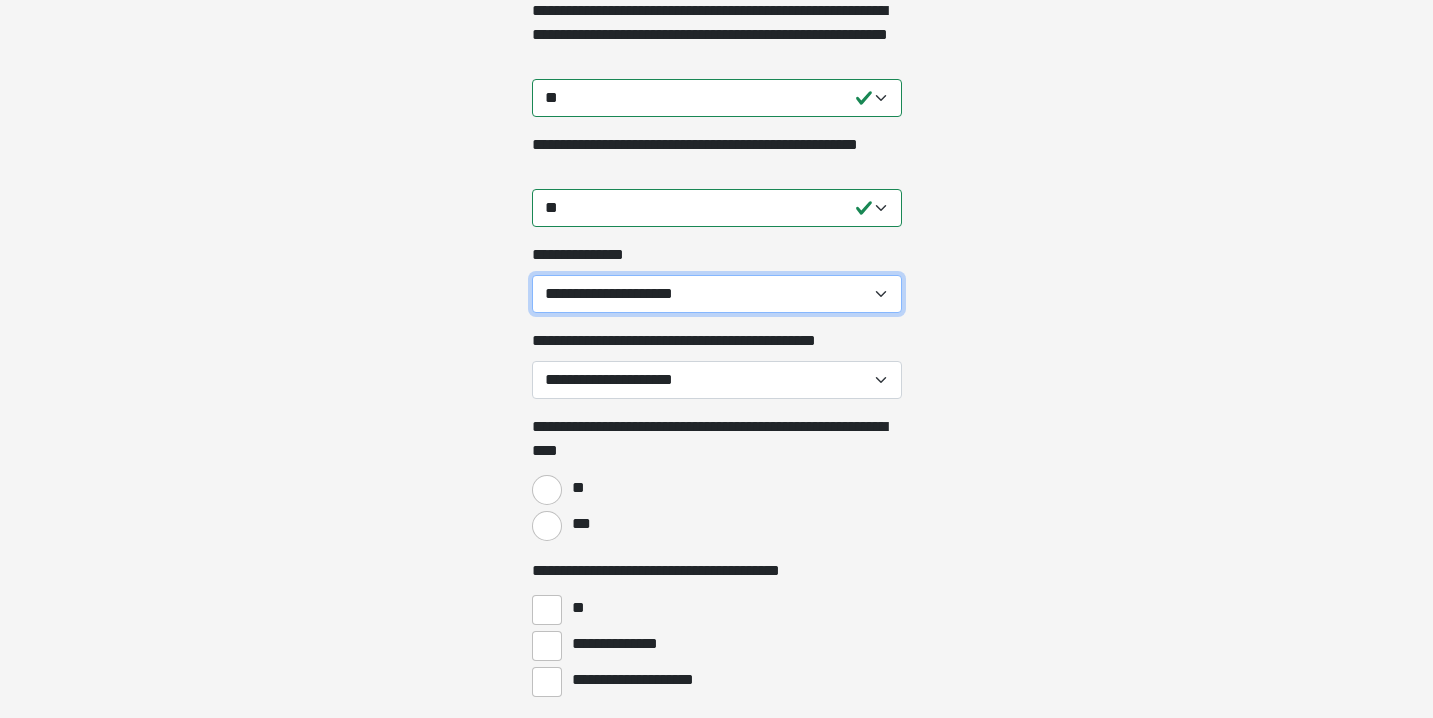 select on "**" 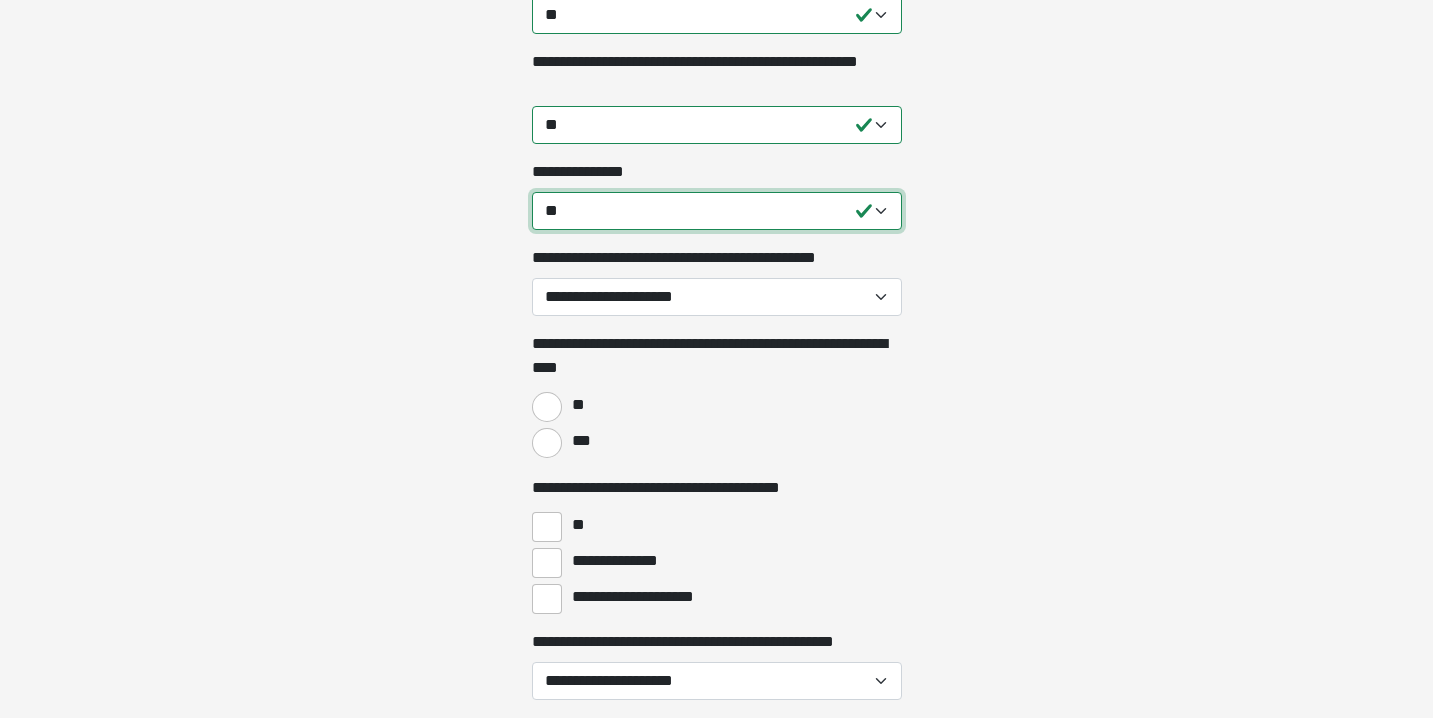 scroll, scrollTop: 1560, scrollLeft: 0, axis: vertical 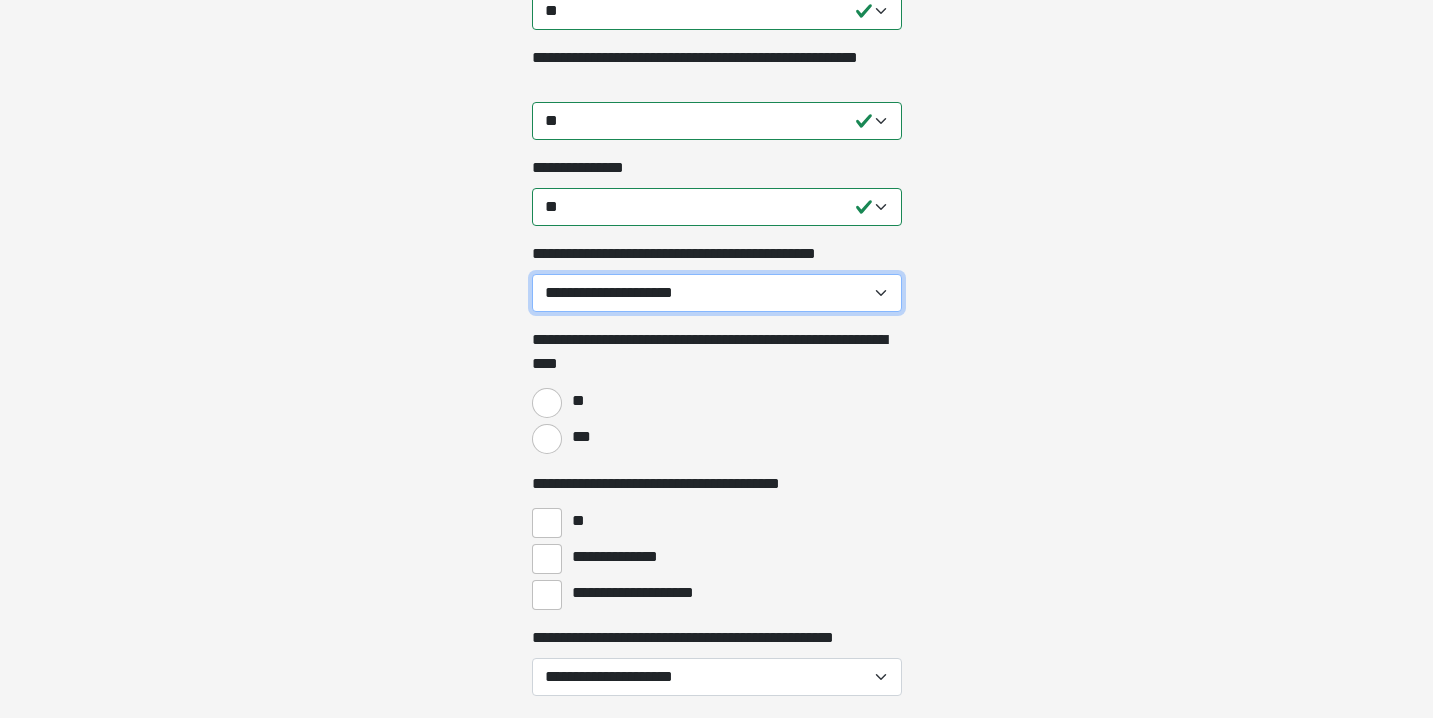 select on "**" 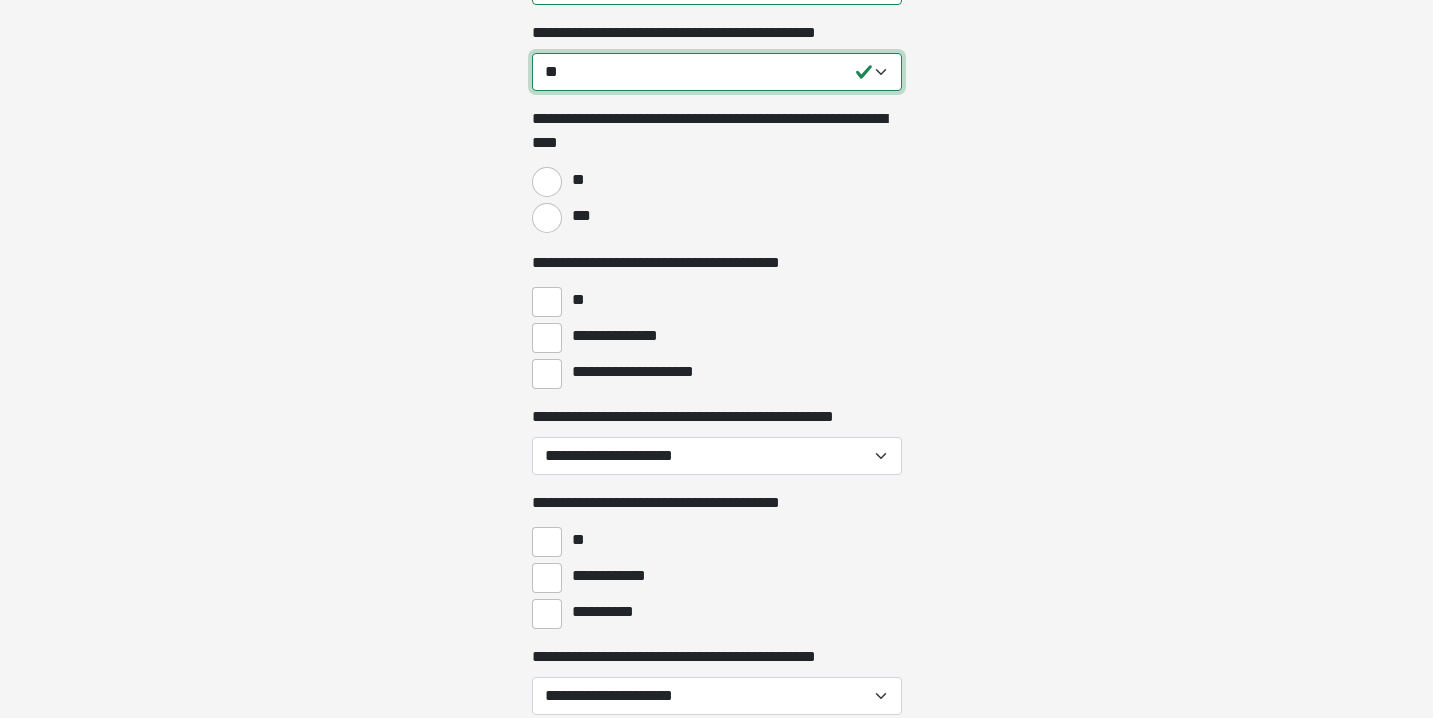 scroll, scrollTop: 1782, scrollLeft: 0, axis: vertical 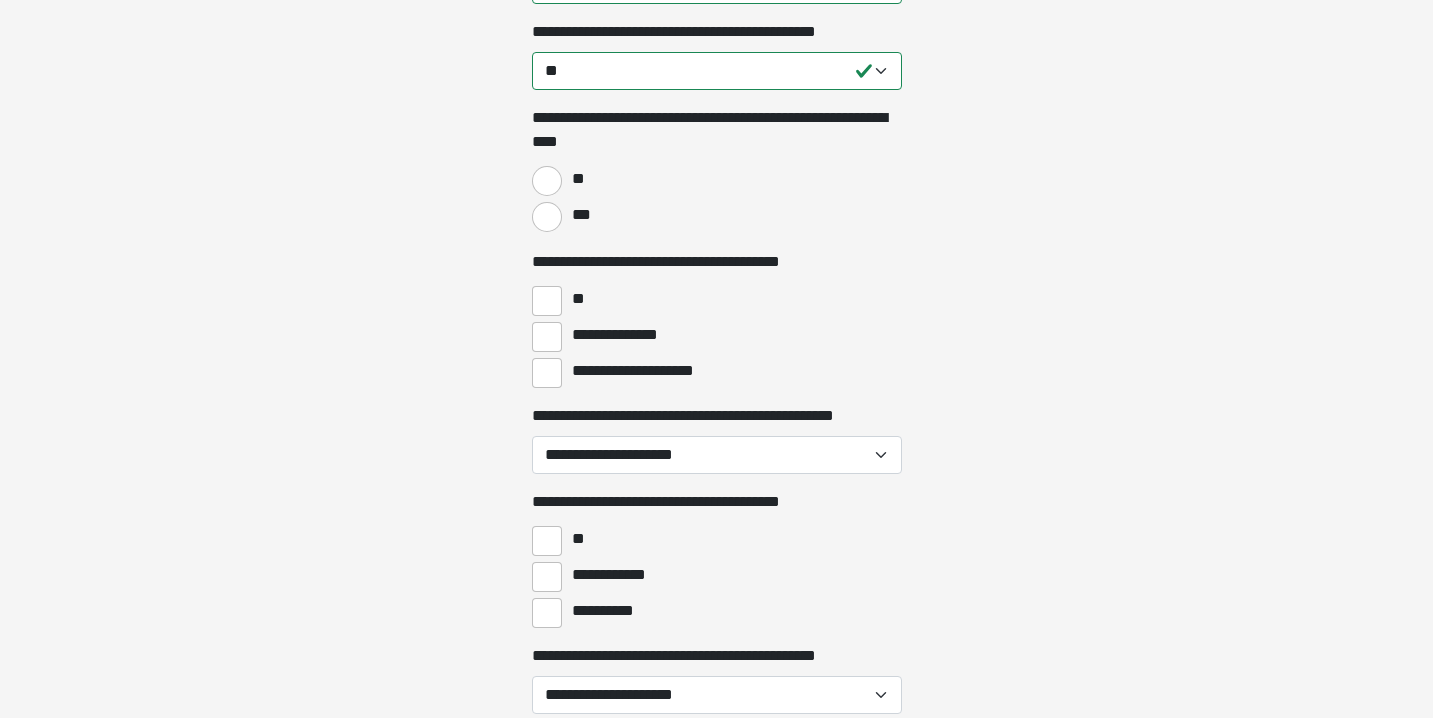 click on "**********" at bounding box center [547, 337] 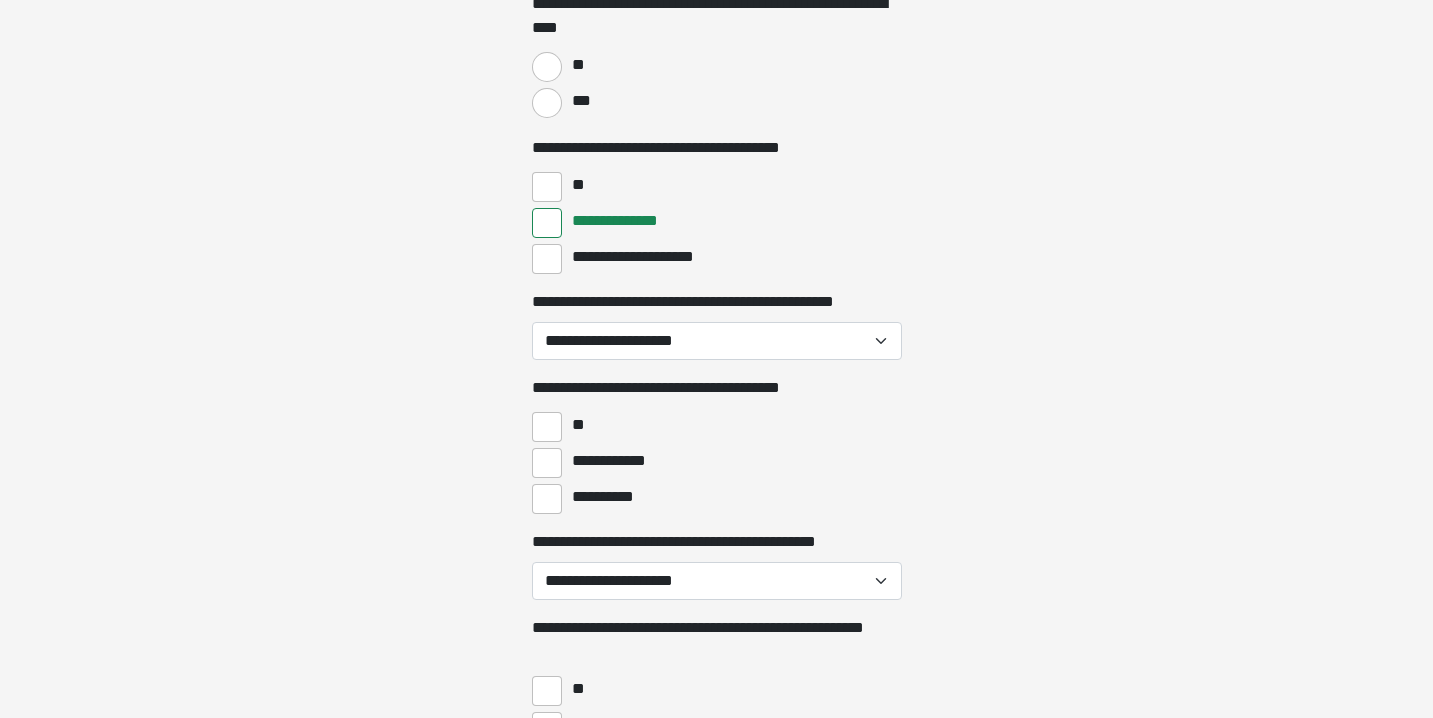 scroll, scrollTop: 1898, scrollLeft: 0, axis: vertical 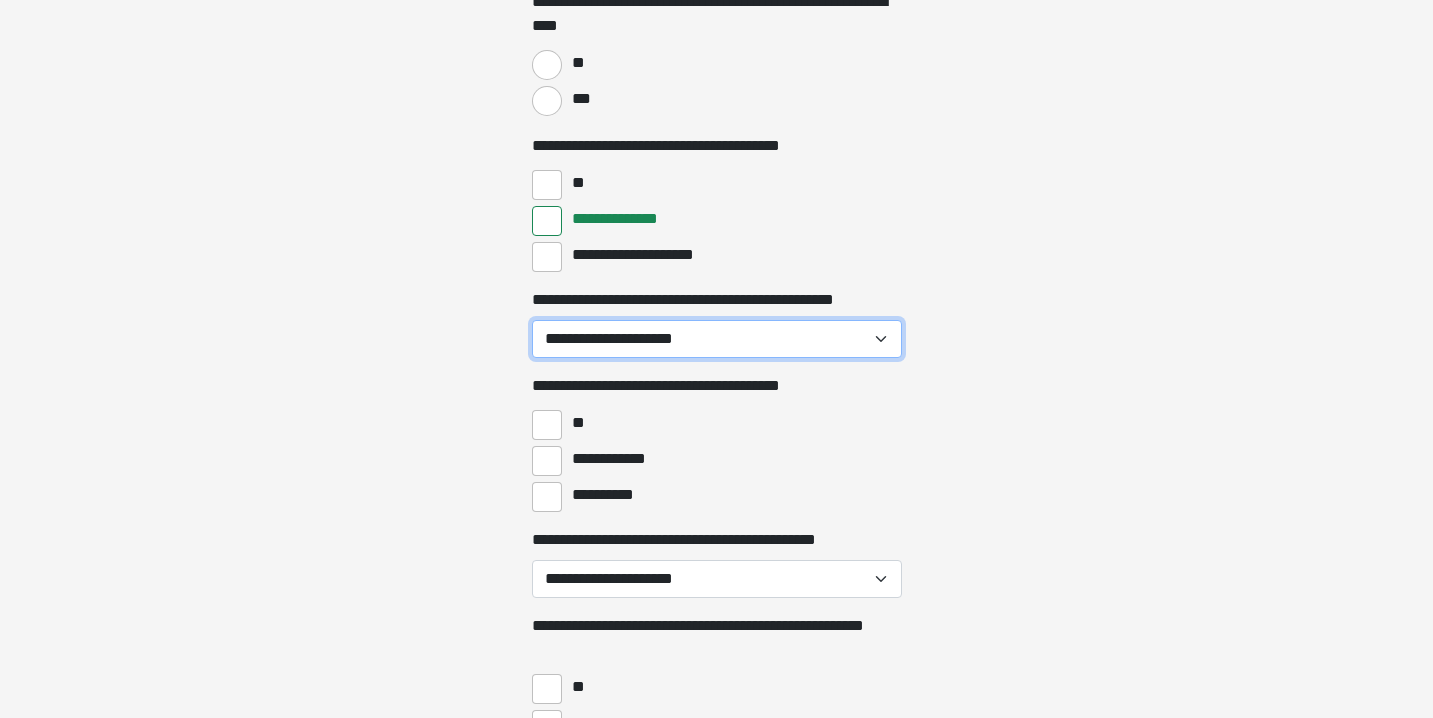select on "**" 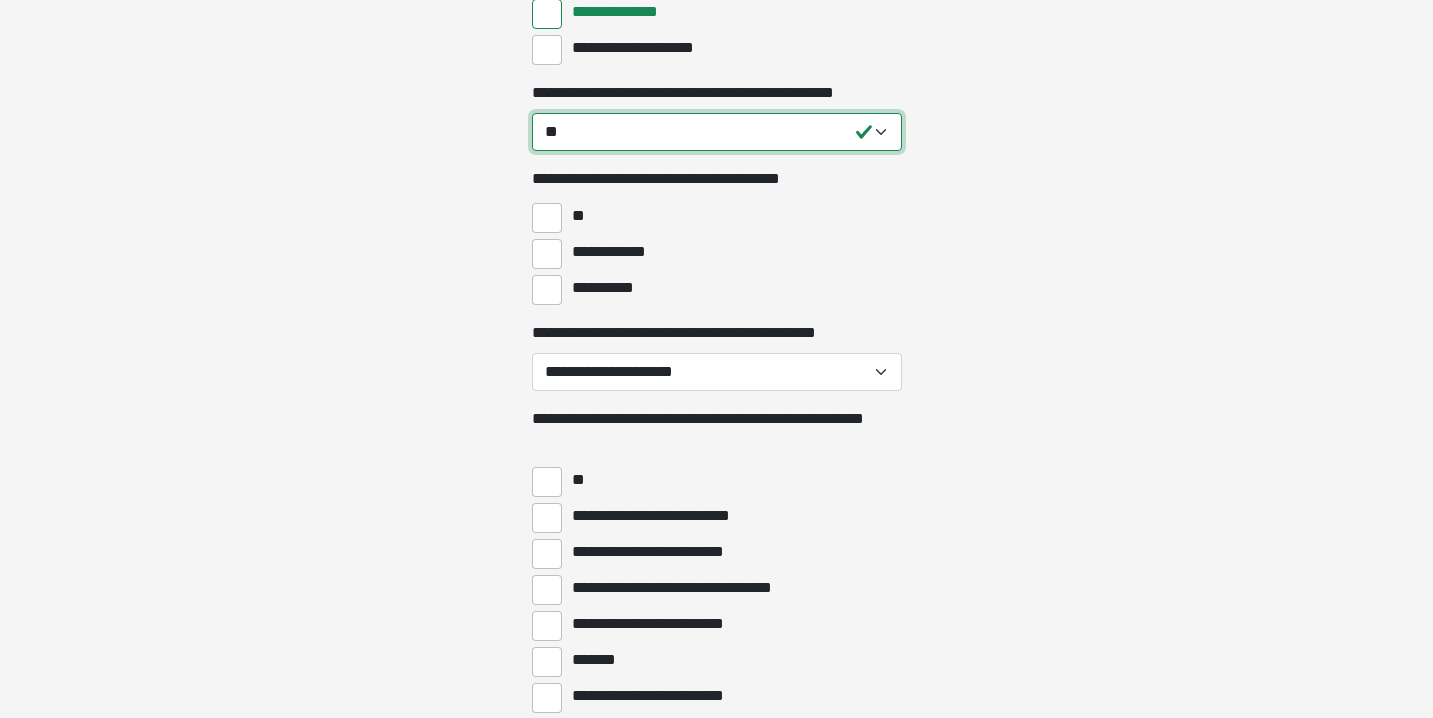 scroll, scrollTop: 2107, scrollLeft: 0, axis: vertical 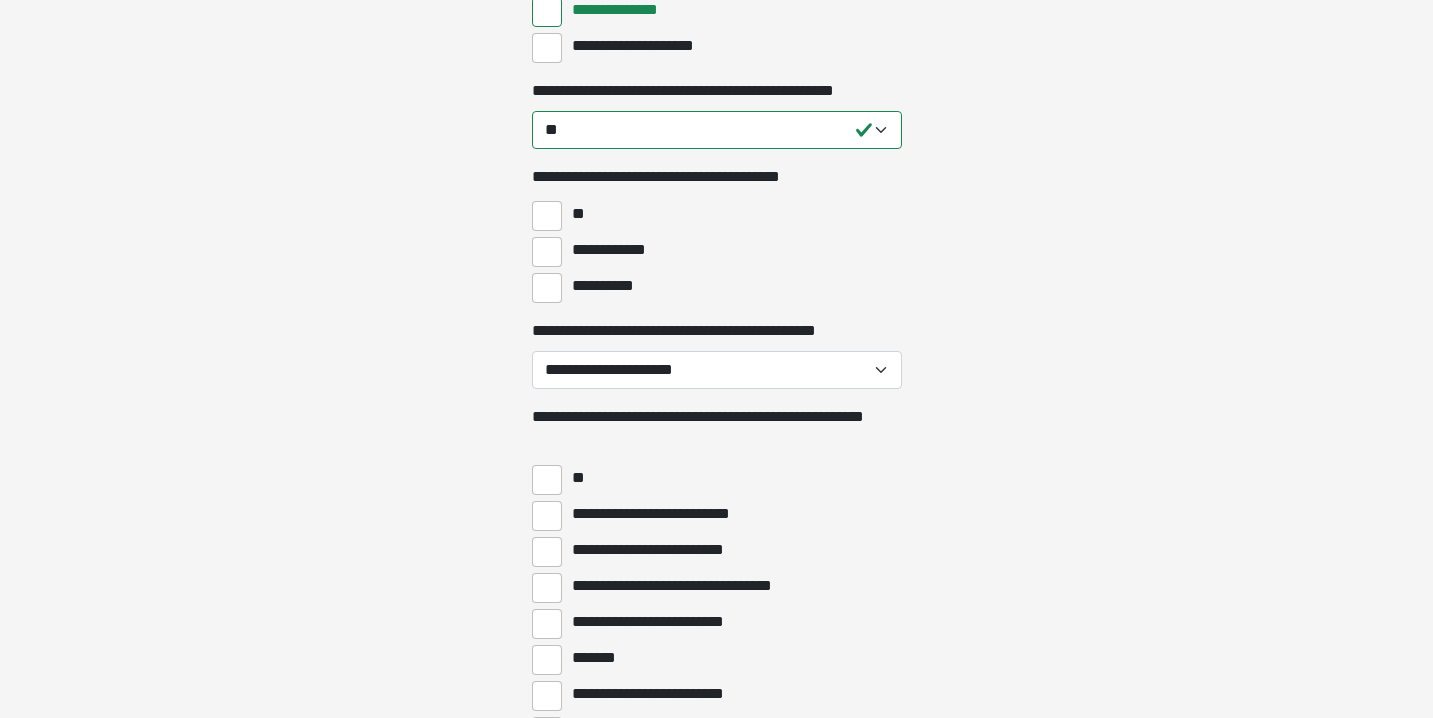 click on "**********" at bounding box center (547, 252) 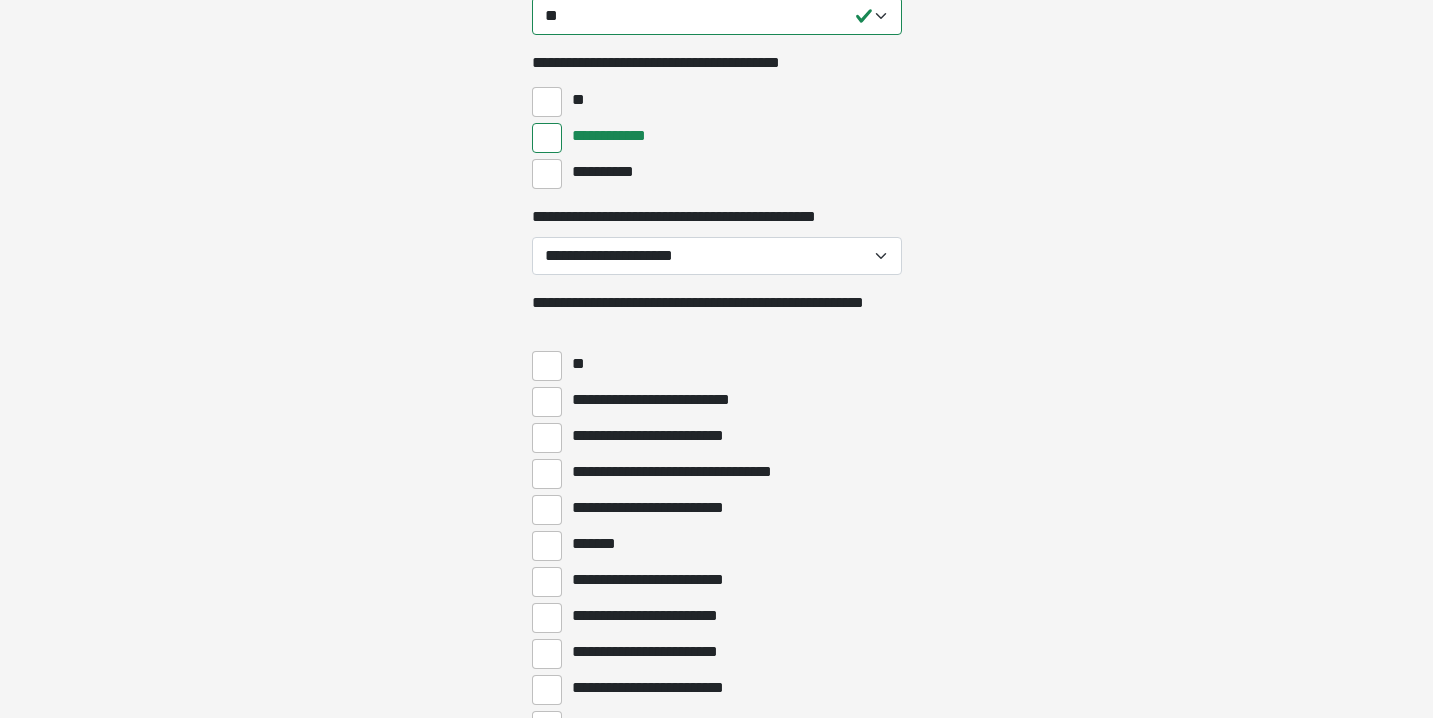 scroll, scrollTop: 2225, scrollLeft: 0, axis: vertical 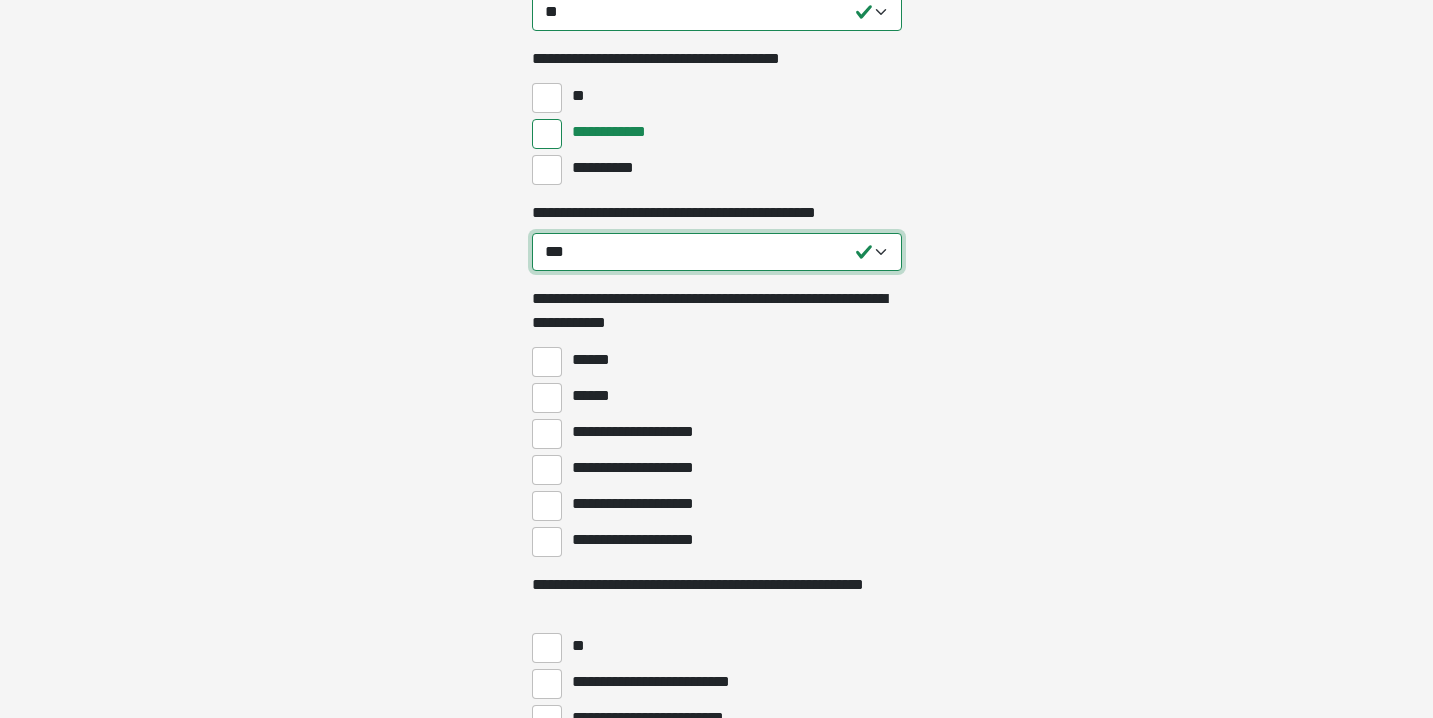 select on "**" 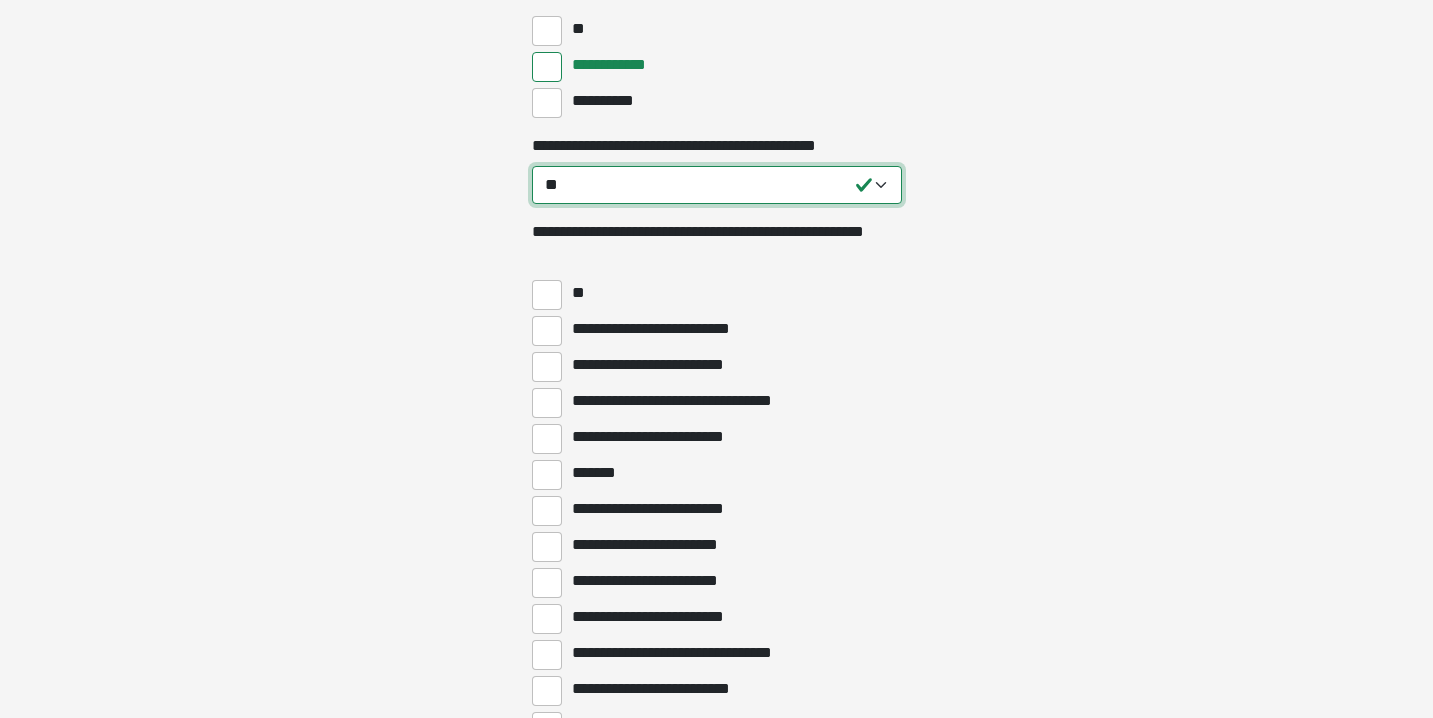 scroll, scrollTop: 2293, scrollLeft: 0, axis: vertical 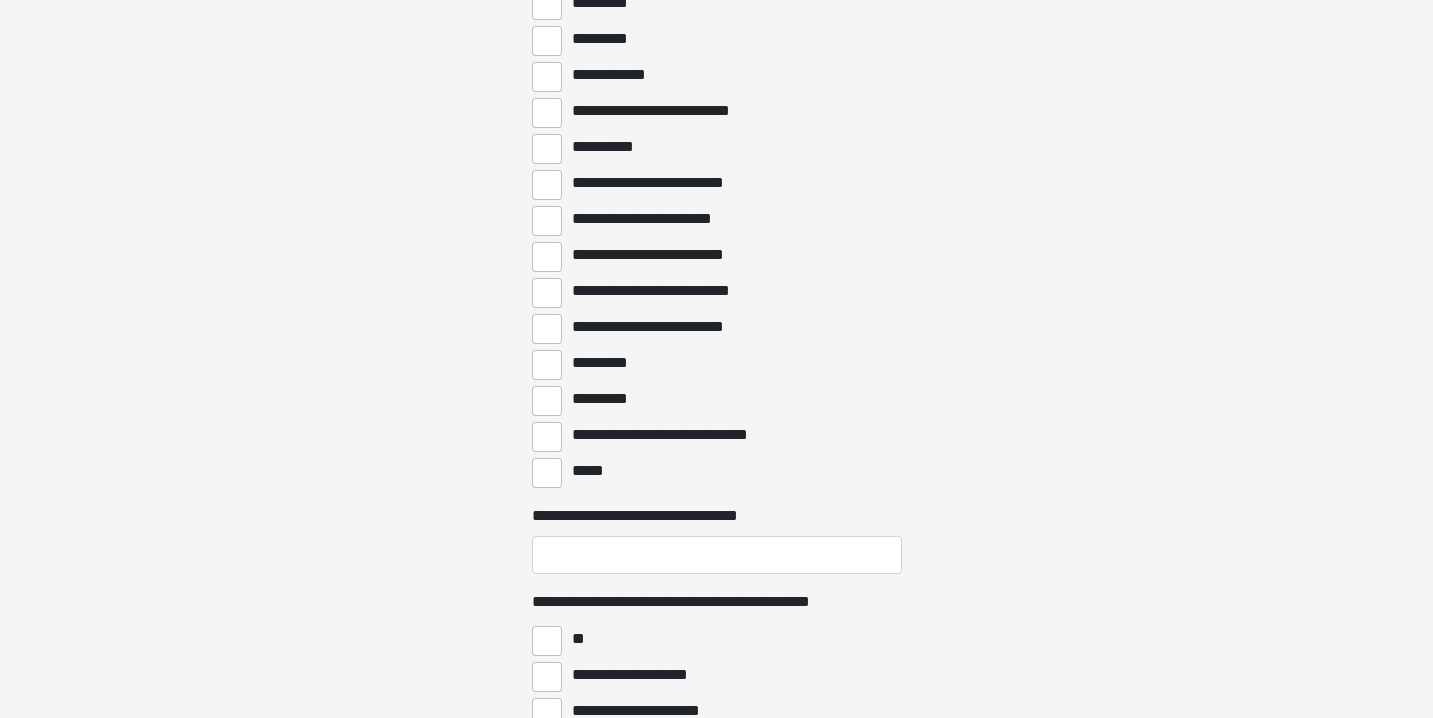 click on "*********" at bounding box center (547, 401) 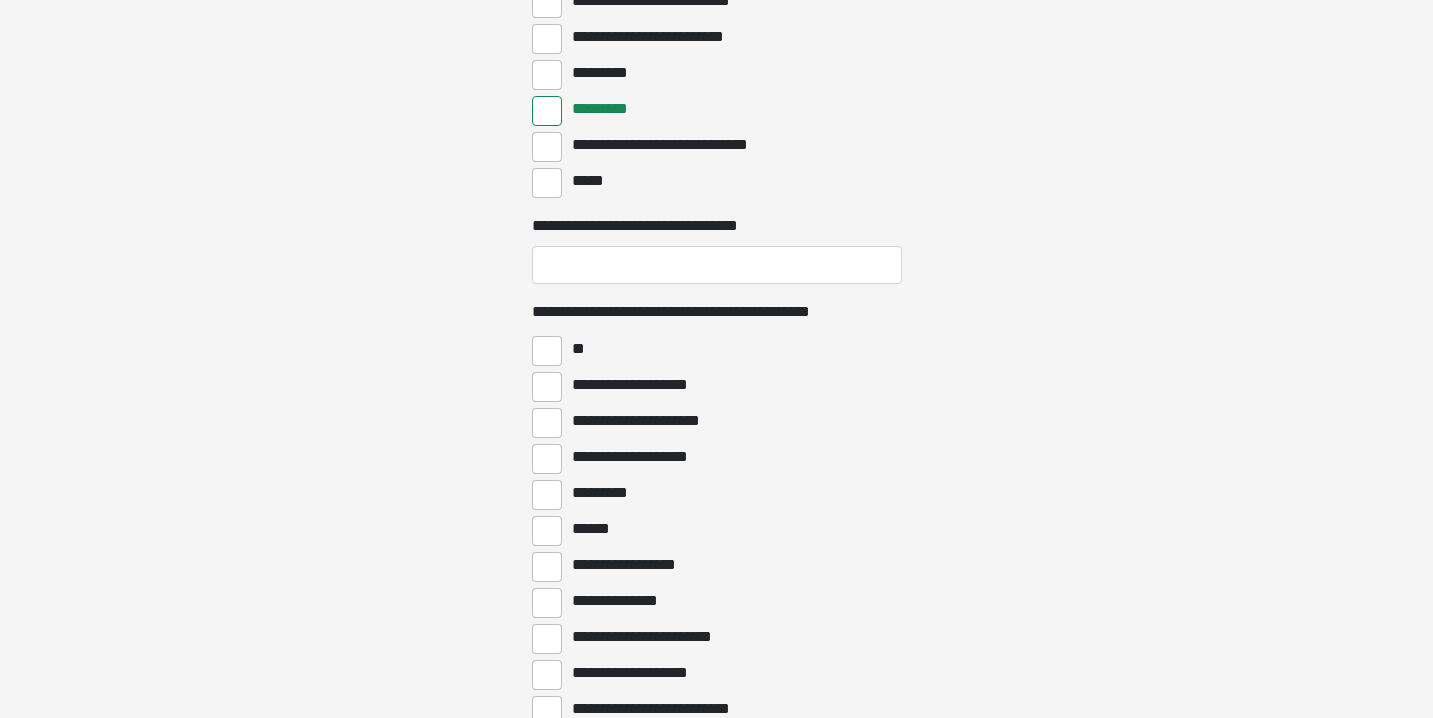 scroll, scrollTop: 3489, scrollLeft: 0, axis: vertical 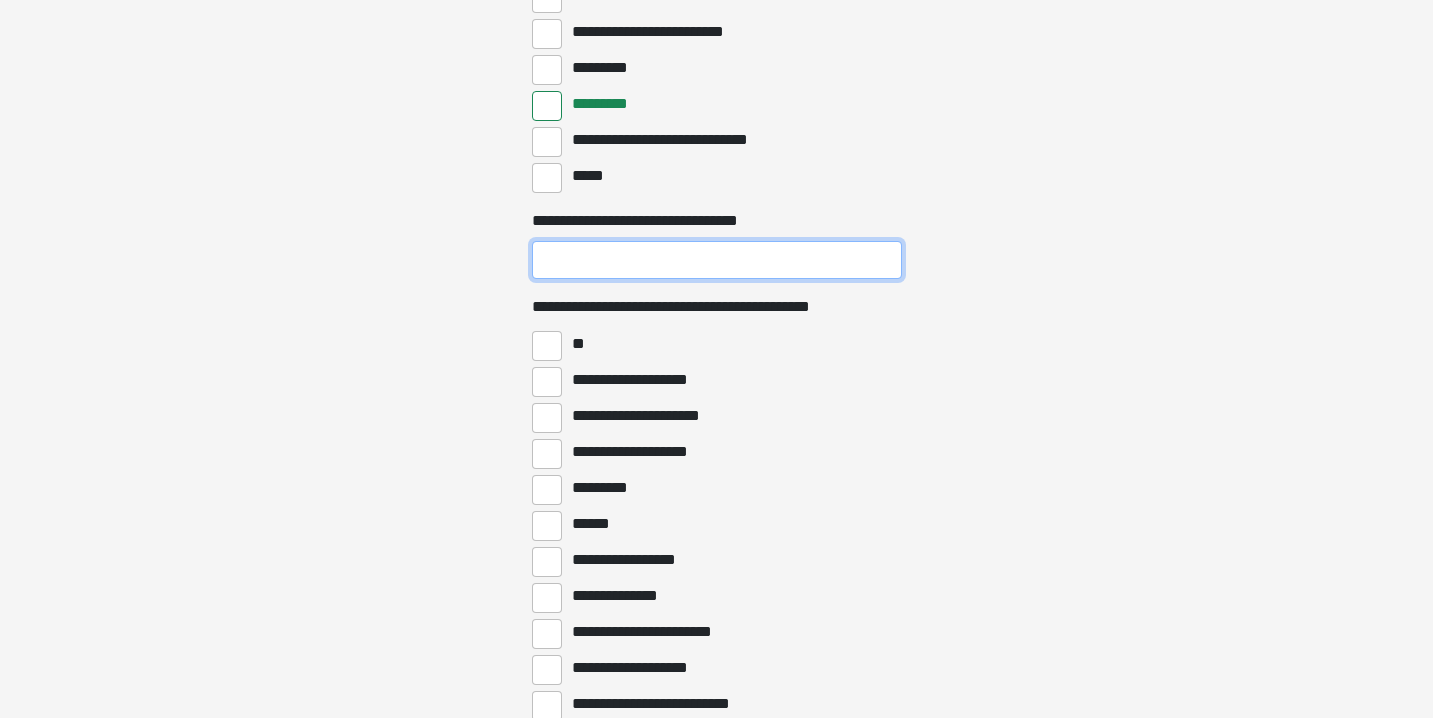 click on "**********" at bounding box center (717, 260) 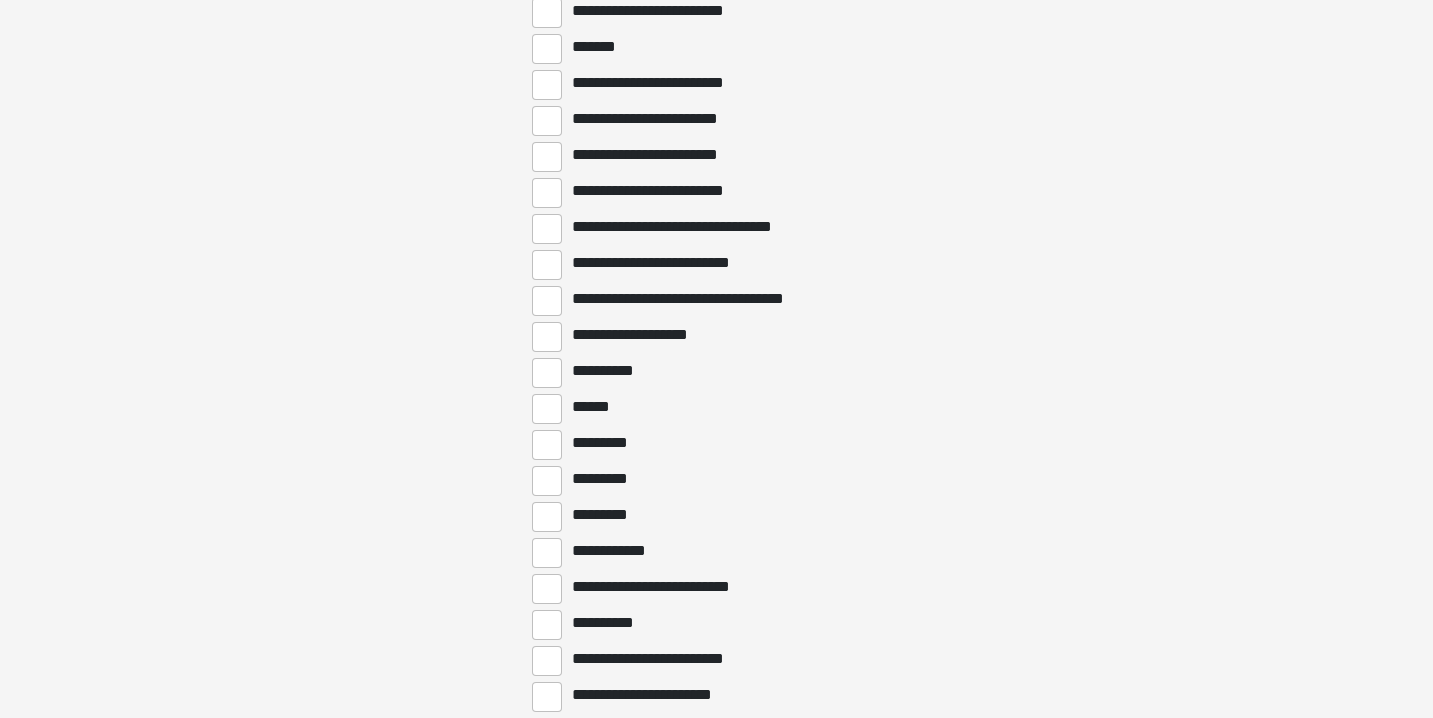 scroll, scrollTop: 2716, scrollLeft: 0, axis: vertical 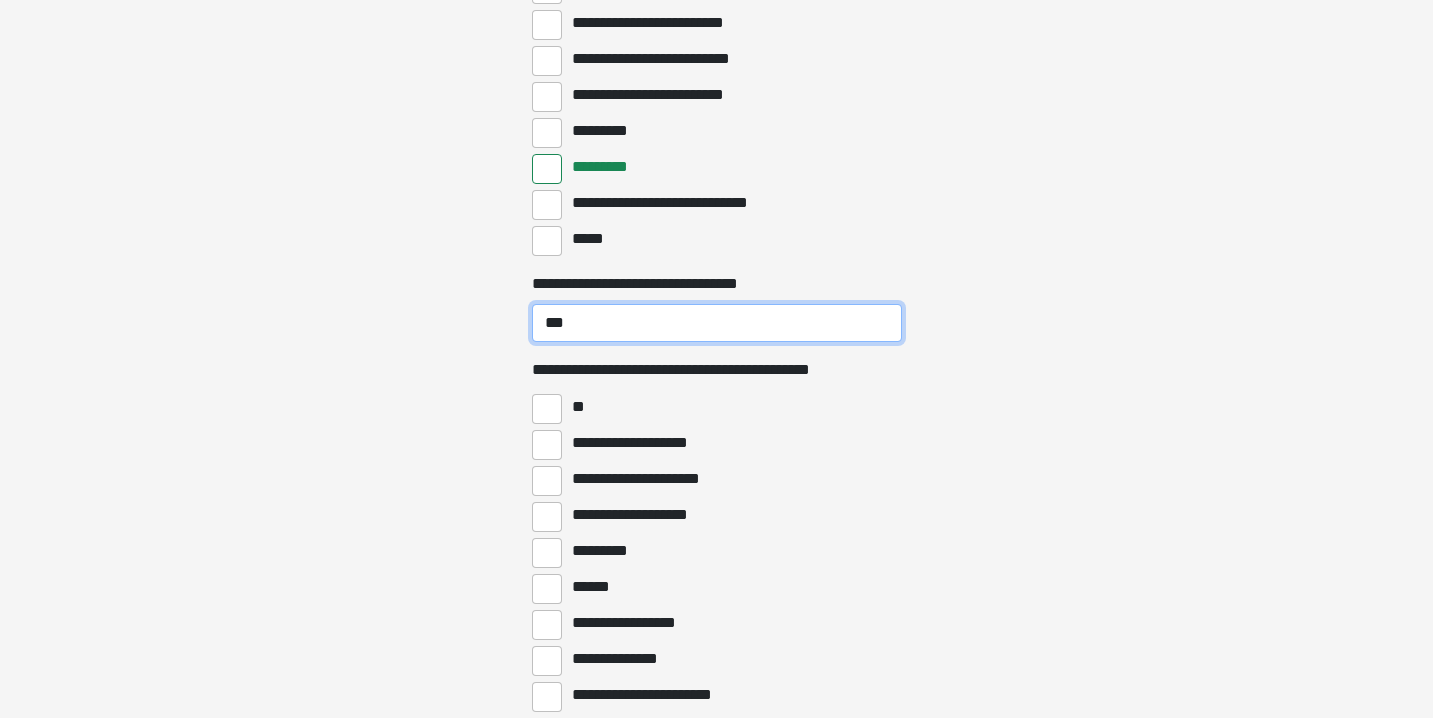 type on "*" 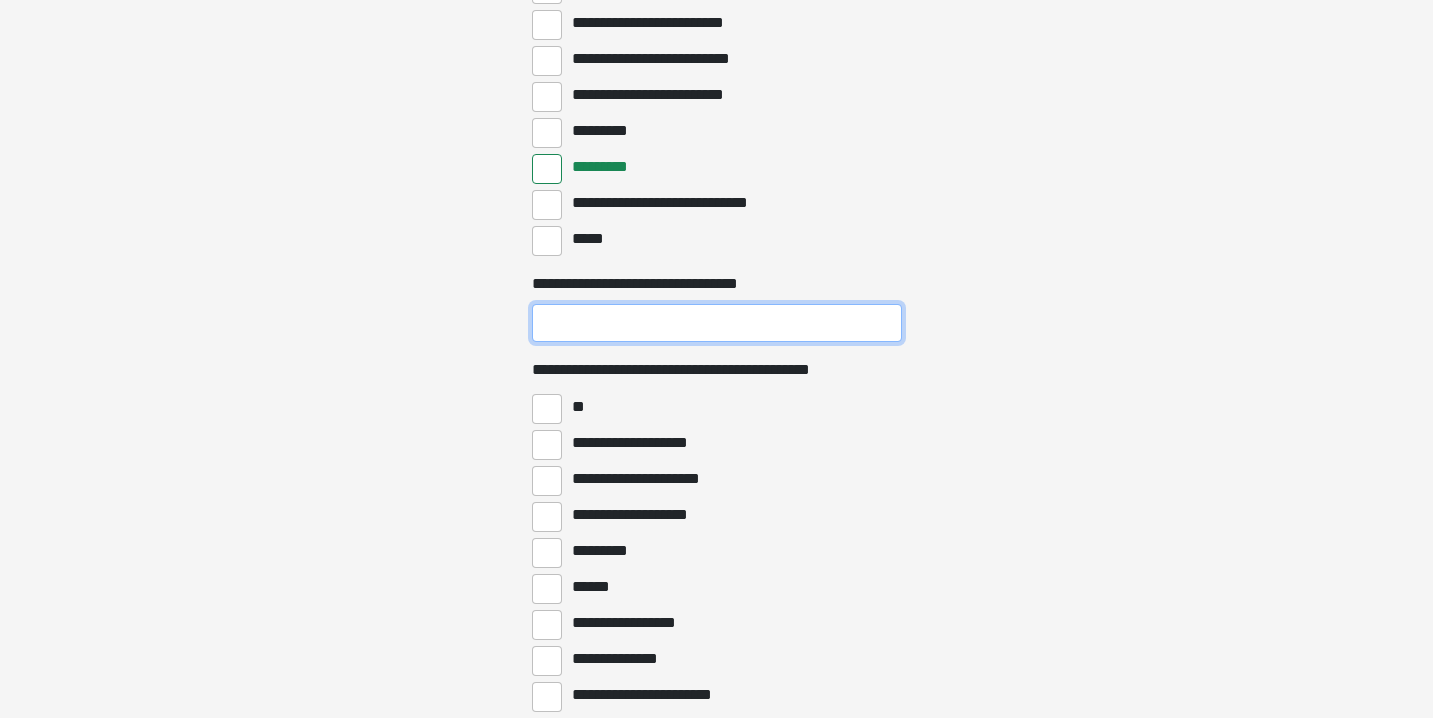 paste on "**********" 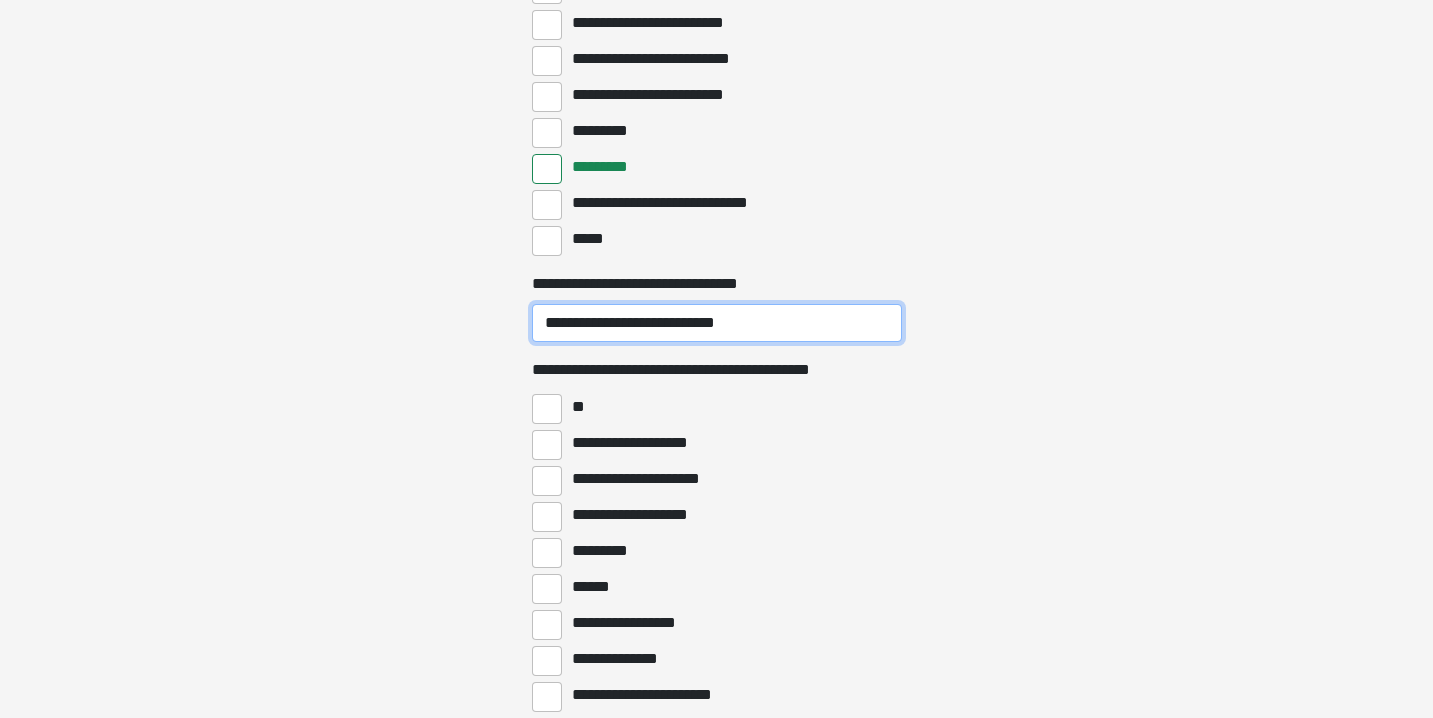 paste on "**********" 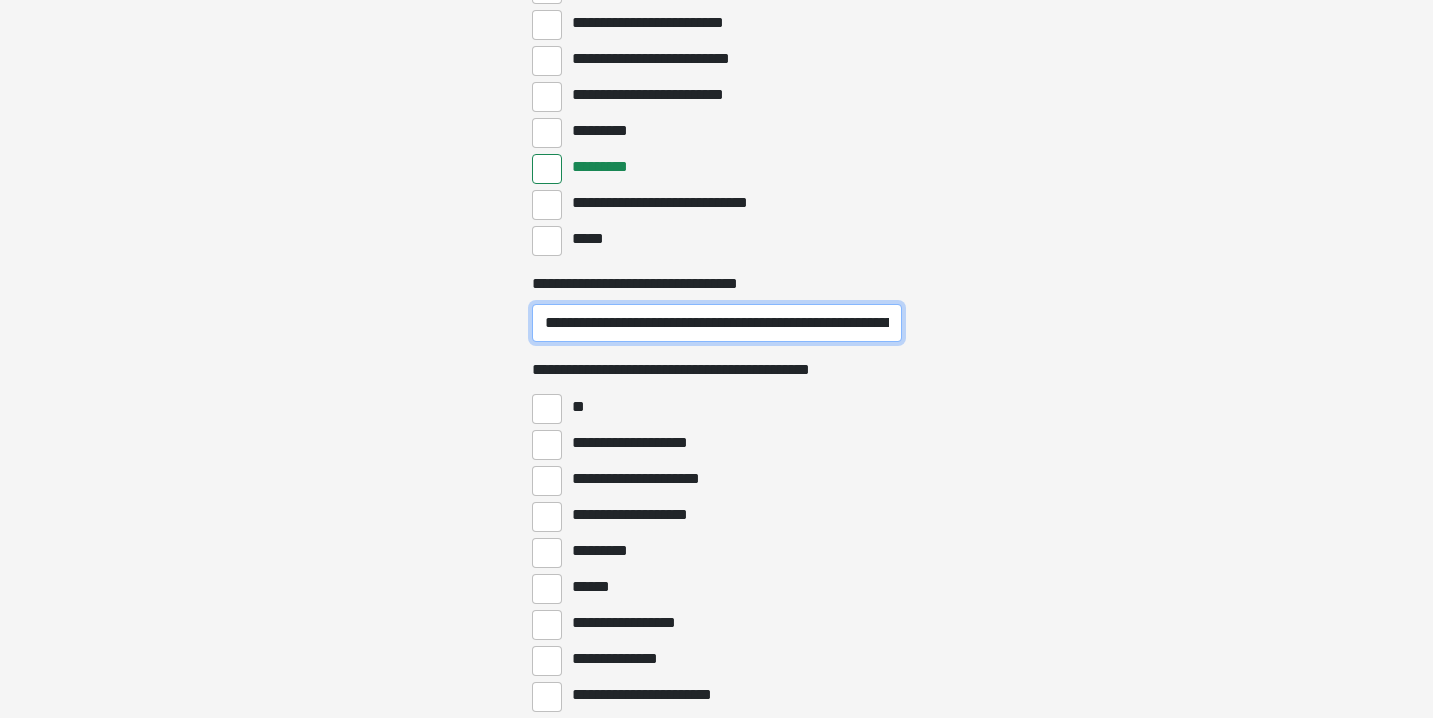 paste on "**********" 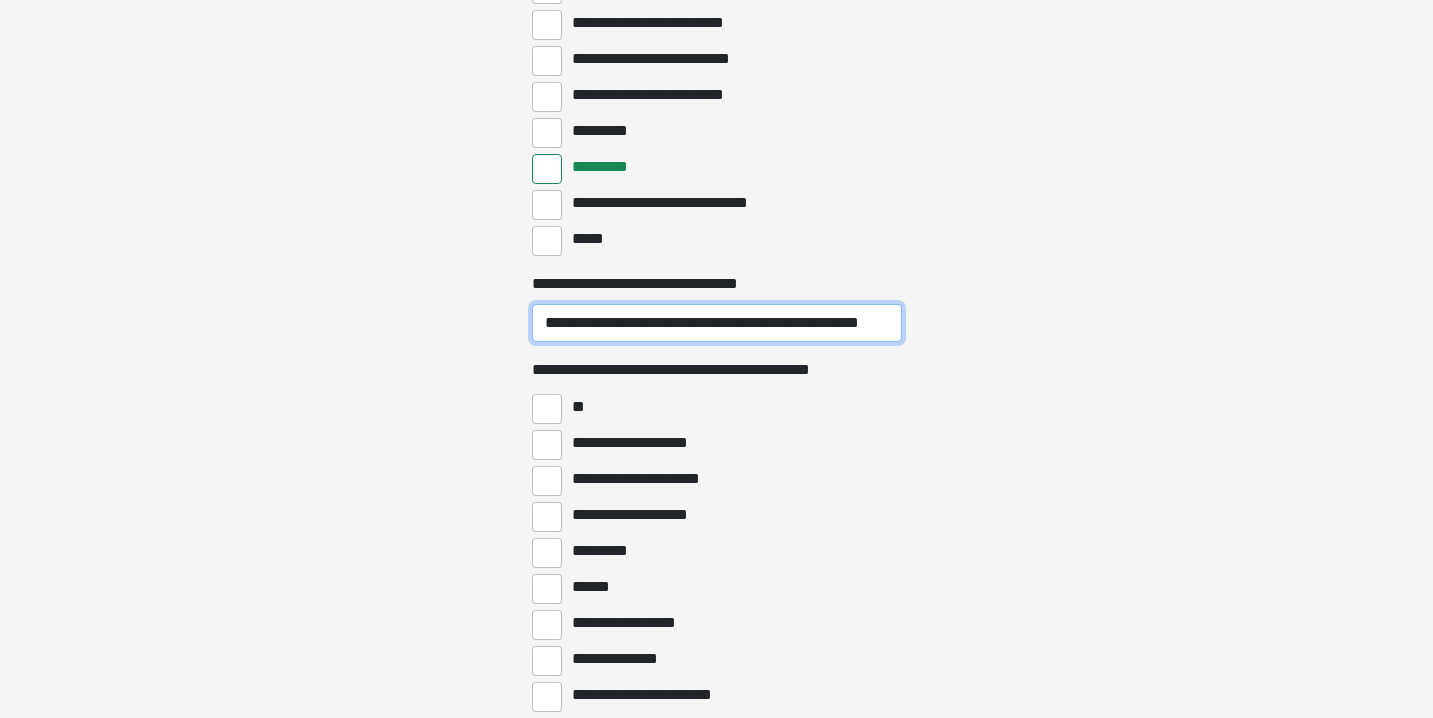 click on "**********" at bounding box center [717, 323] 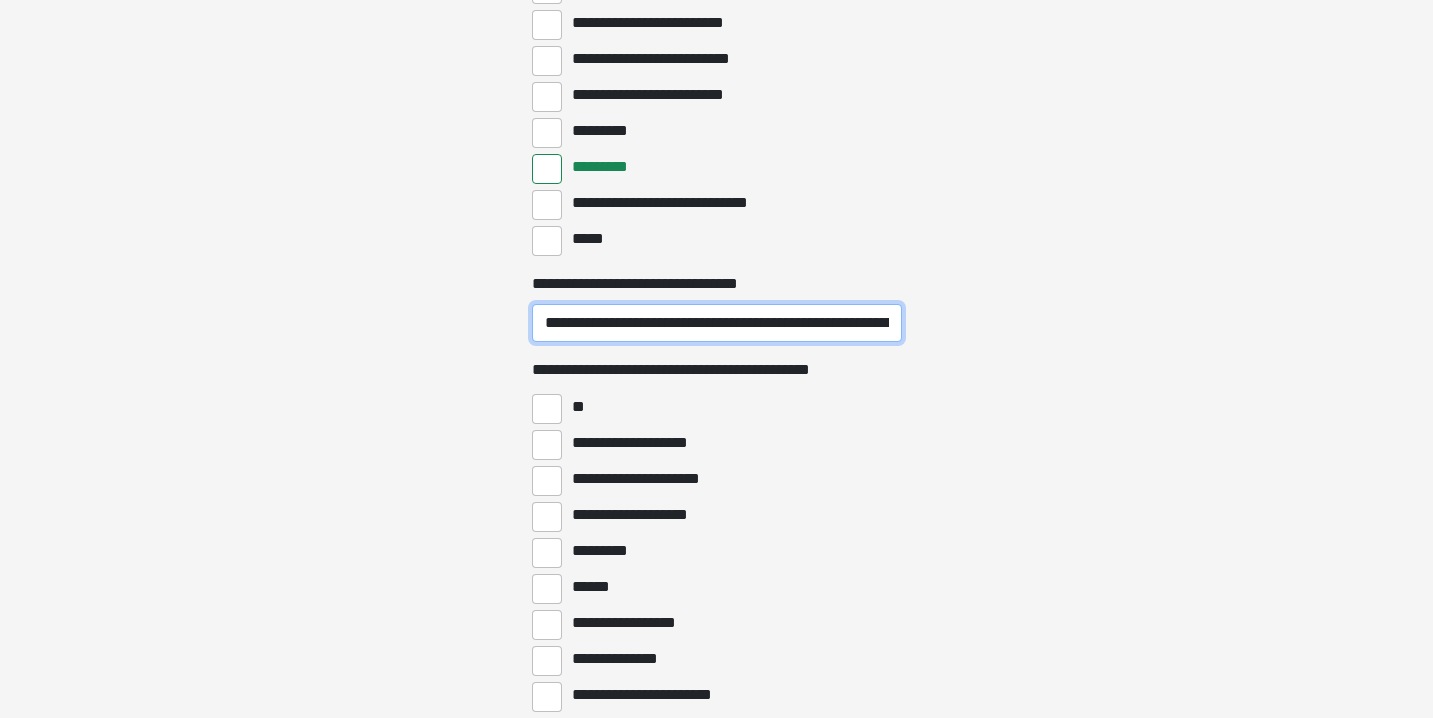 paste on "**********" 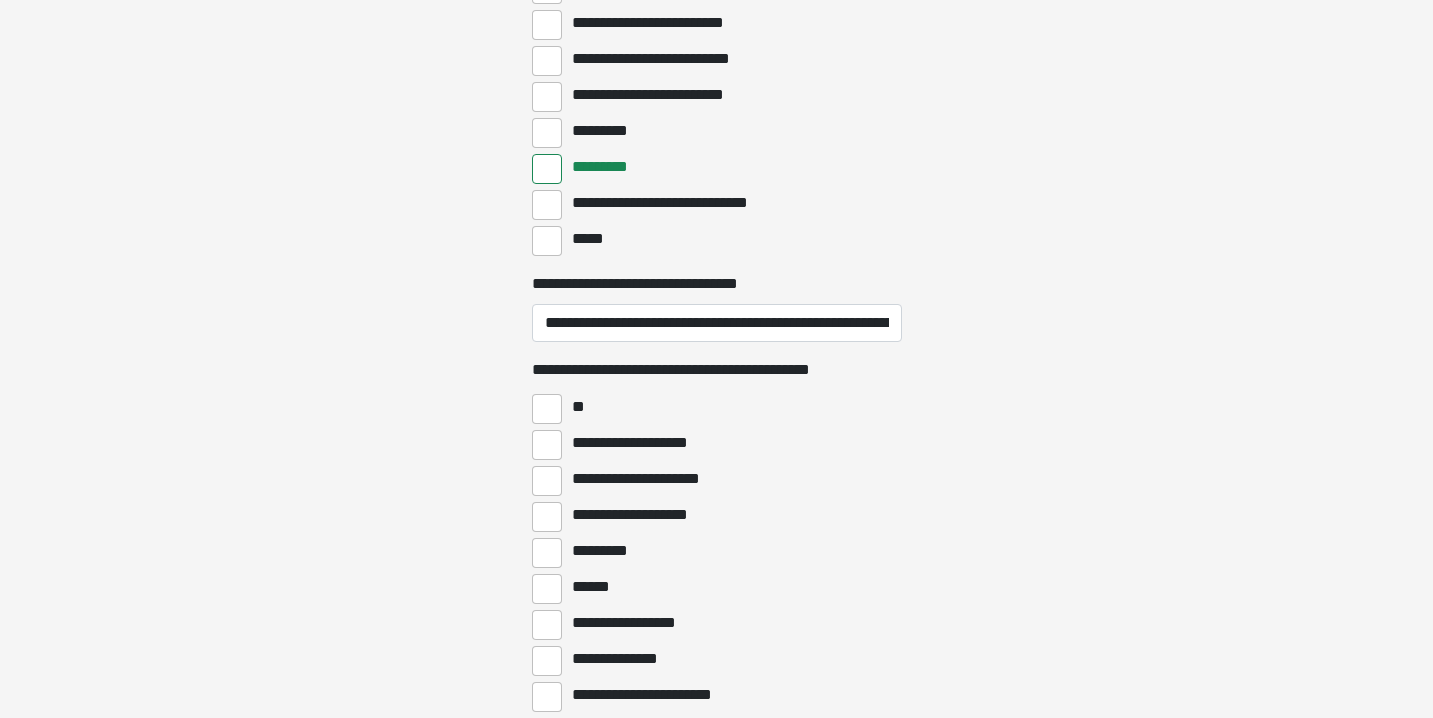 click on "**********" at bounding box center [716, -3067] 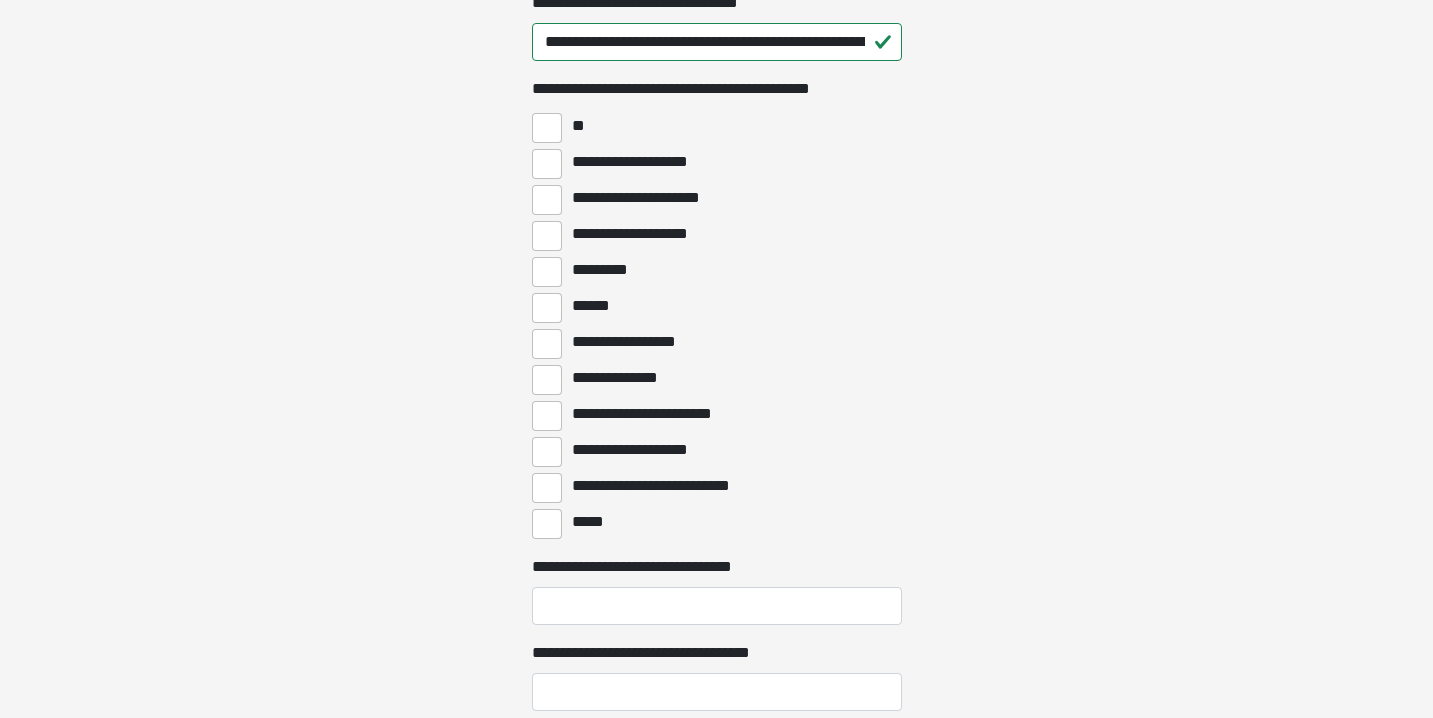 scroll, scrollTop: 3709, scrollLeft: 0, axis: vertical 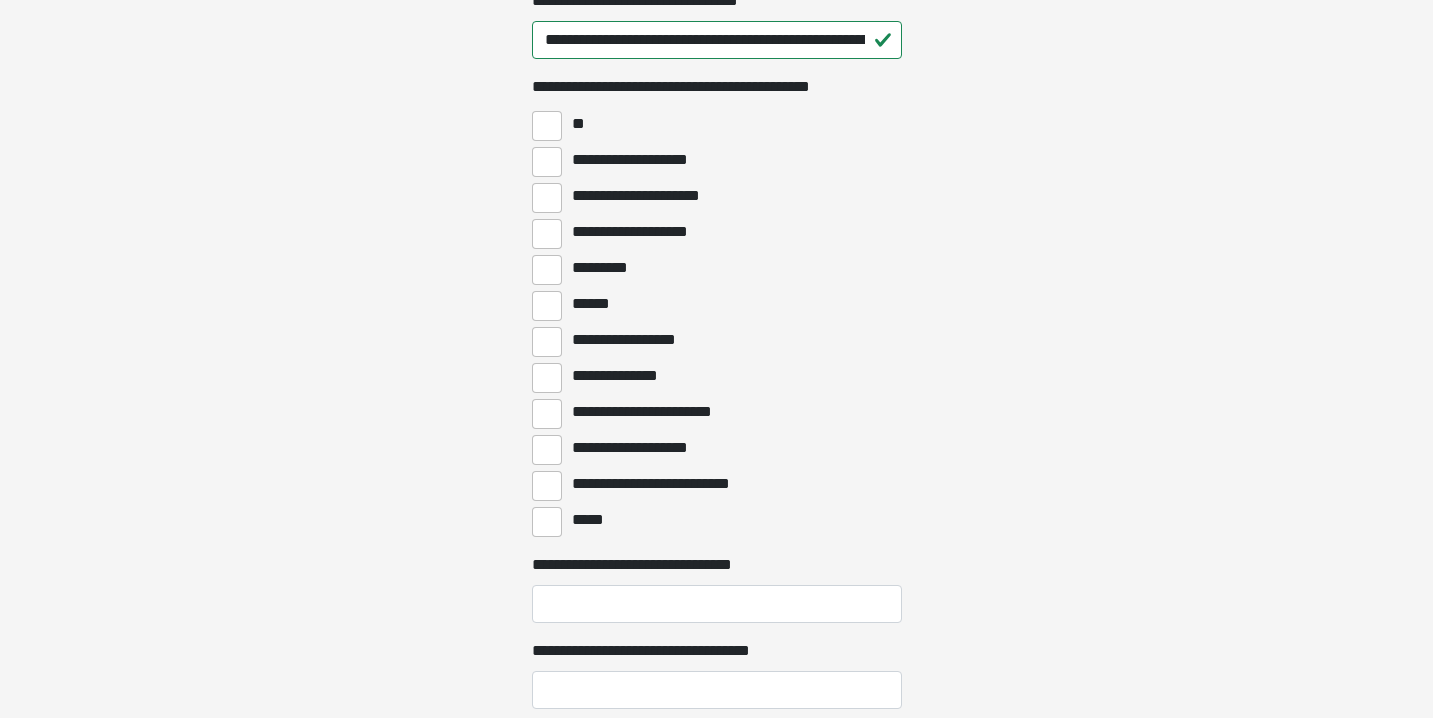 click on "*********" at bounding box center (547, 270) 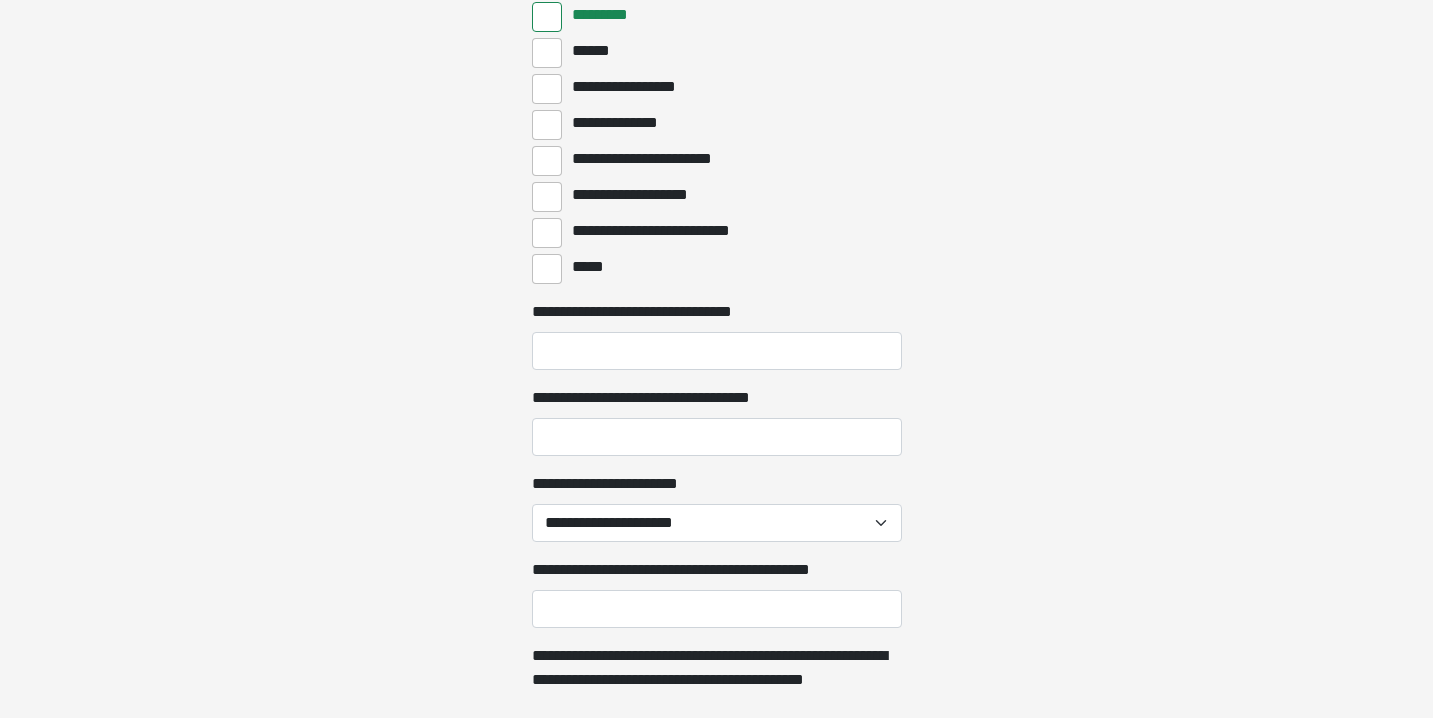 scroll, scrollTop: 3965, scrollLeft: 0, axis: vertical 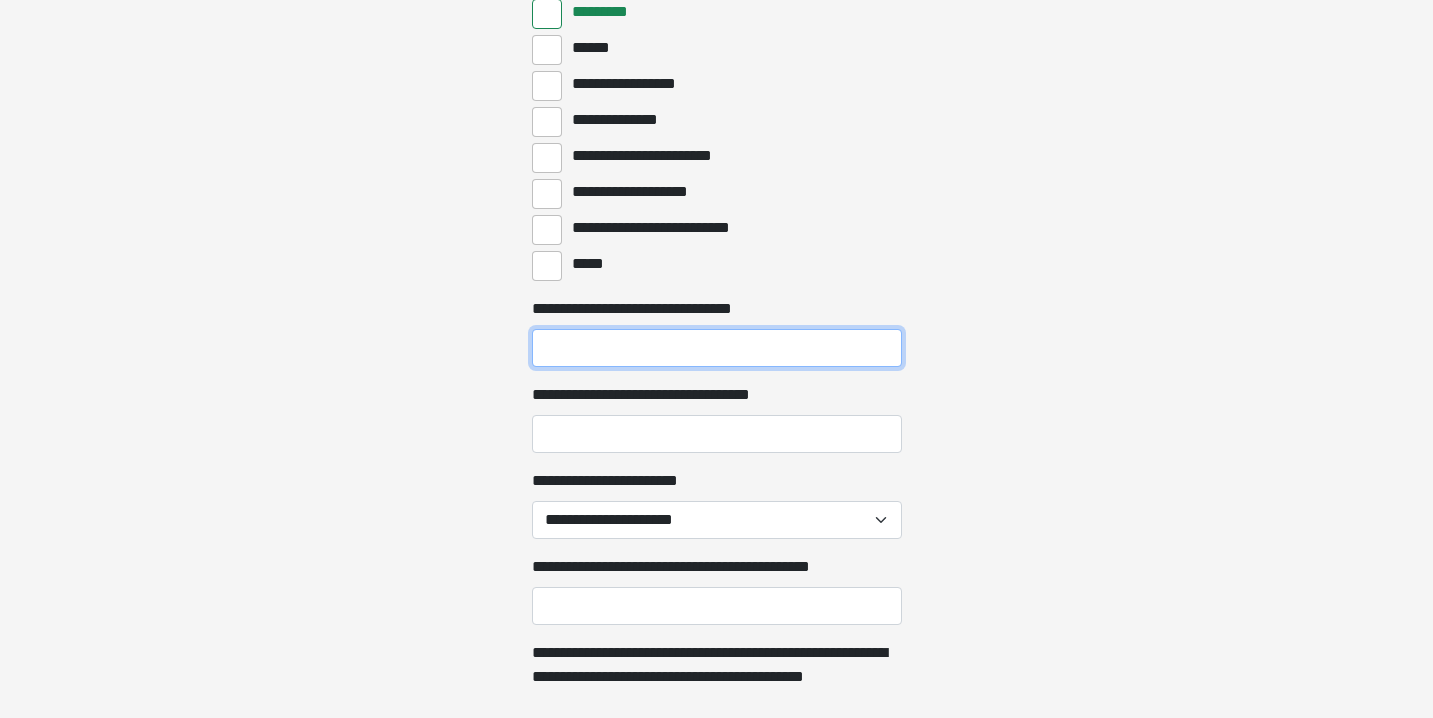 click on "**********" at bounding box center (717, 348) 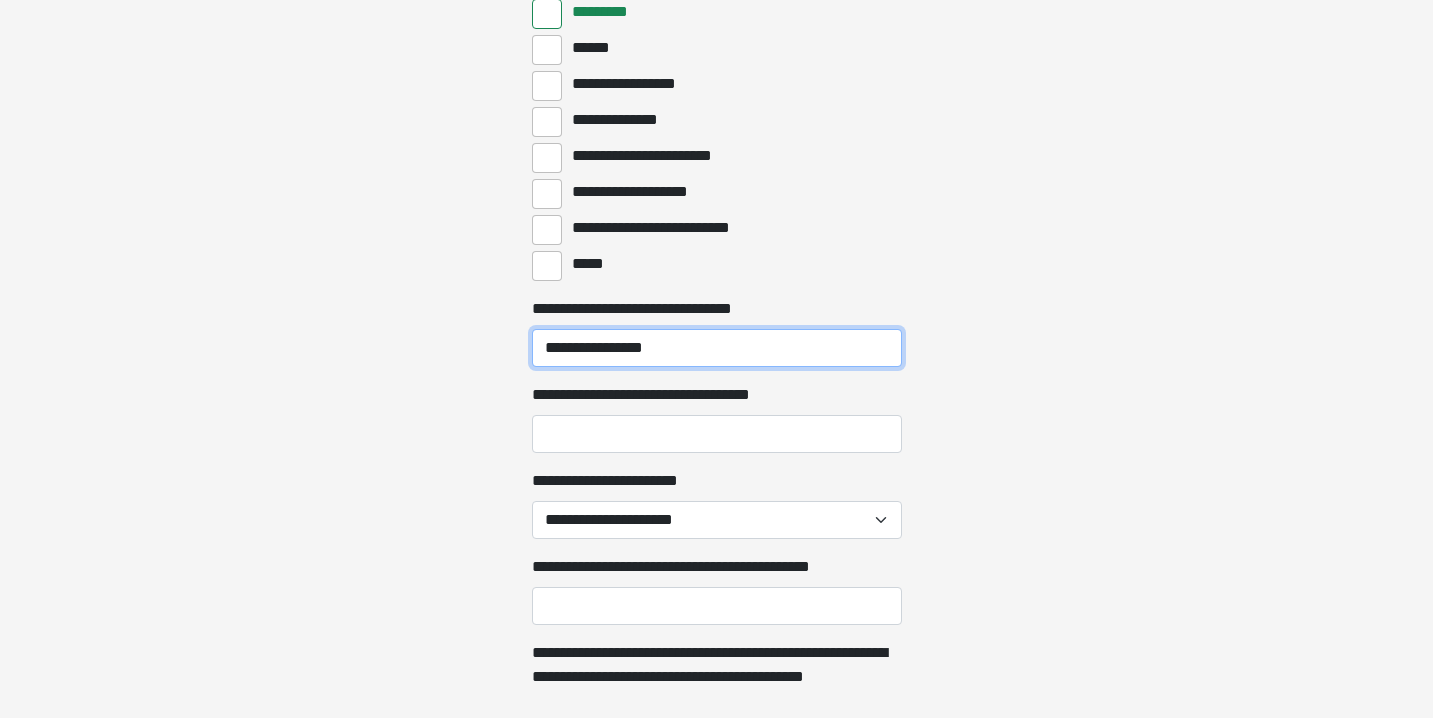 type on "**********" 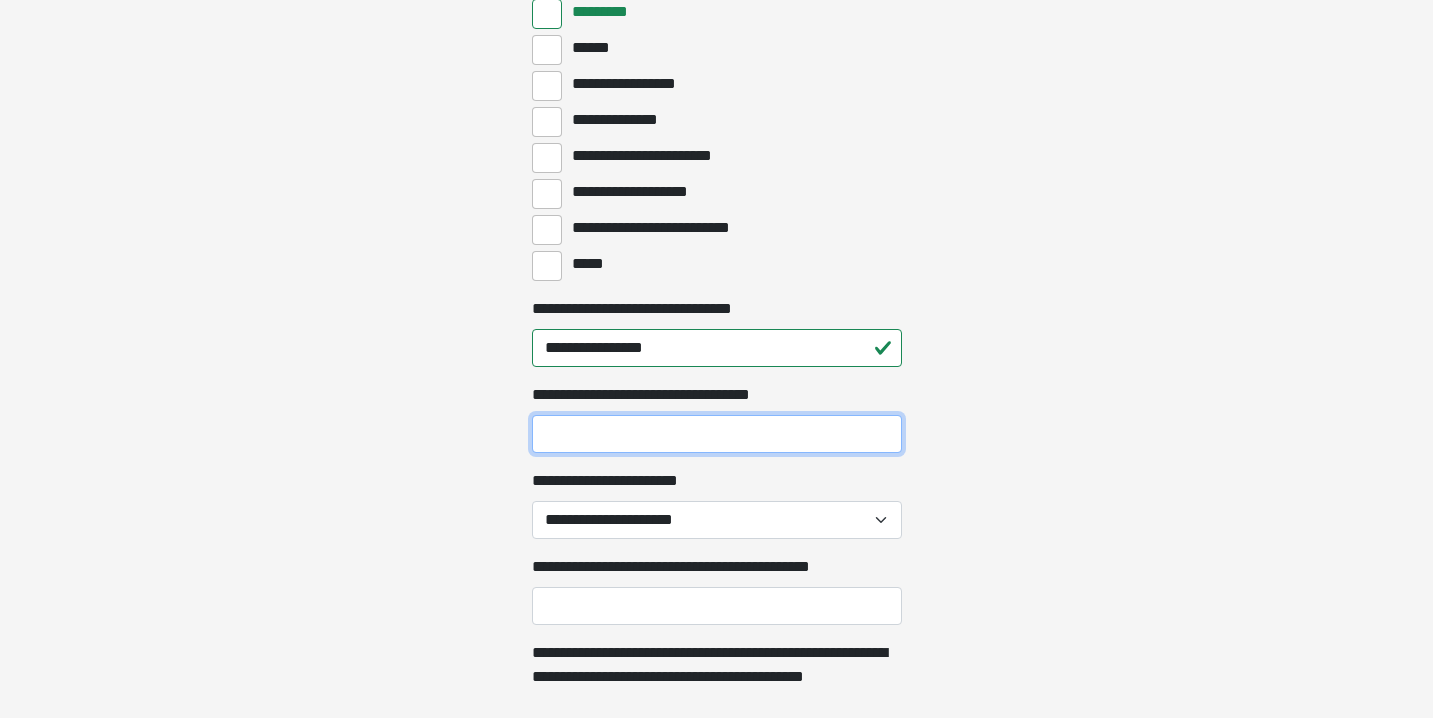 click on "**********" at bounding box center [717, 434] 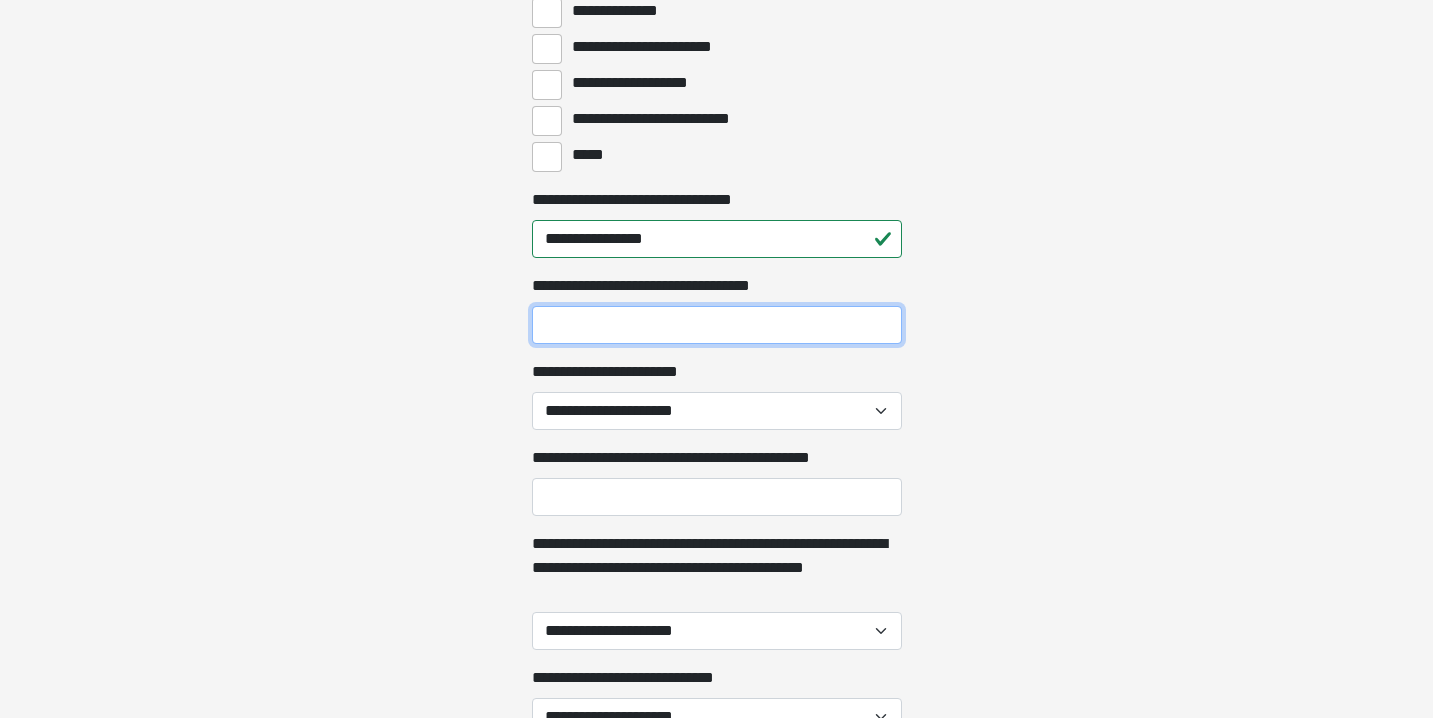 scroll, scrollTop: 4077, scrollLeft: 0, axis: vertical 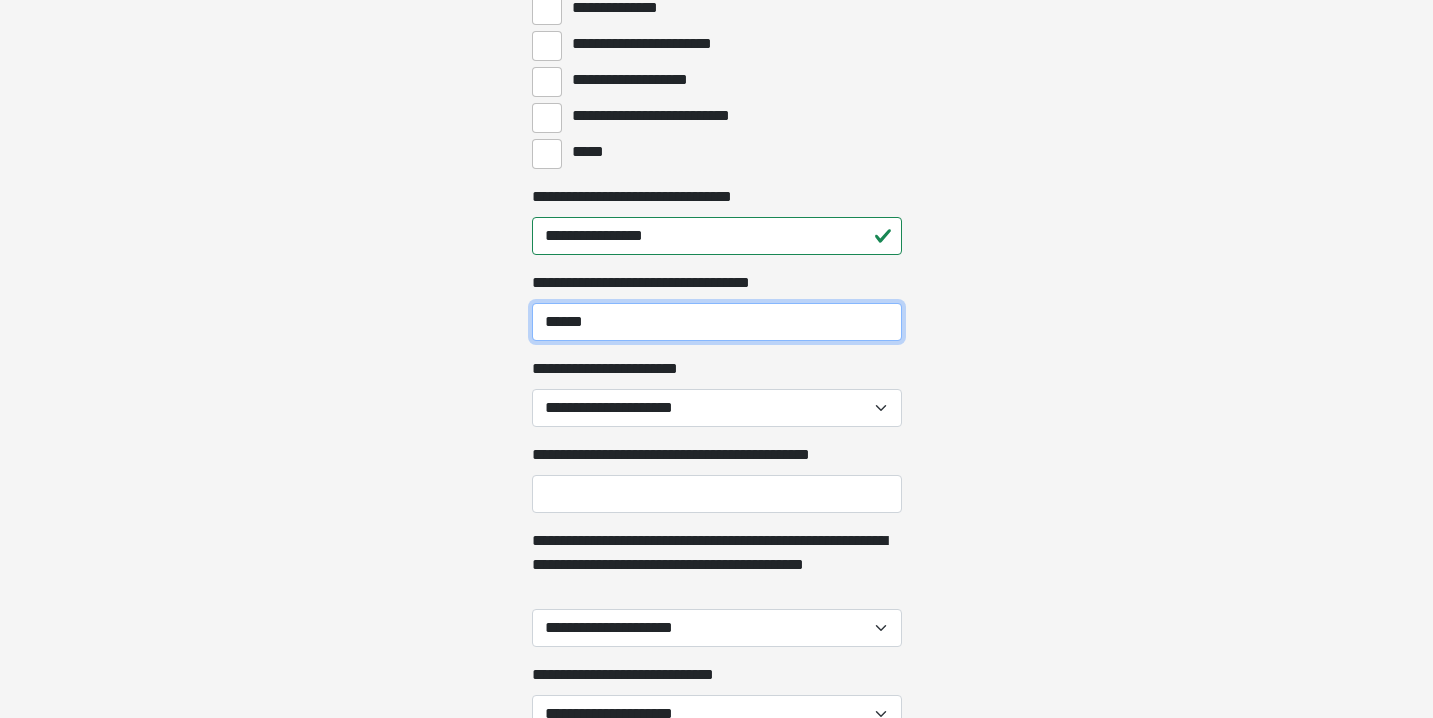 type on "******" 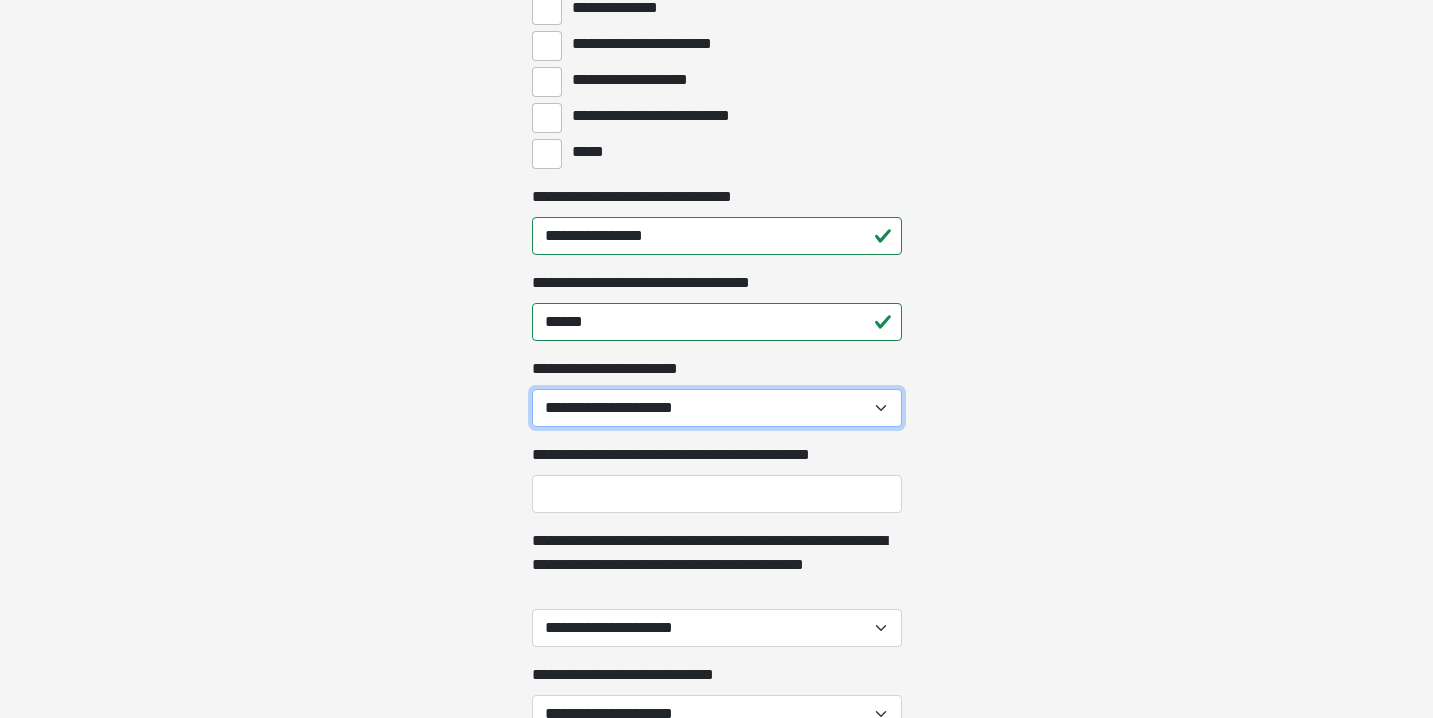 select on "**" 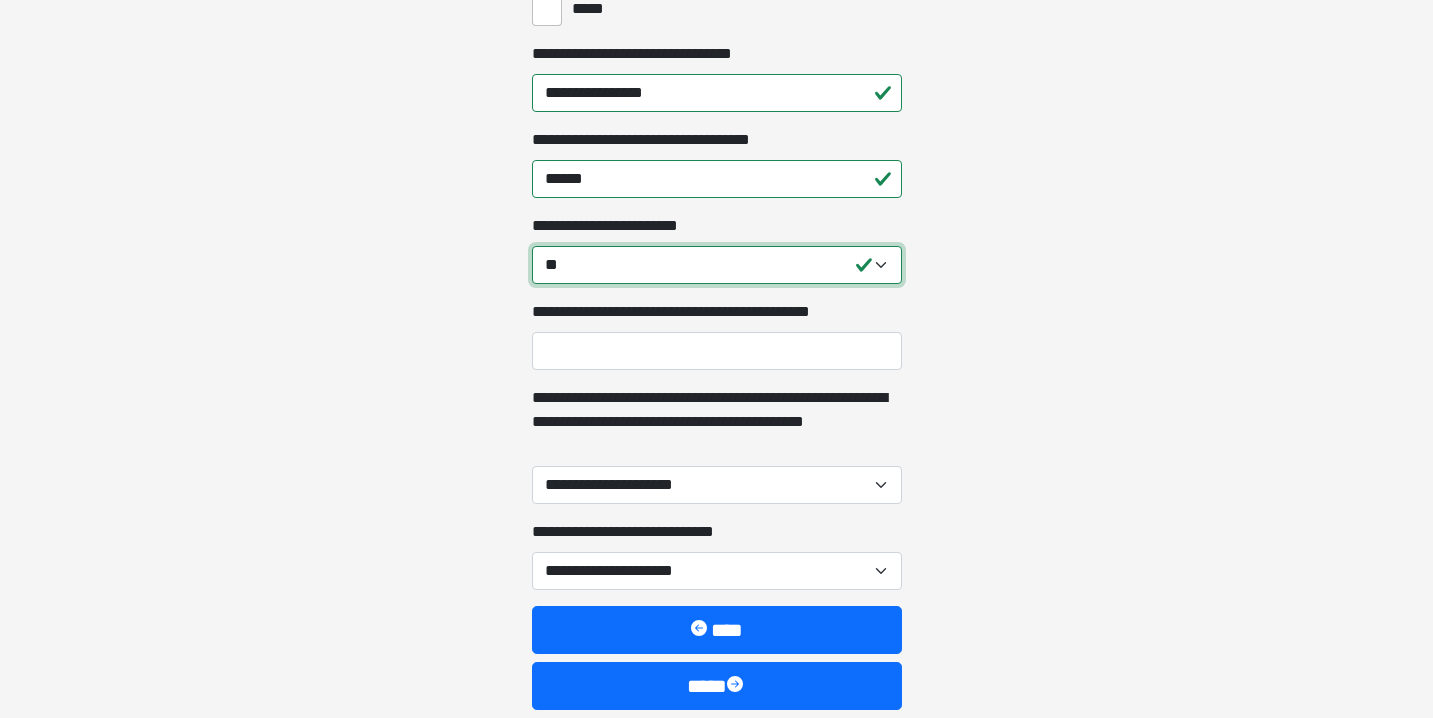 scroll, scrollTop: 4230, scrollLeft: 0, axis: vertical 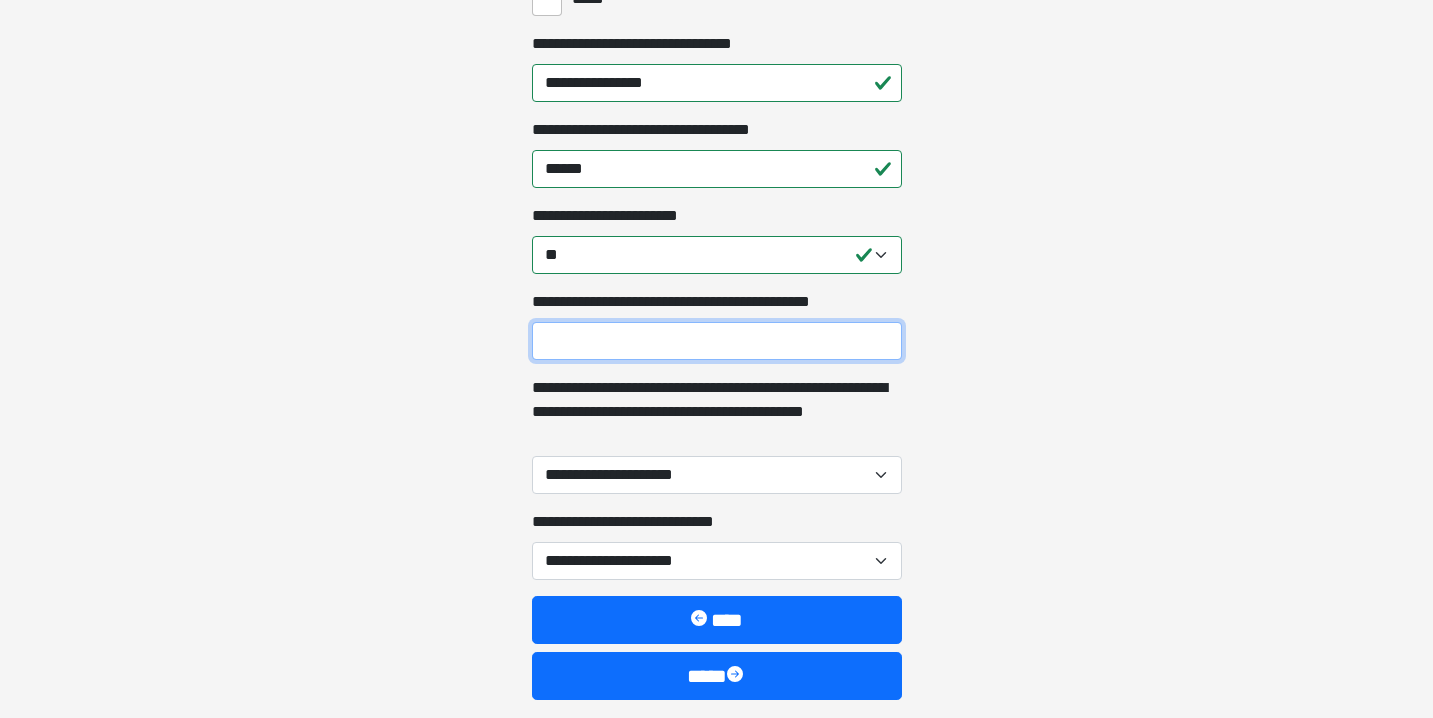 click on "**********" at bounding box center [717, 341] 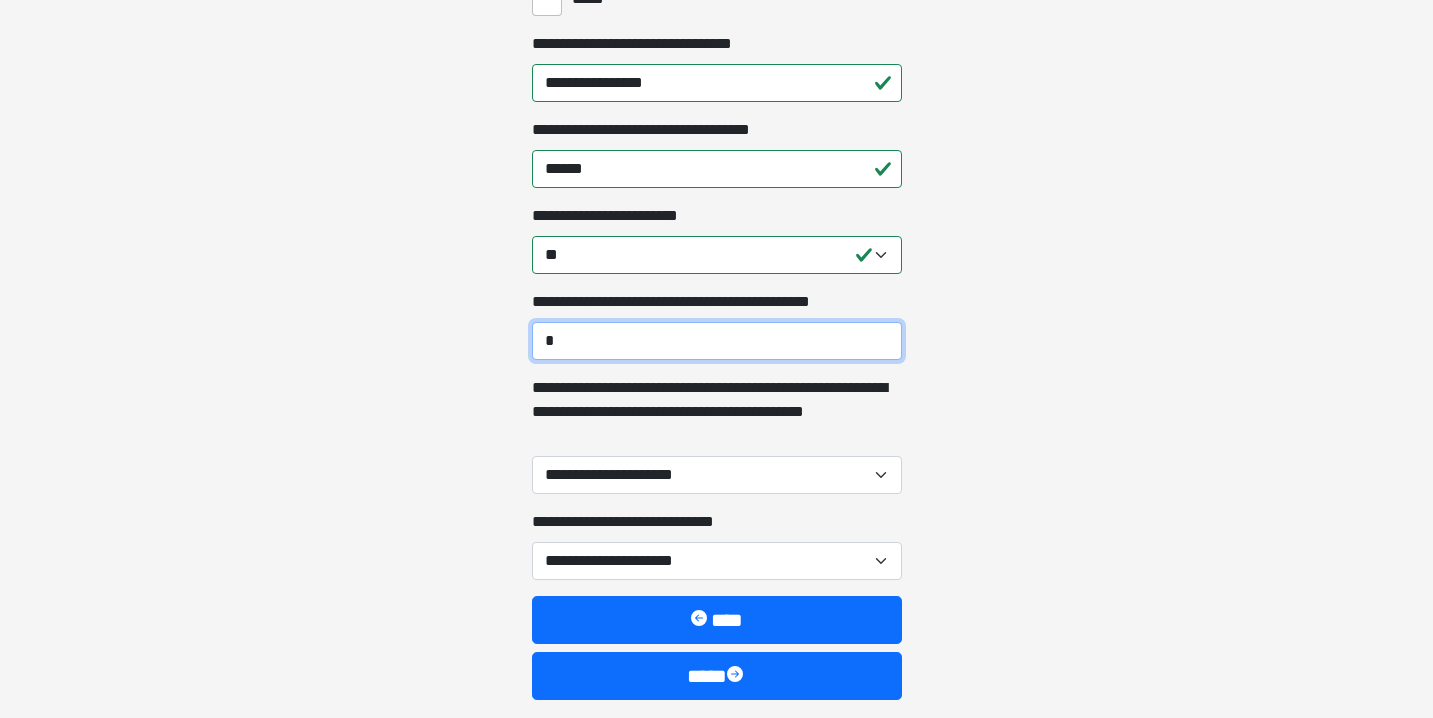 type on "*" 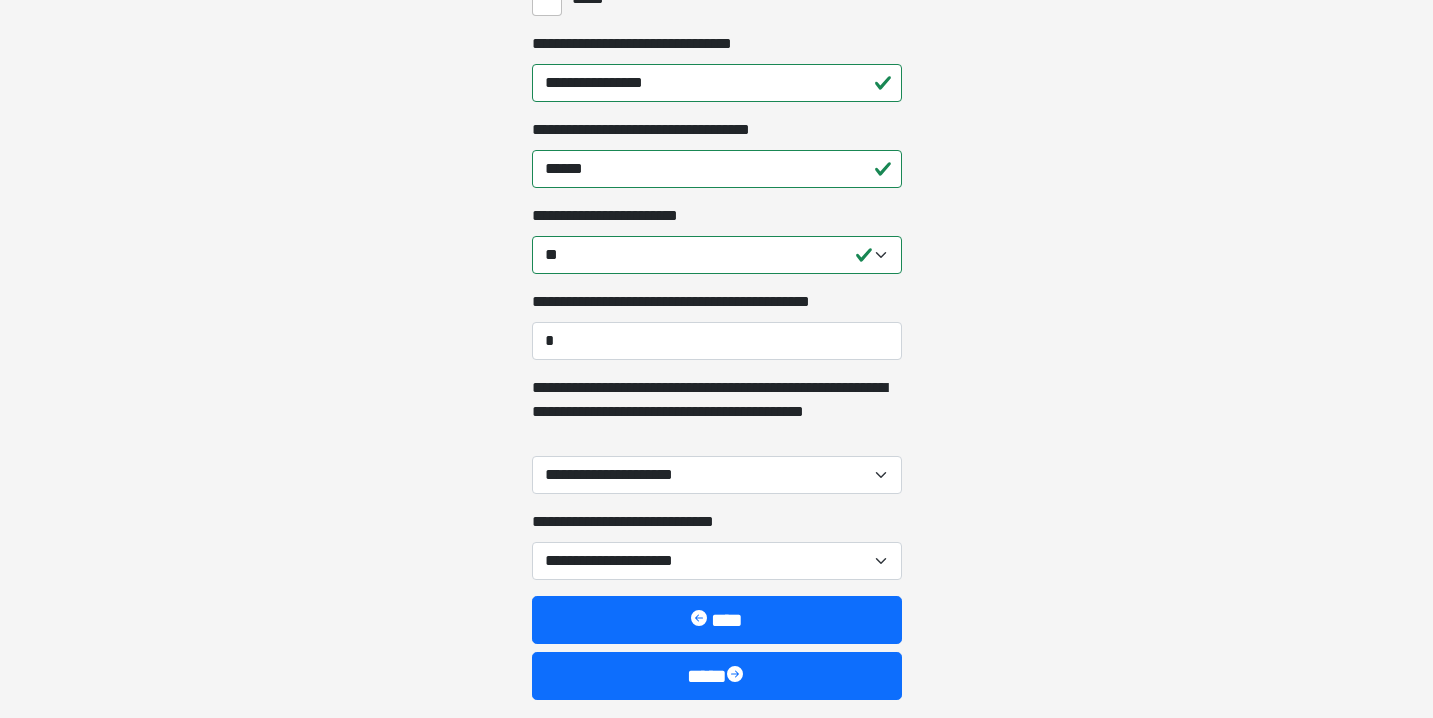 drag, startPoint x: 914, startPoint y: 399, endPoint x: 1008, endPoint y: 457, distance: 110.45361 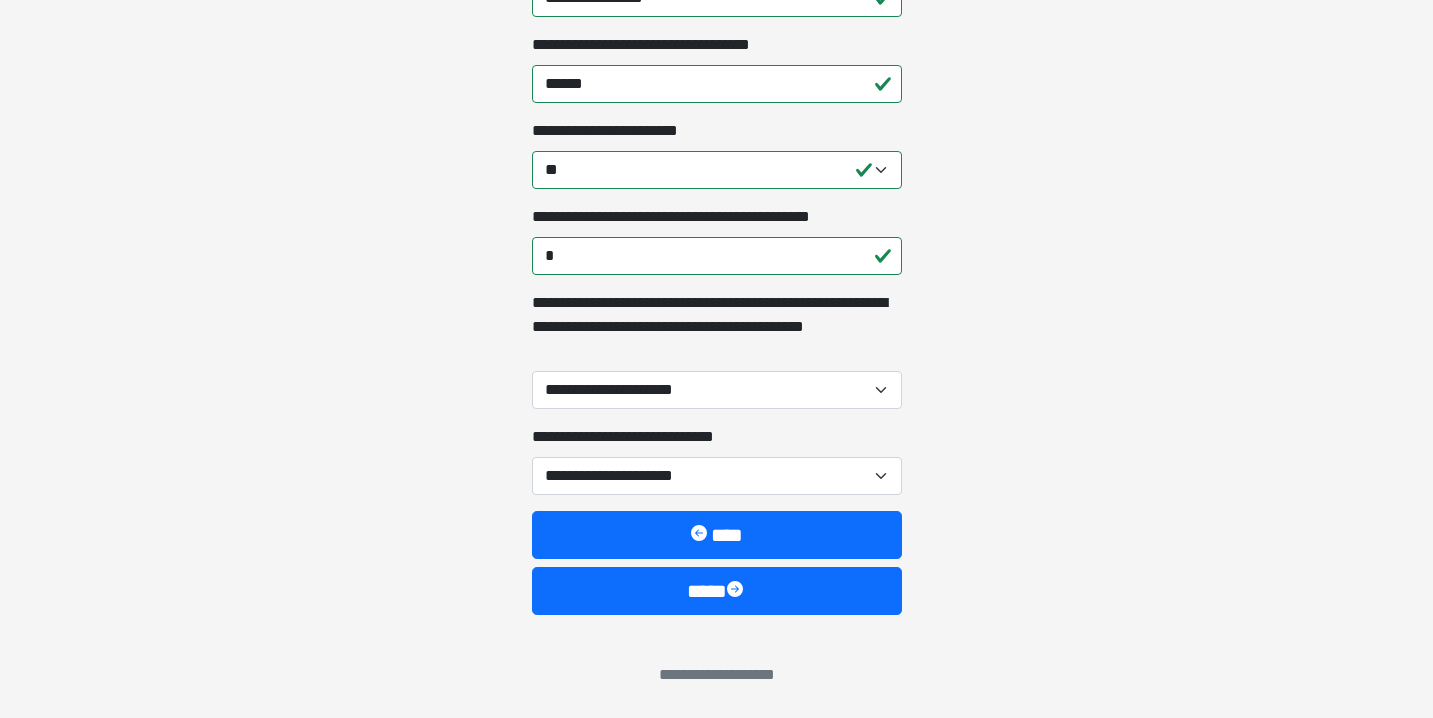 scroll, scrollTop: 4315, scrollLeft: 0, axis: vertical 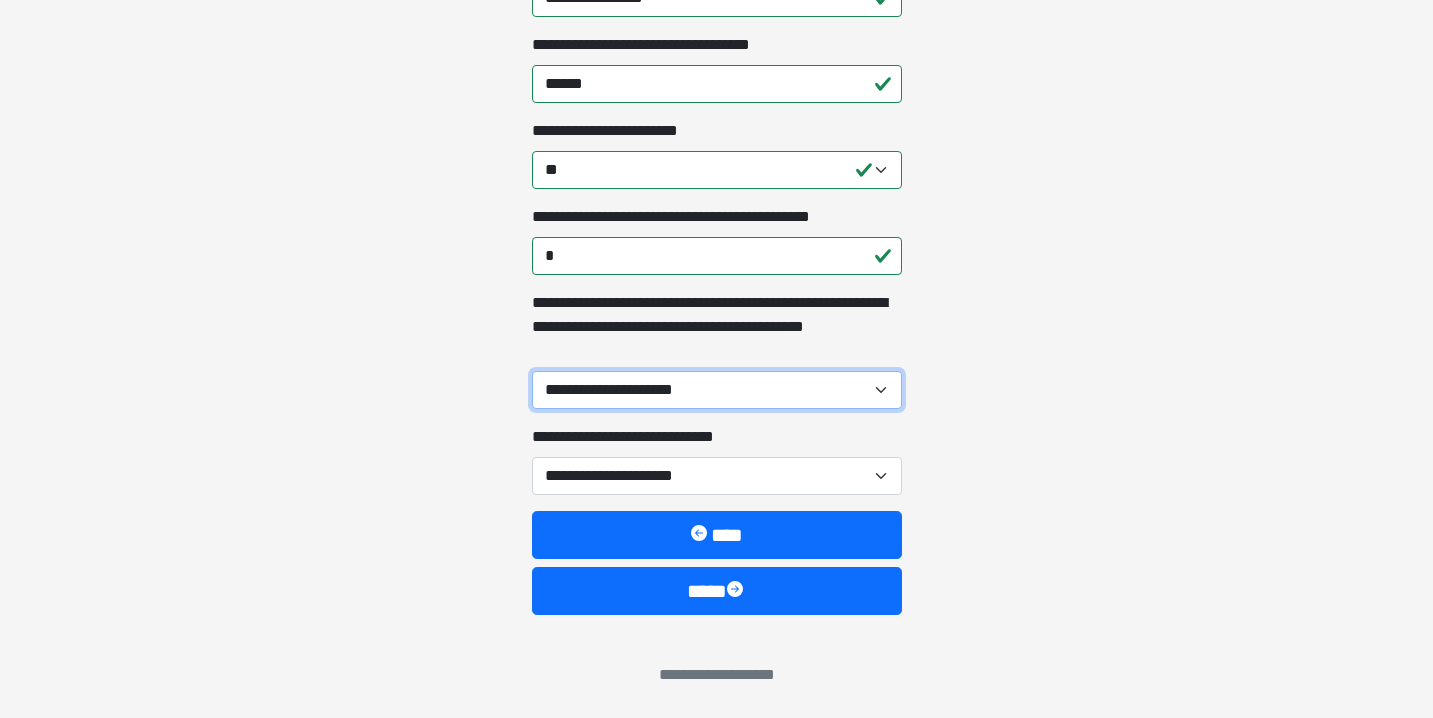 select on "**" 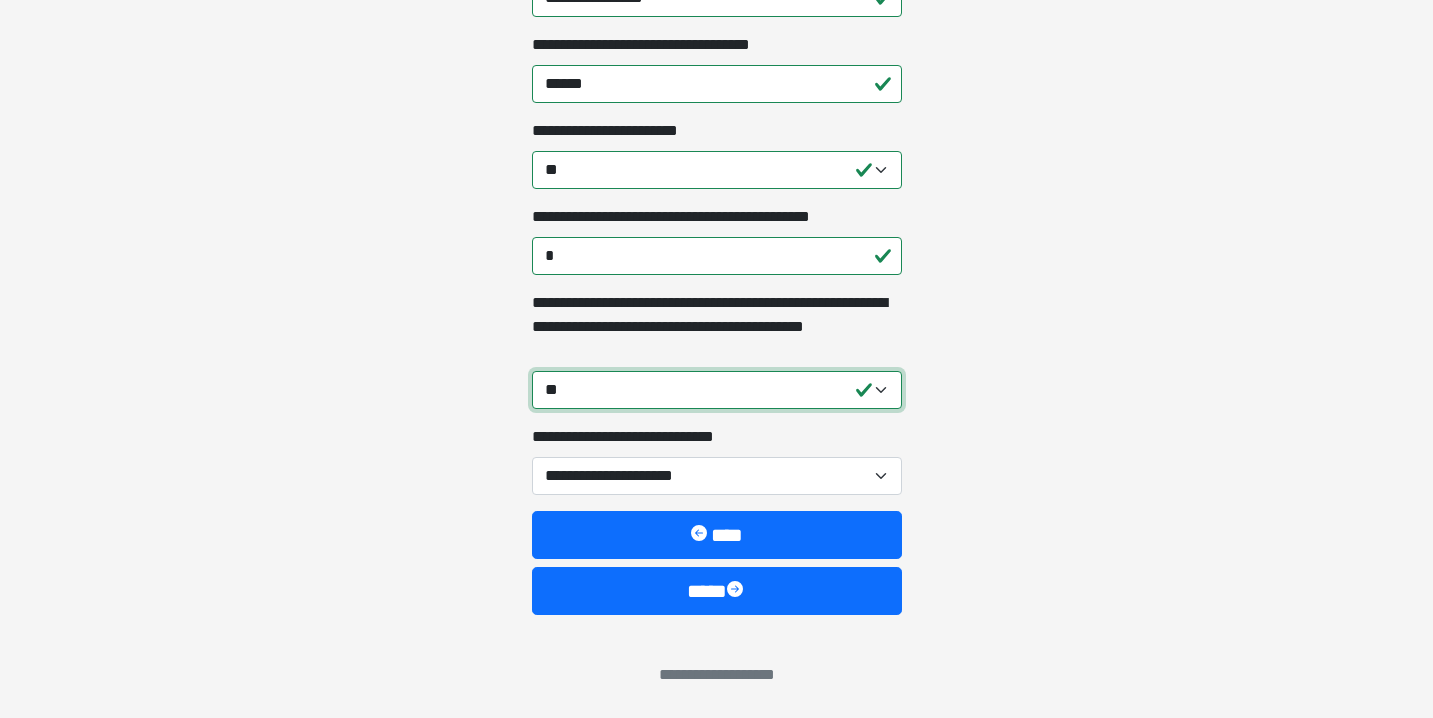 scroll, scrollTop: 4315, scrollLeft: 0, axis: vertical 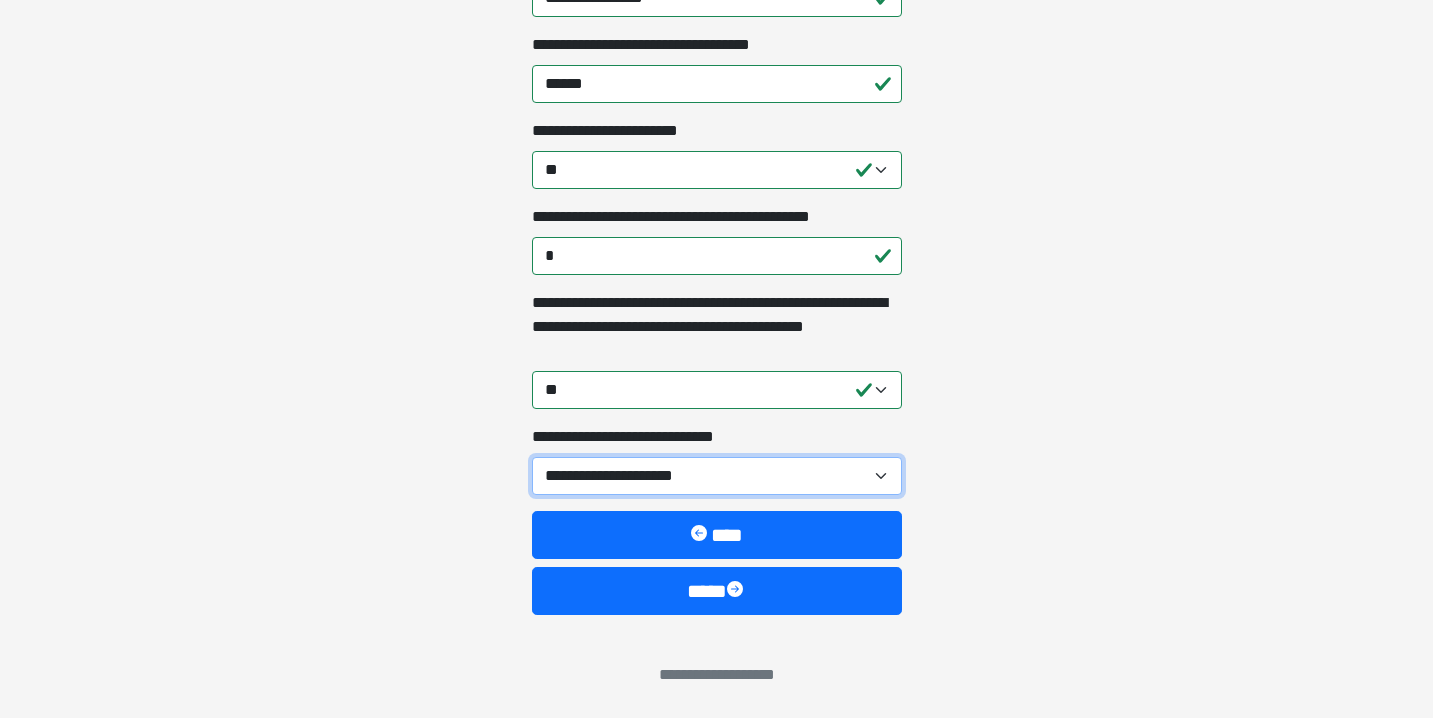 select on "***" 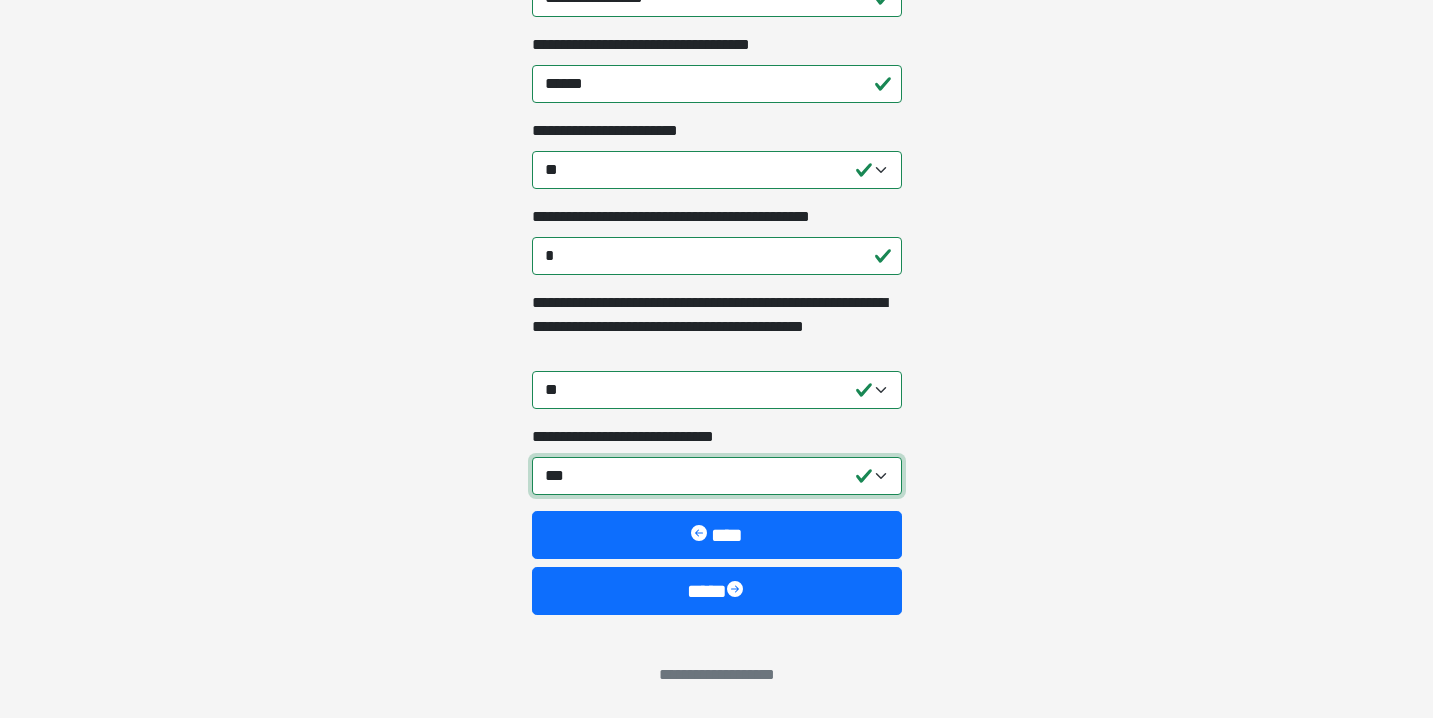 scroll, scrollTop: 4315, scrollLeft: 0, axis: vertical 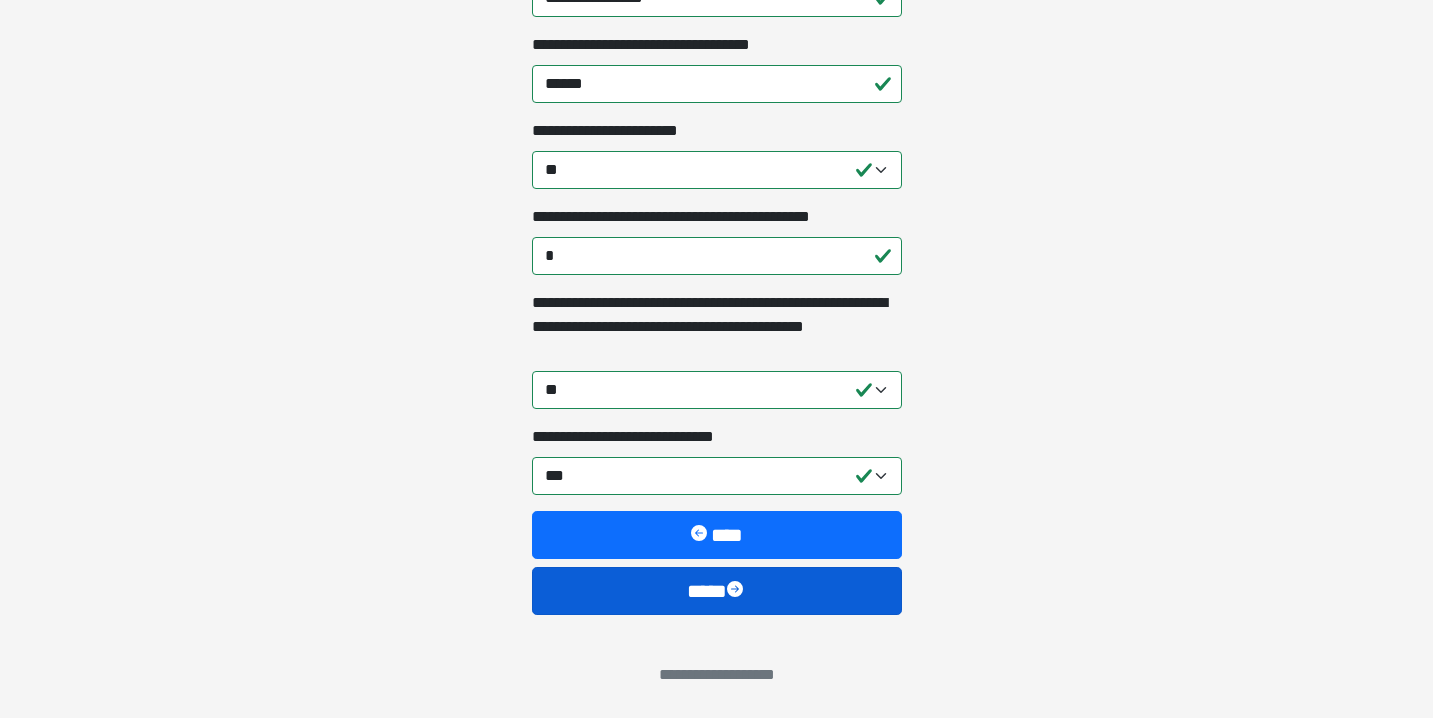 click on "****" at bounding box center (717, 591) 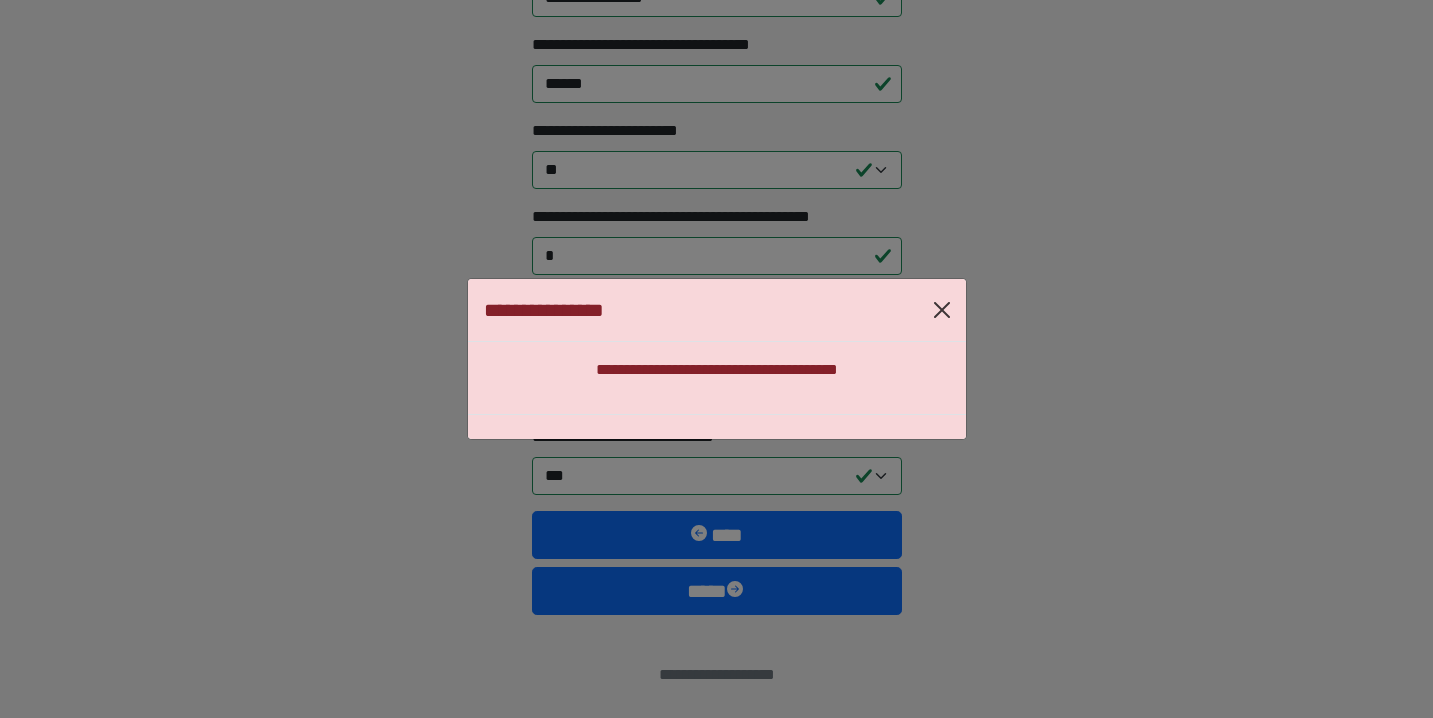 click at bounding box center [942, 310] 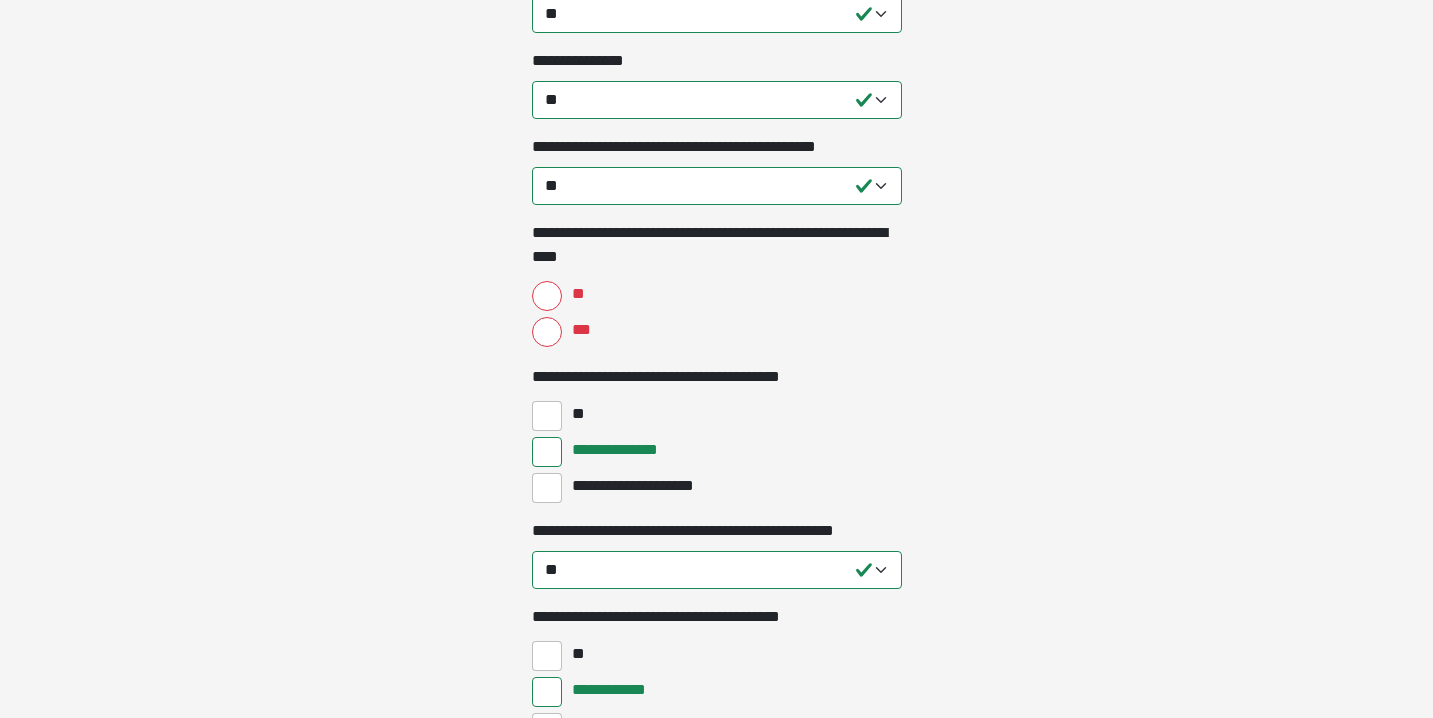scroll, scrollTop: 1663, scrollLeft: 0, axis: vertical 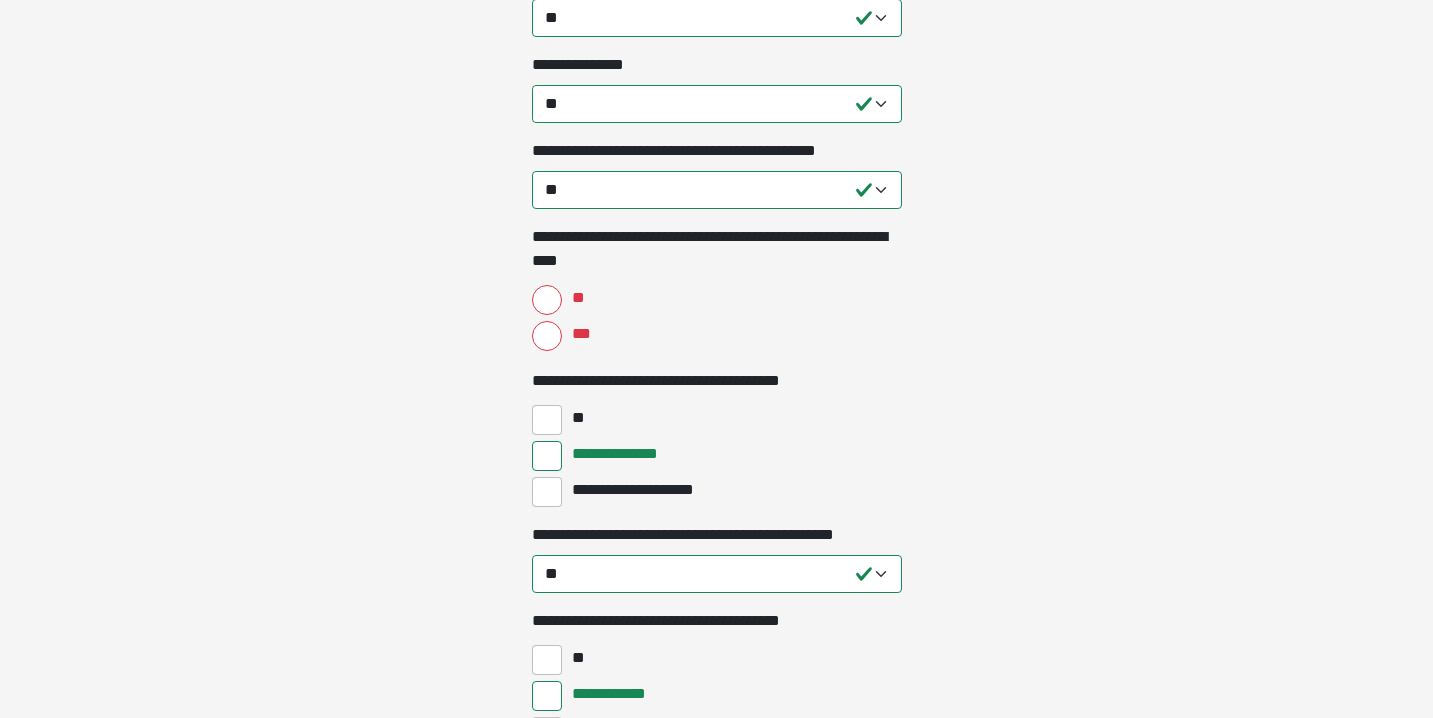 click on "**" at bounding box center (547, 300) 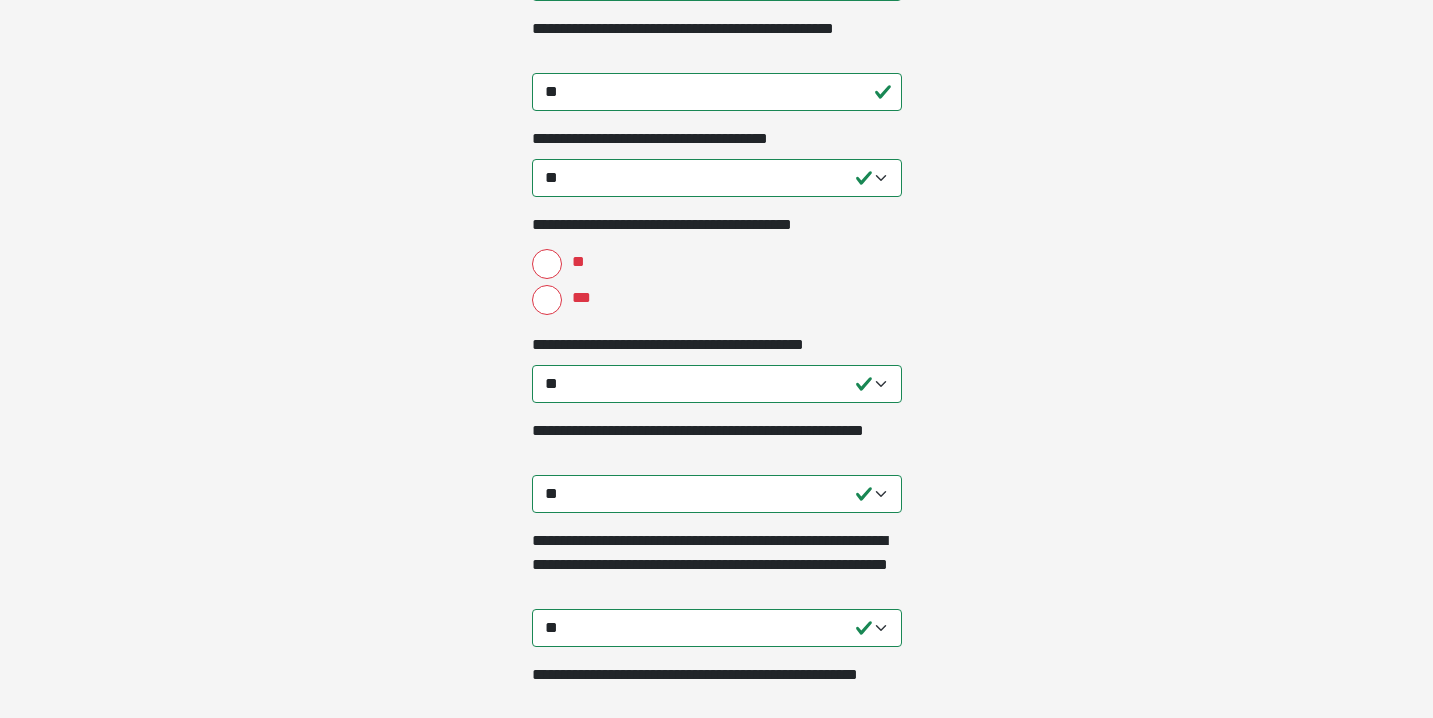 scroll, scrollTop: 921, scrollLeft: 0, axis: vertical 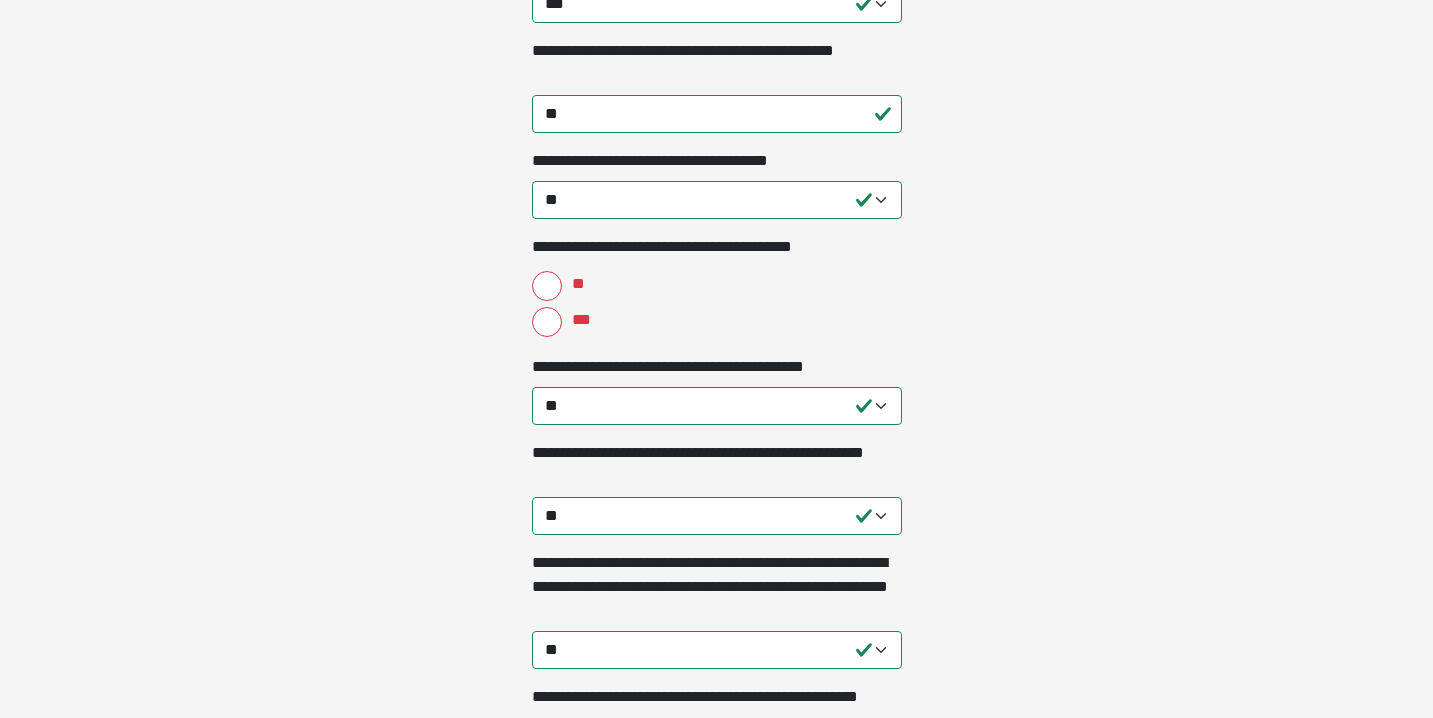 click on "**" at bounding box center (547, 286) 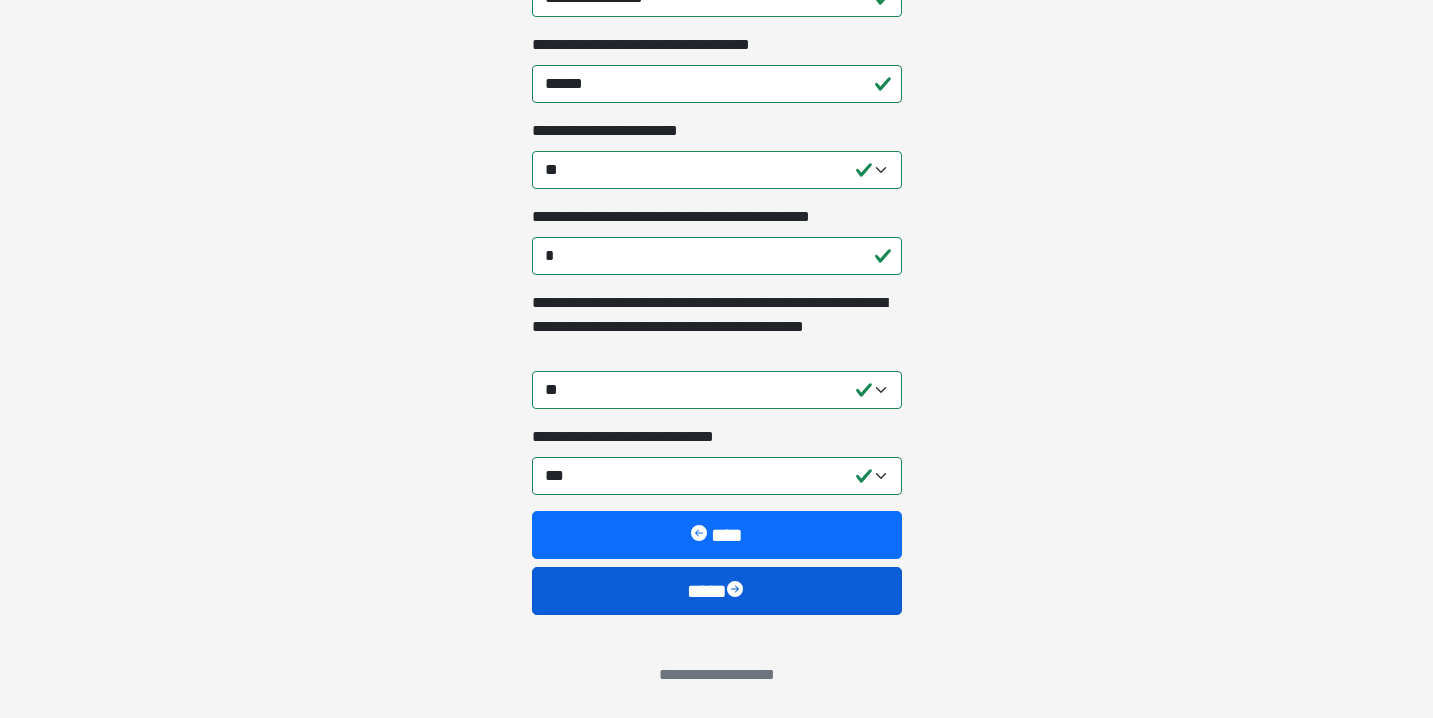 scroll, scrollTop: 4315, scrollLeft: 0, axis: vertical 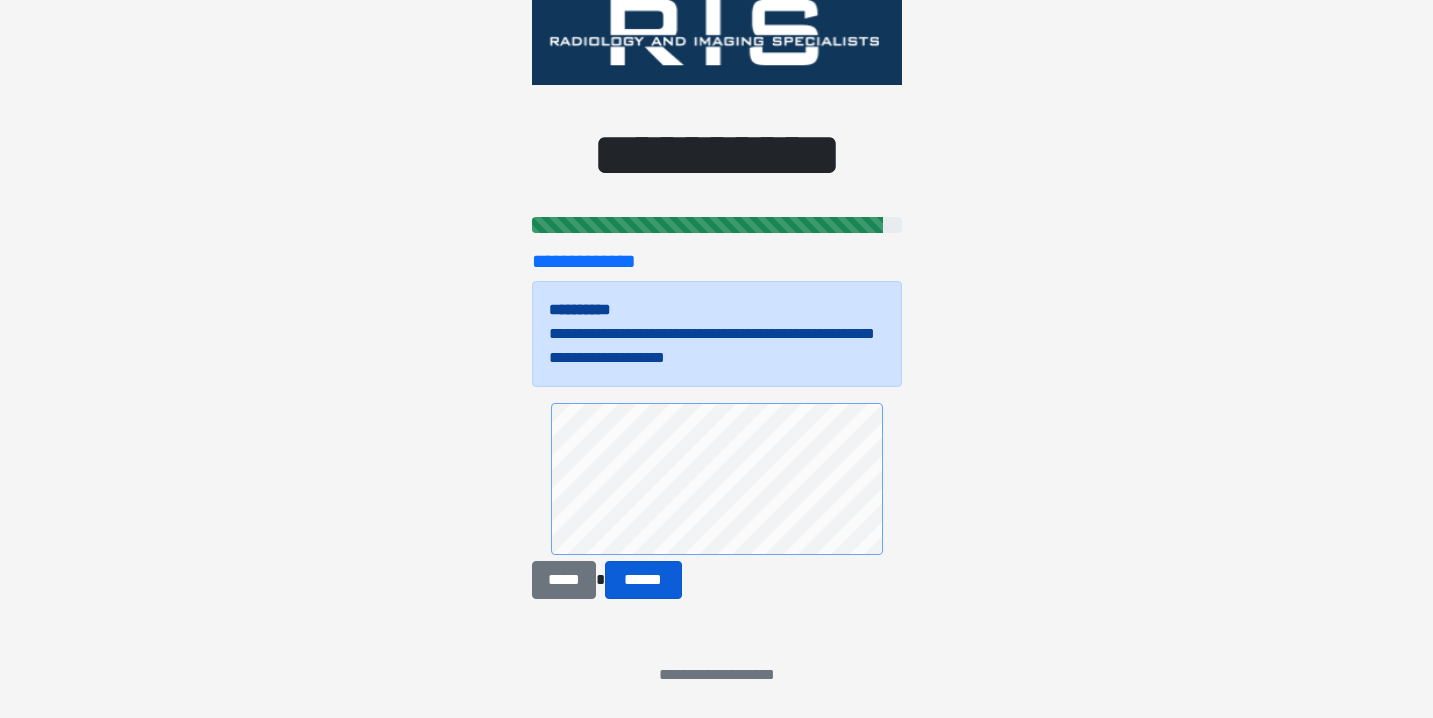 click on "******" at bounding box center (643, 580) 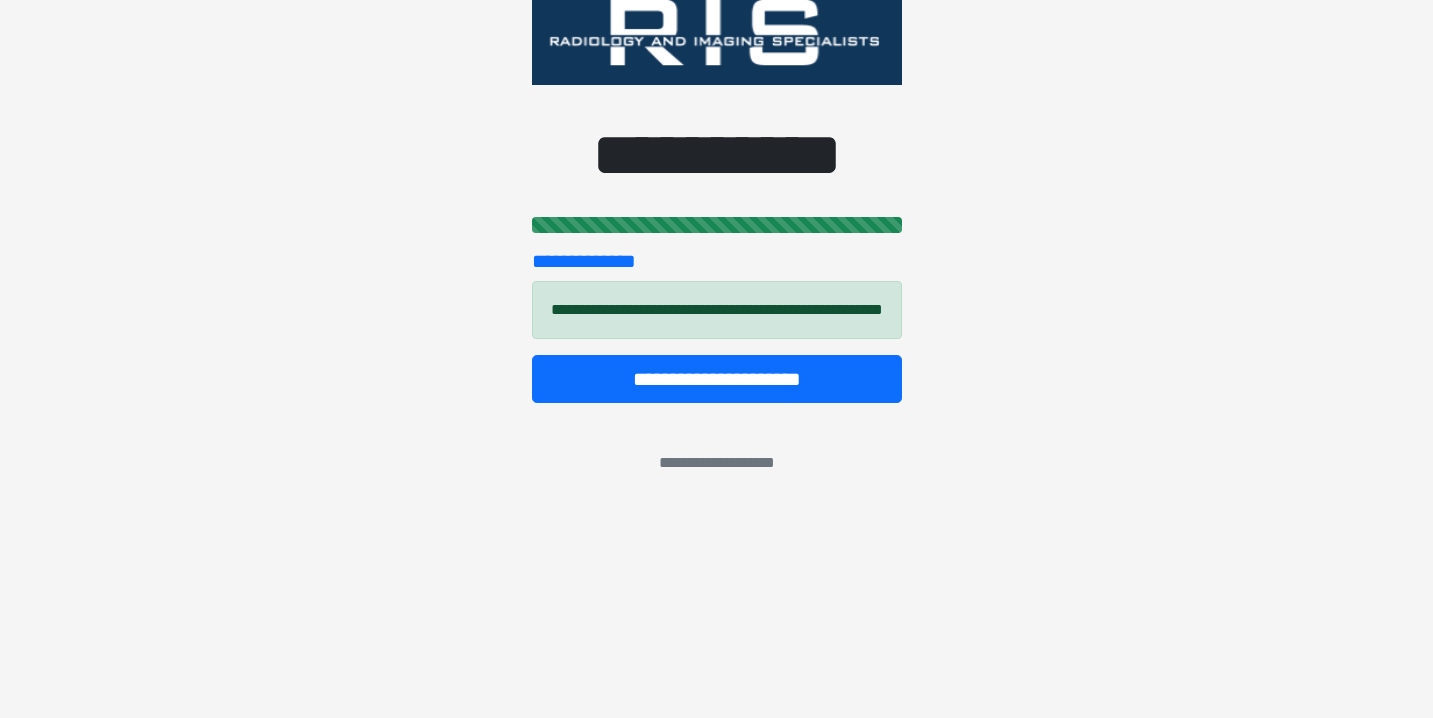 scroll, scrollTop: 0, scrollLeft: 0, axis: both 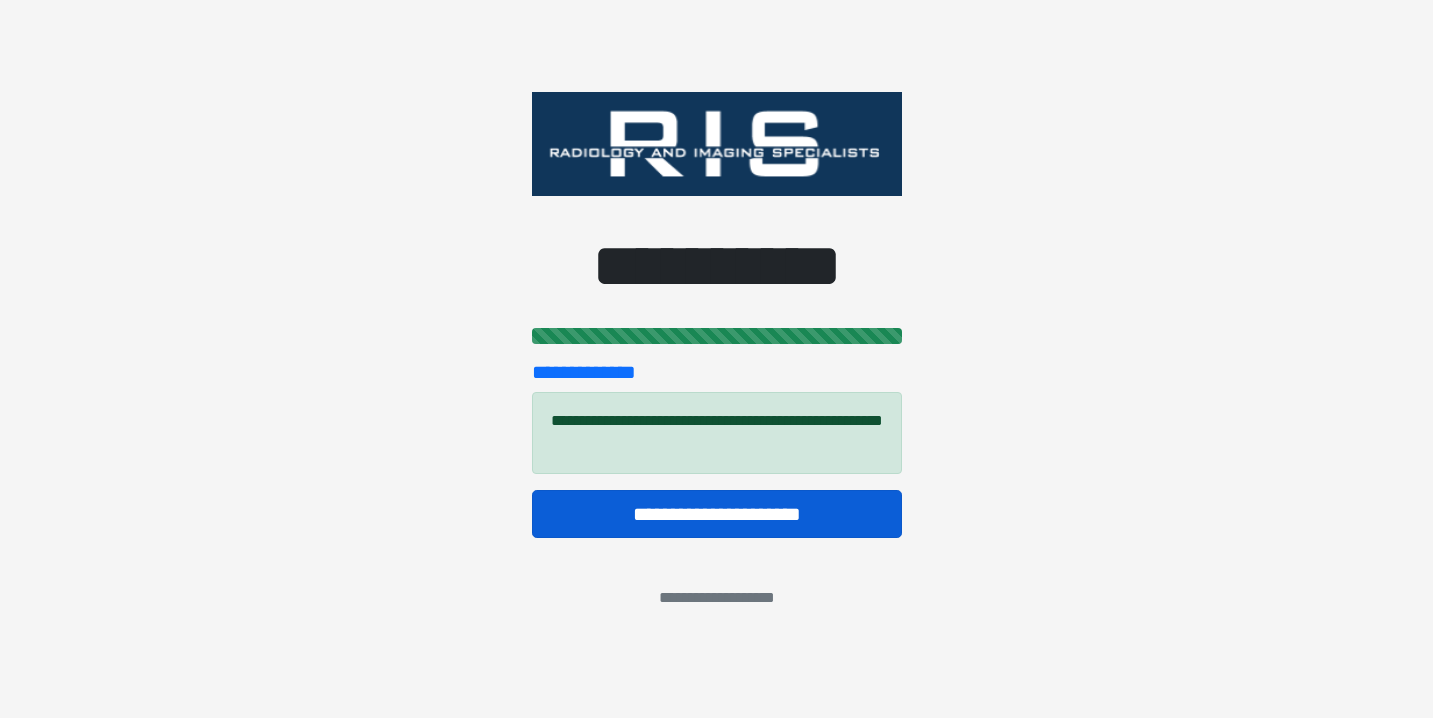 click on "**********" at bounding box center (717, 514) 